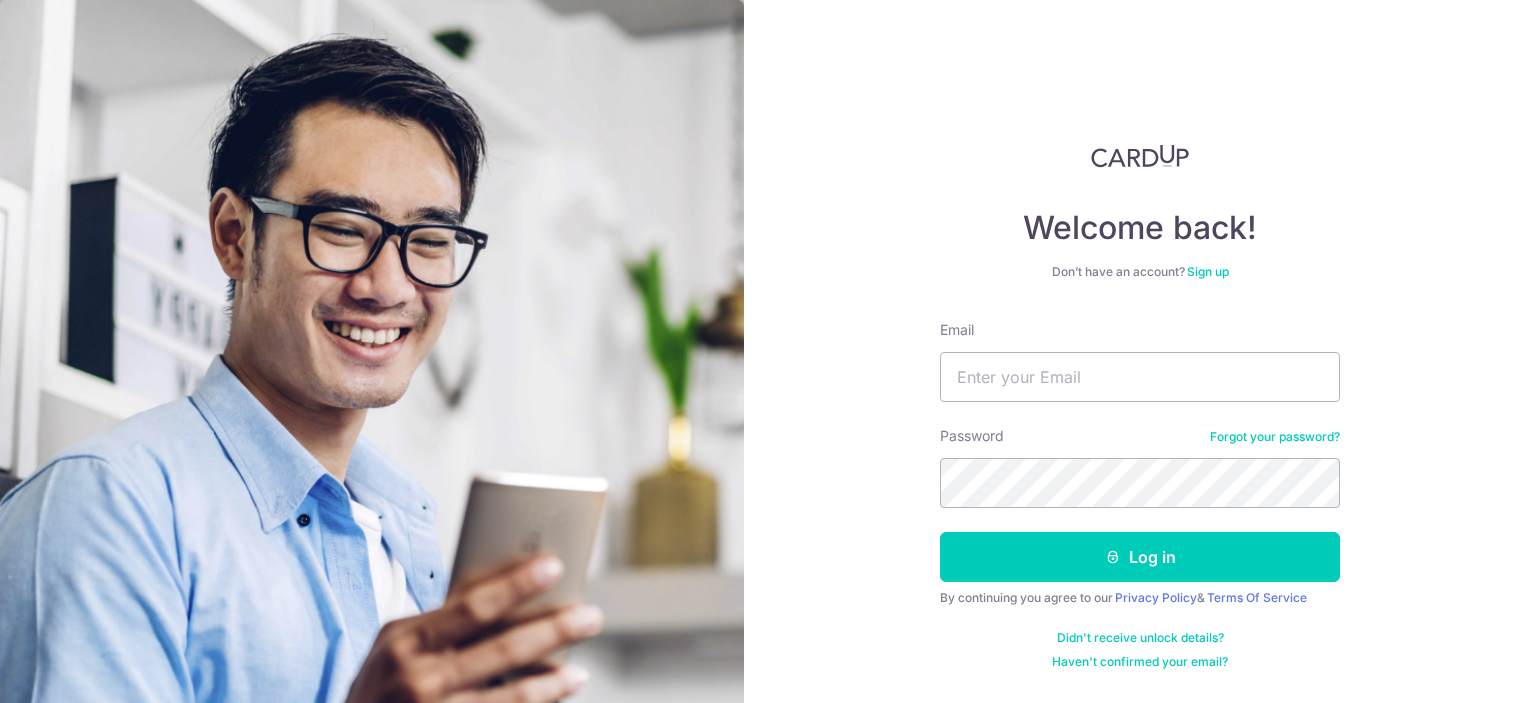 scroll, scrollTop: 0, scrollLeft: 0, axis: both 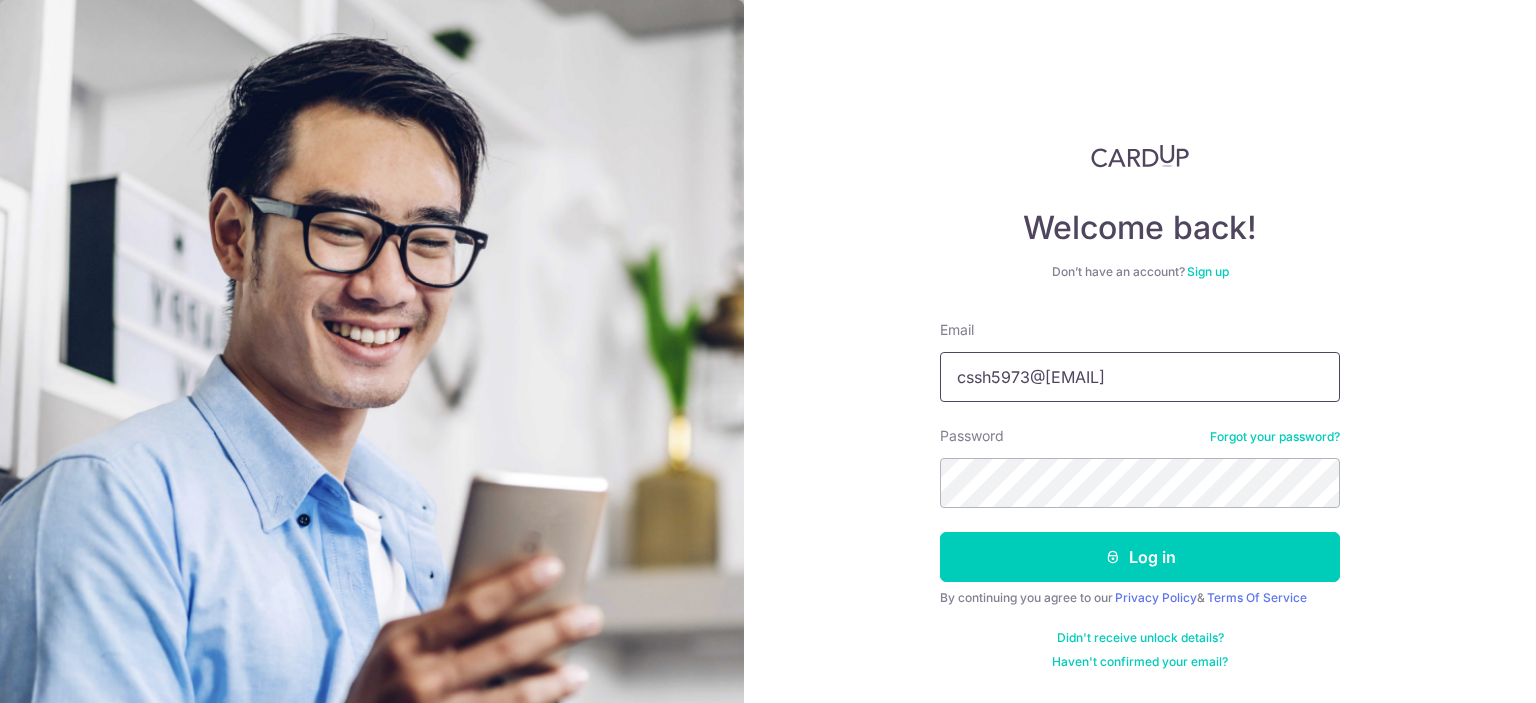 type on "cssh5973@[EMAIL]" 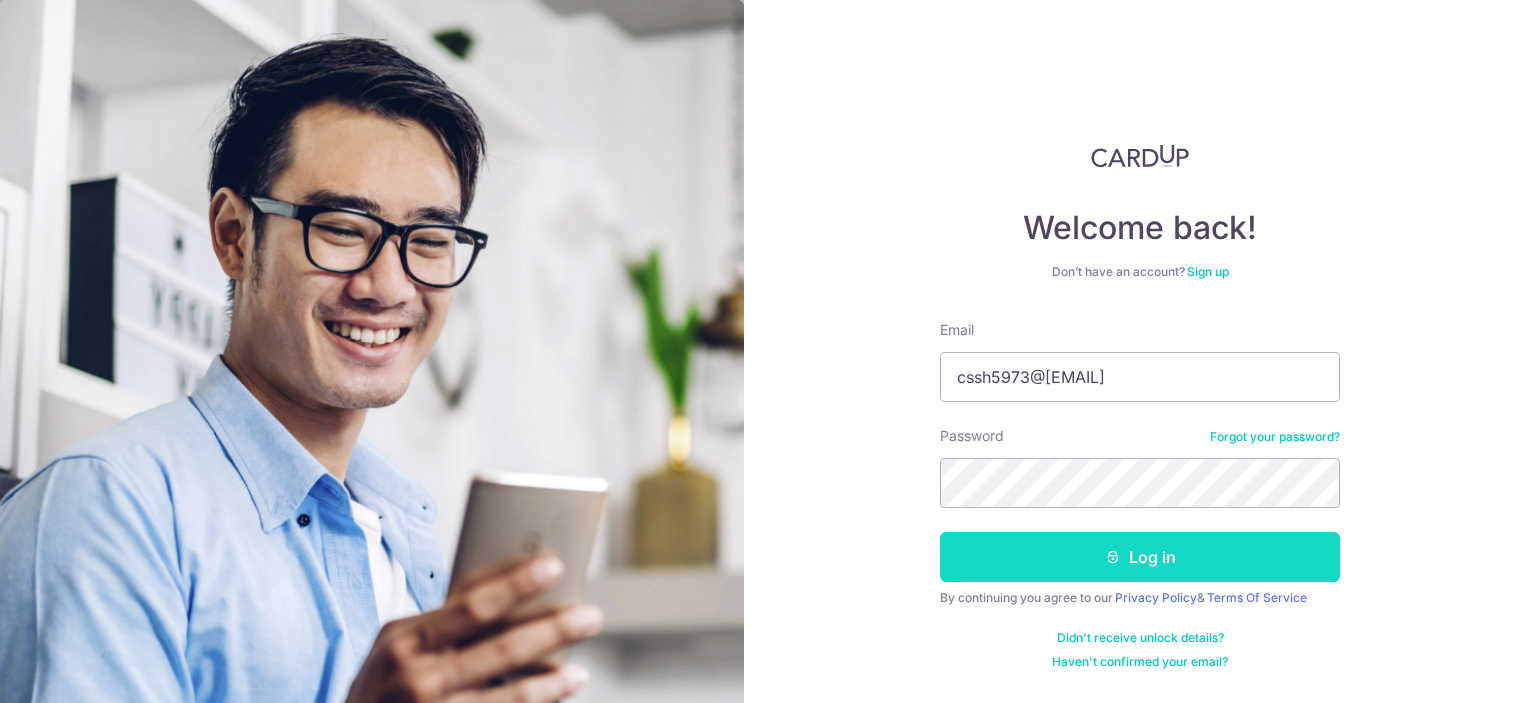 click on "Log in" at bounding box center [1140, 557] 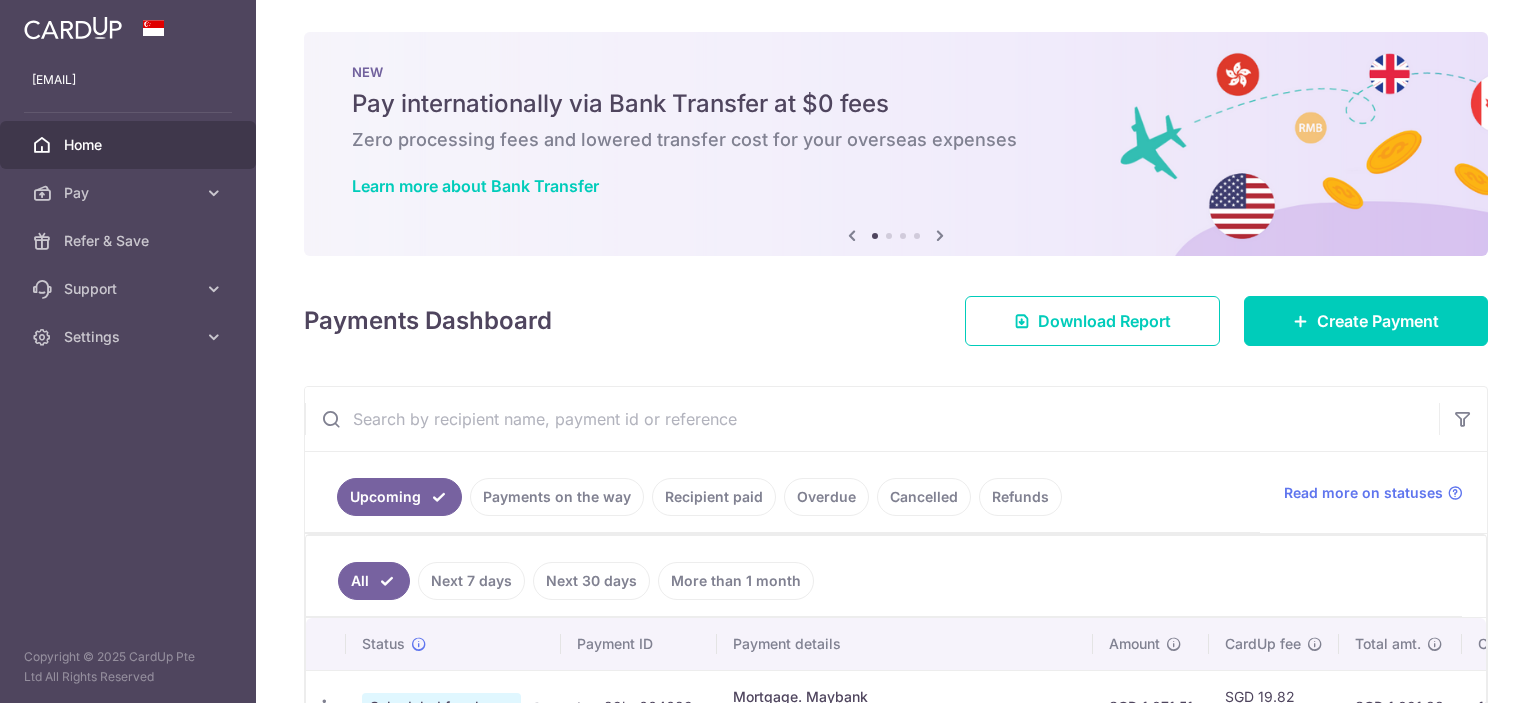 scroll, scrollTop: 0, scrollLeft: 0, axis: both 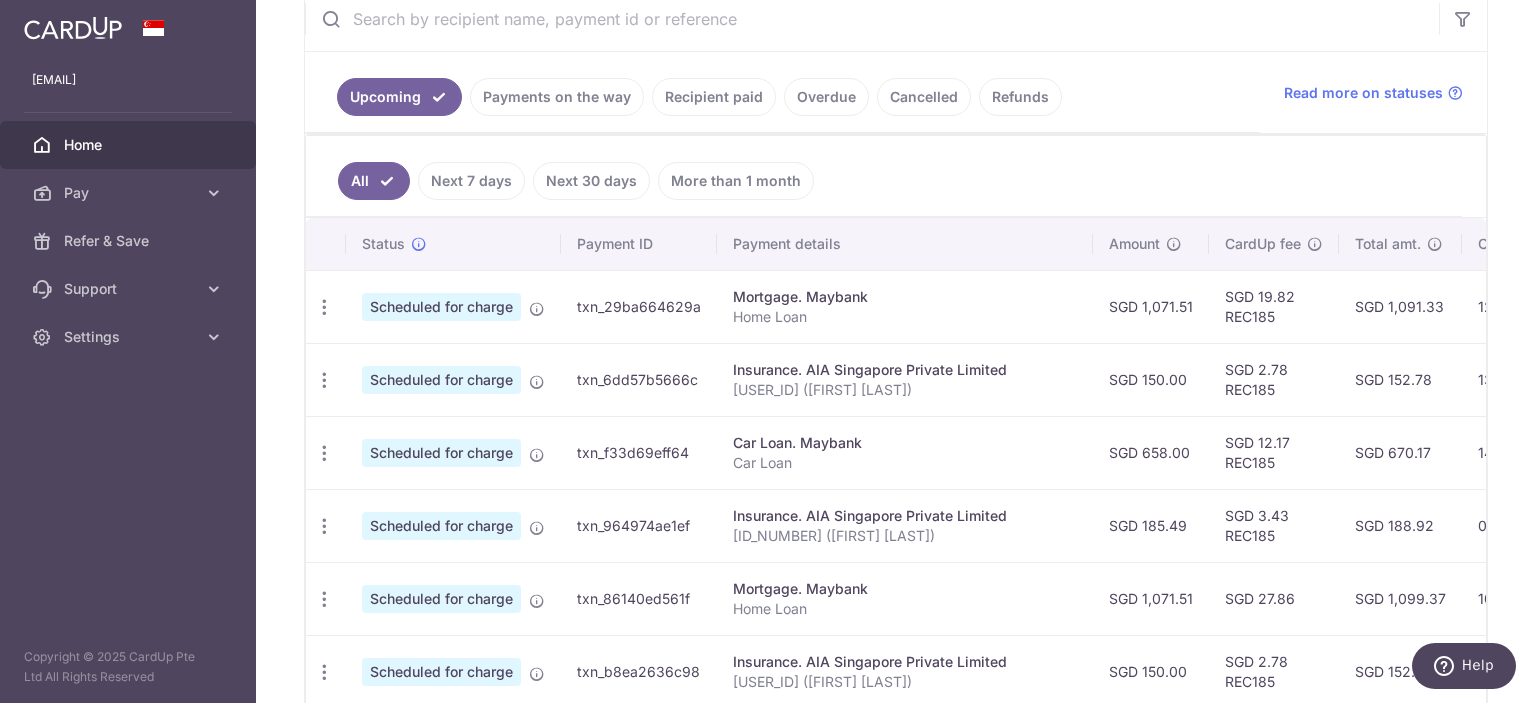click on "Car Loan" at bounding box center [905, 463] 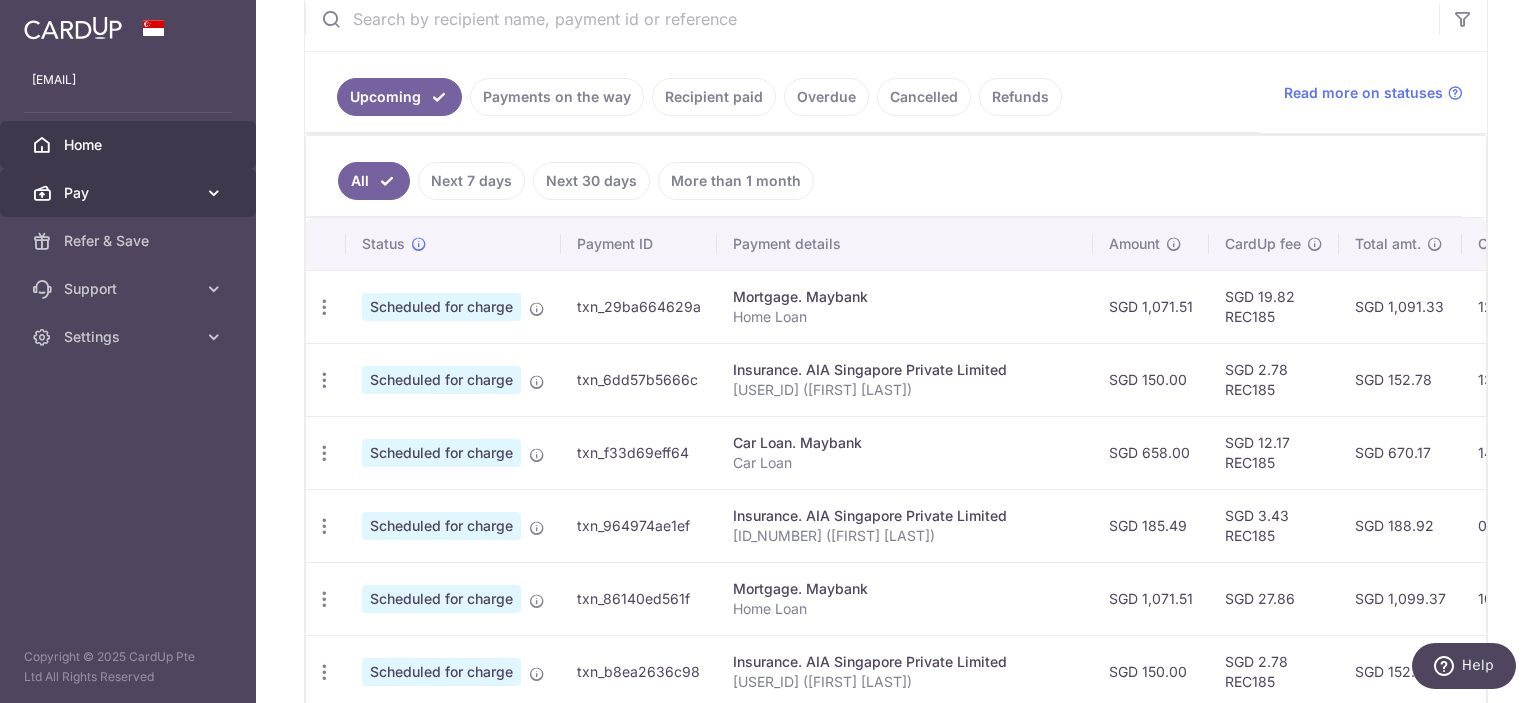click on "Pay" at bounding box center [130, 193] 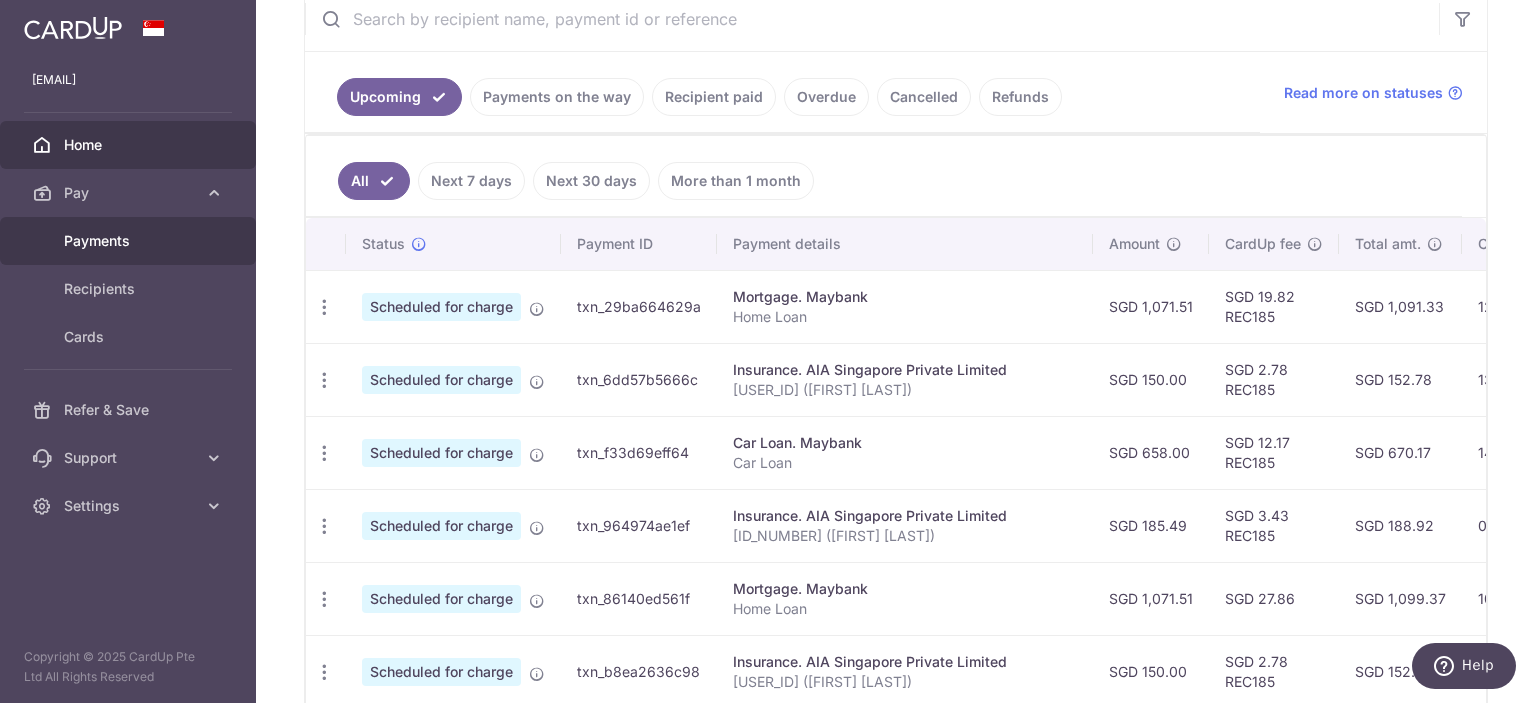 click on "Payments" at bounding box center [130, 241] 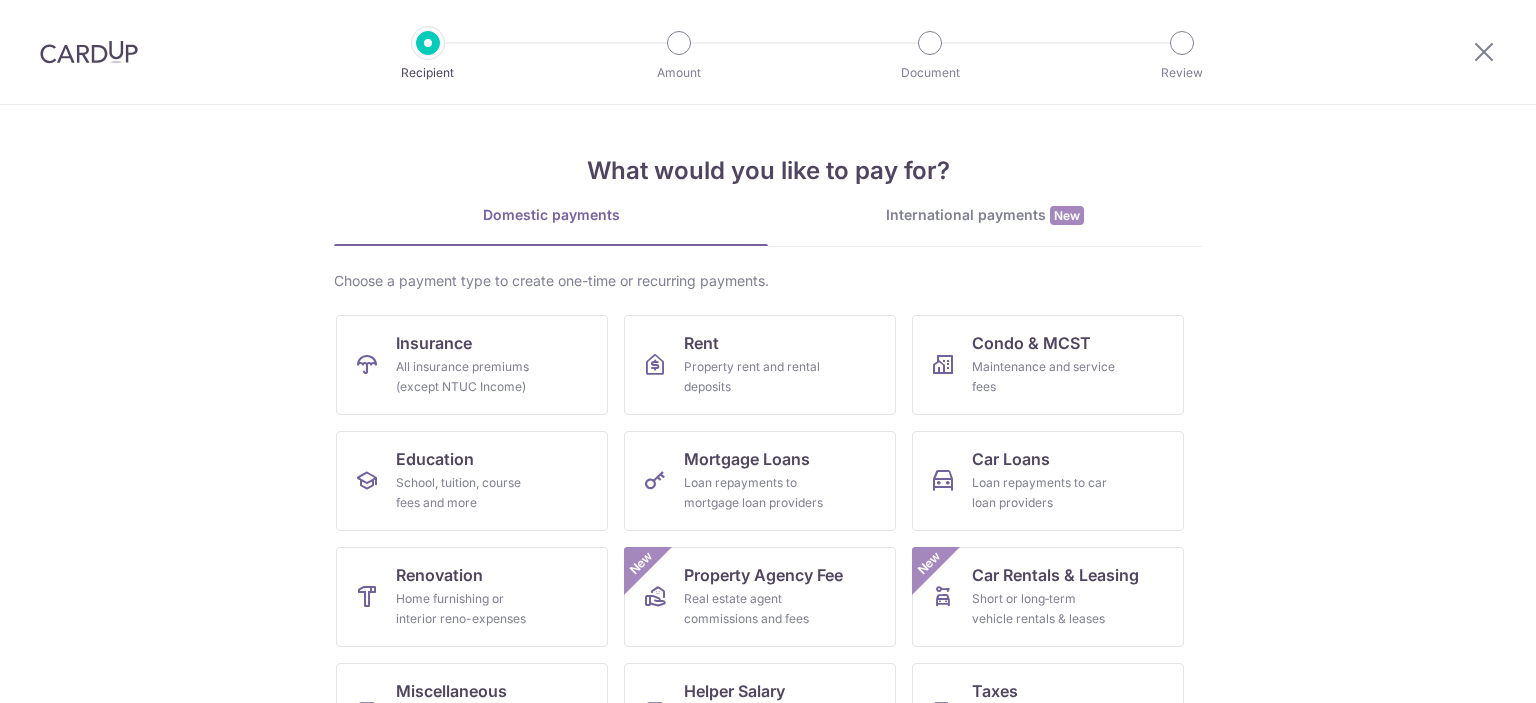 scroll, scrollTop: 0, scrollLeft: 0, axis: both 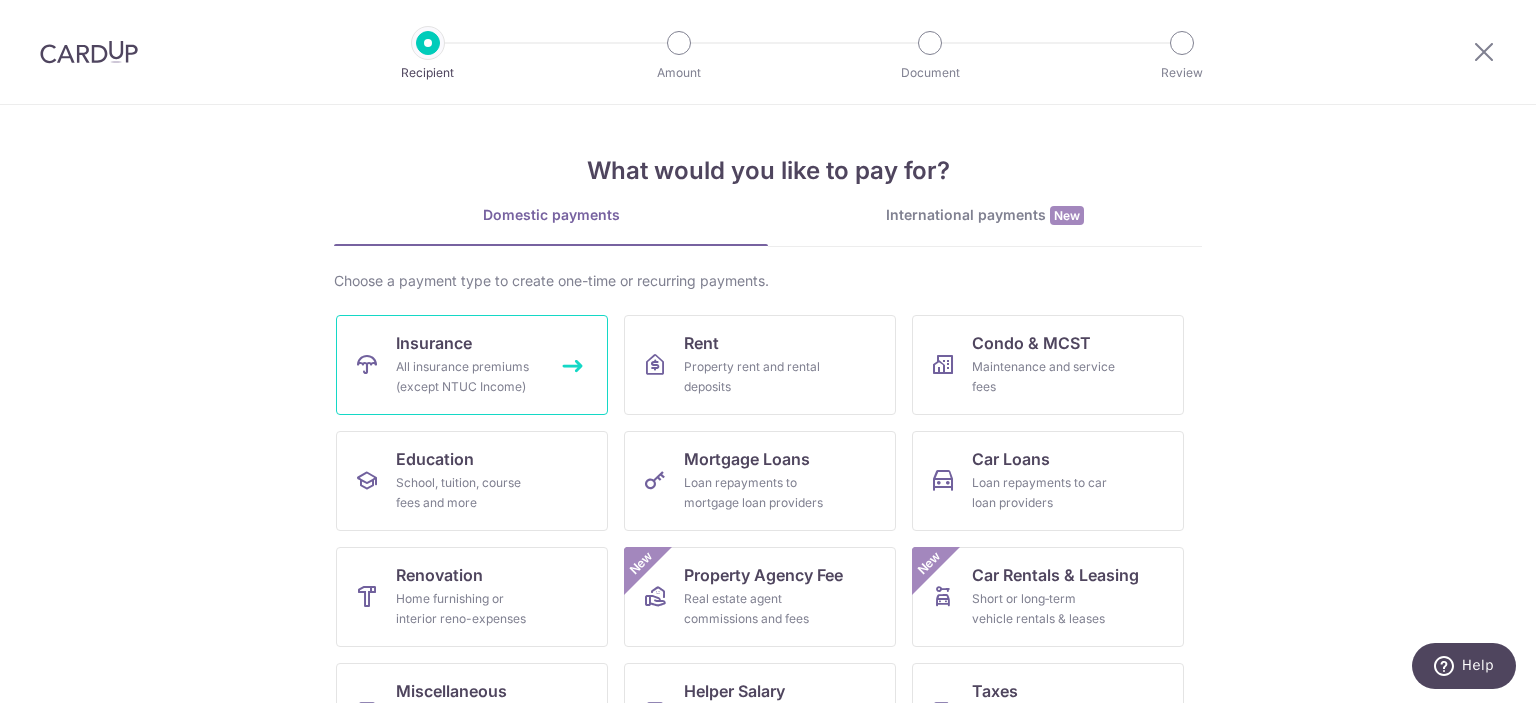 click on "All insurance premiums (except NTUC Income)" at bounding box center (468, 377) 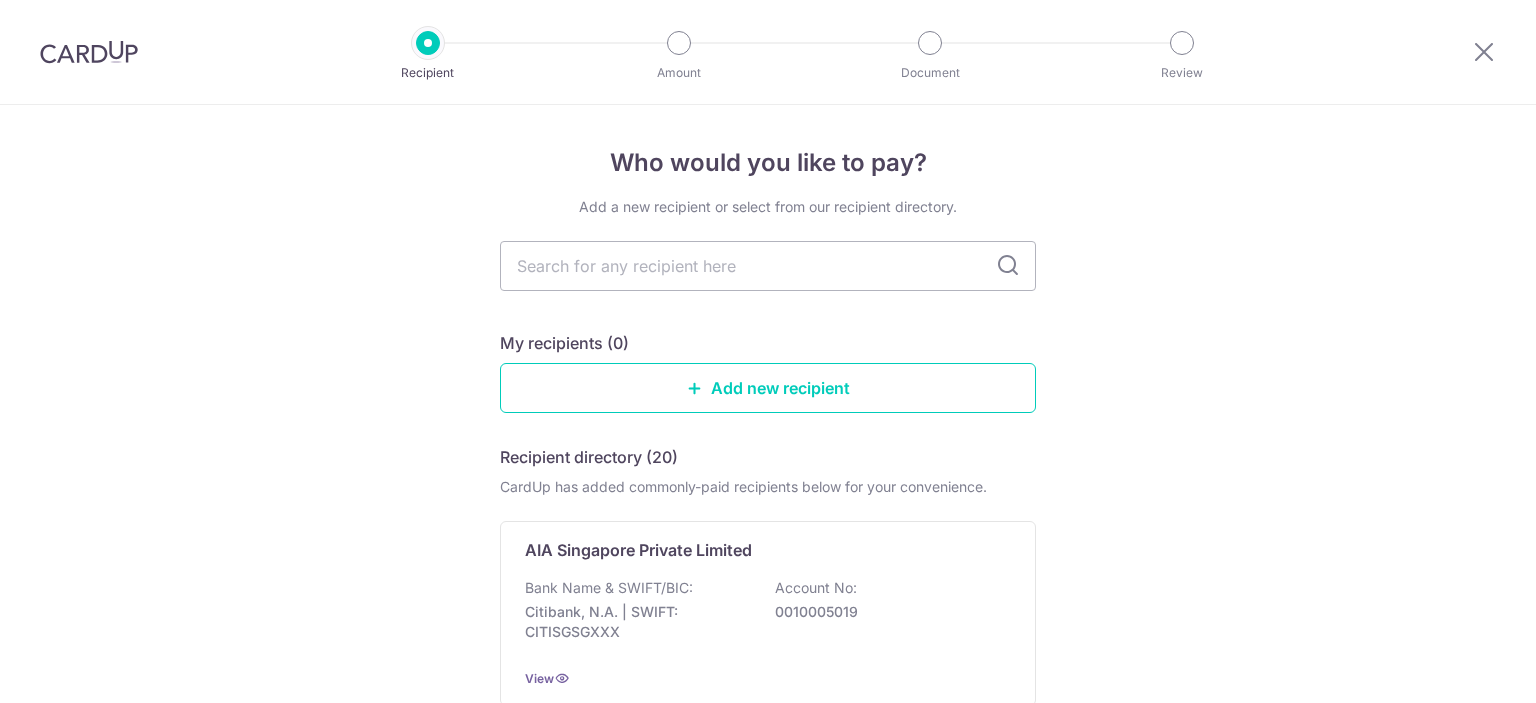scroll, scrollTop: 0, scrollLeft: 0, axis: both 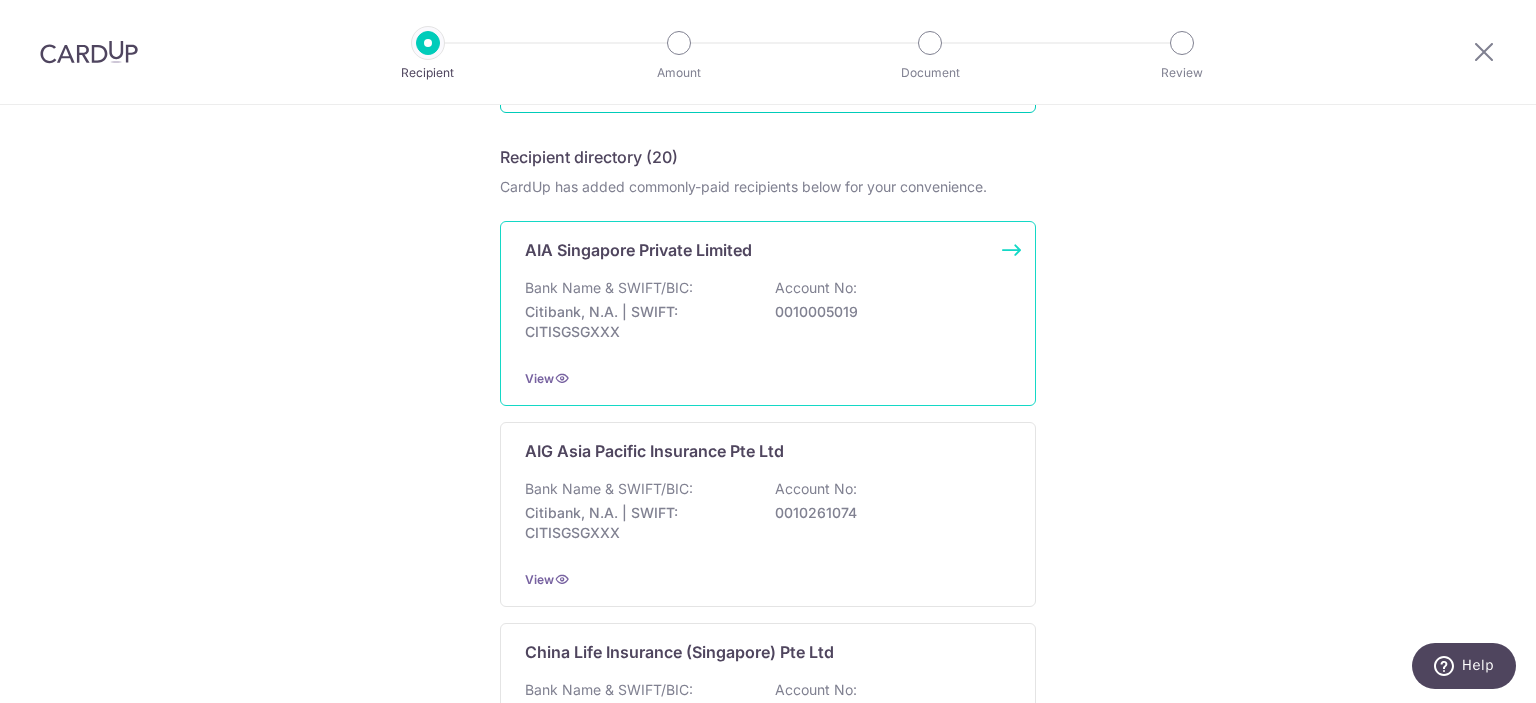 click on "Bank Name & SWIFT/BIC:
Citibank, N.A. | SWIFT: CITISGSGXXX
Account No:
0010005019" at bounding box center [768, 315] 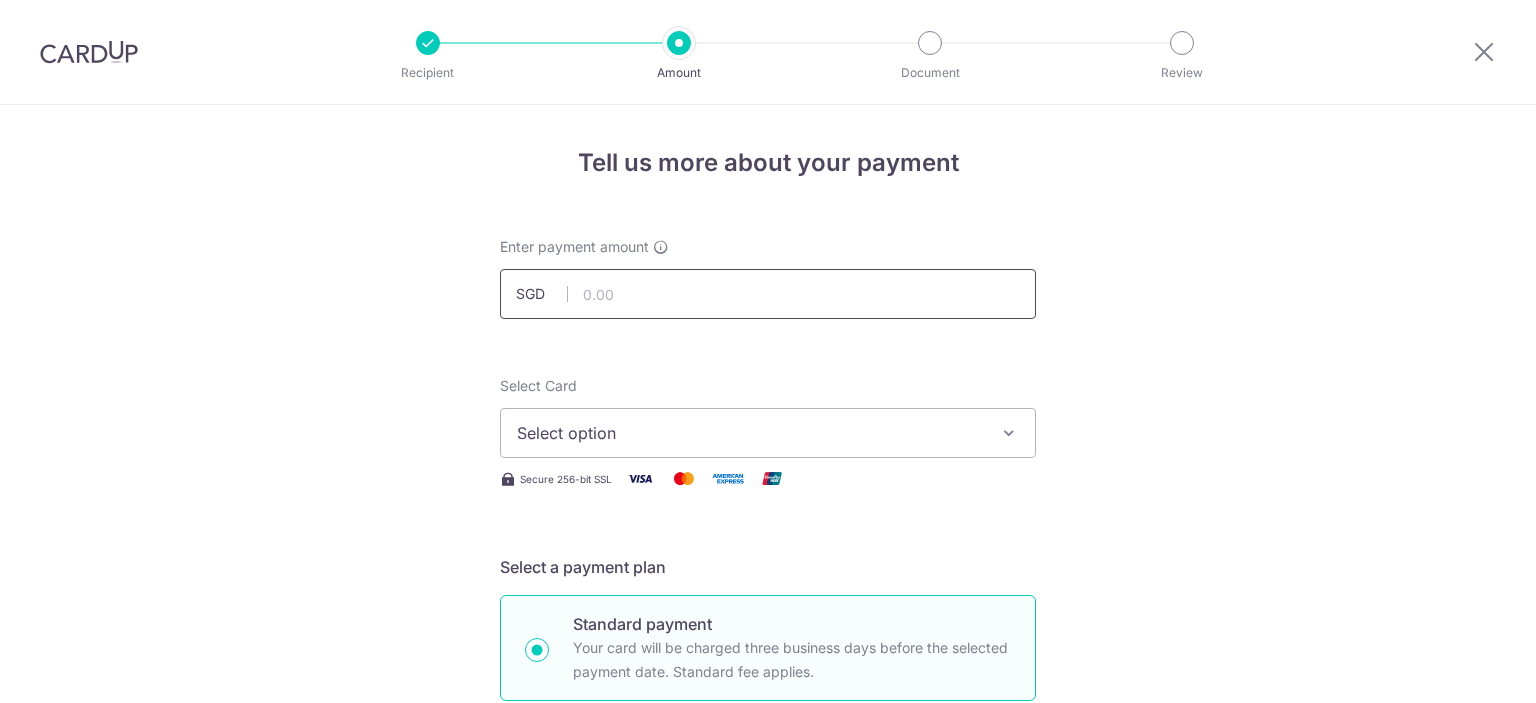 scroll, scrollTop: 0, scrollLeft: 0, axis: both 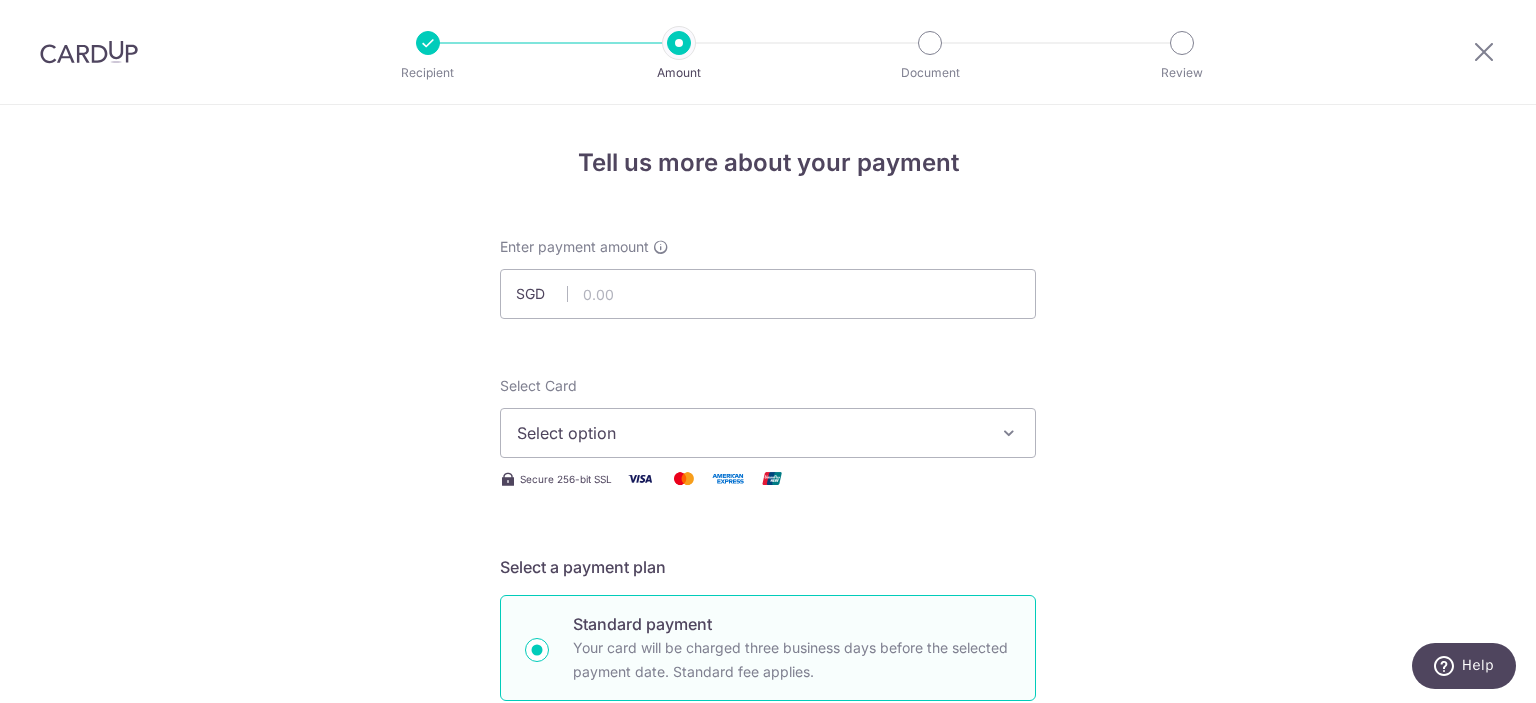 click on "Select option" at bounding box center (750, 433) 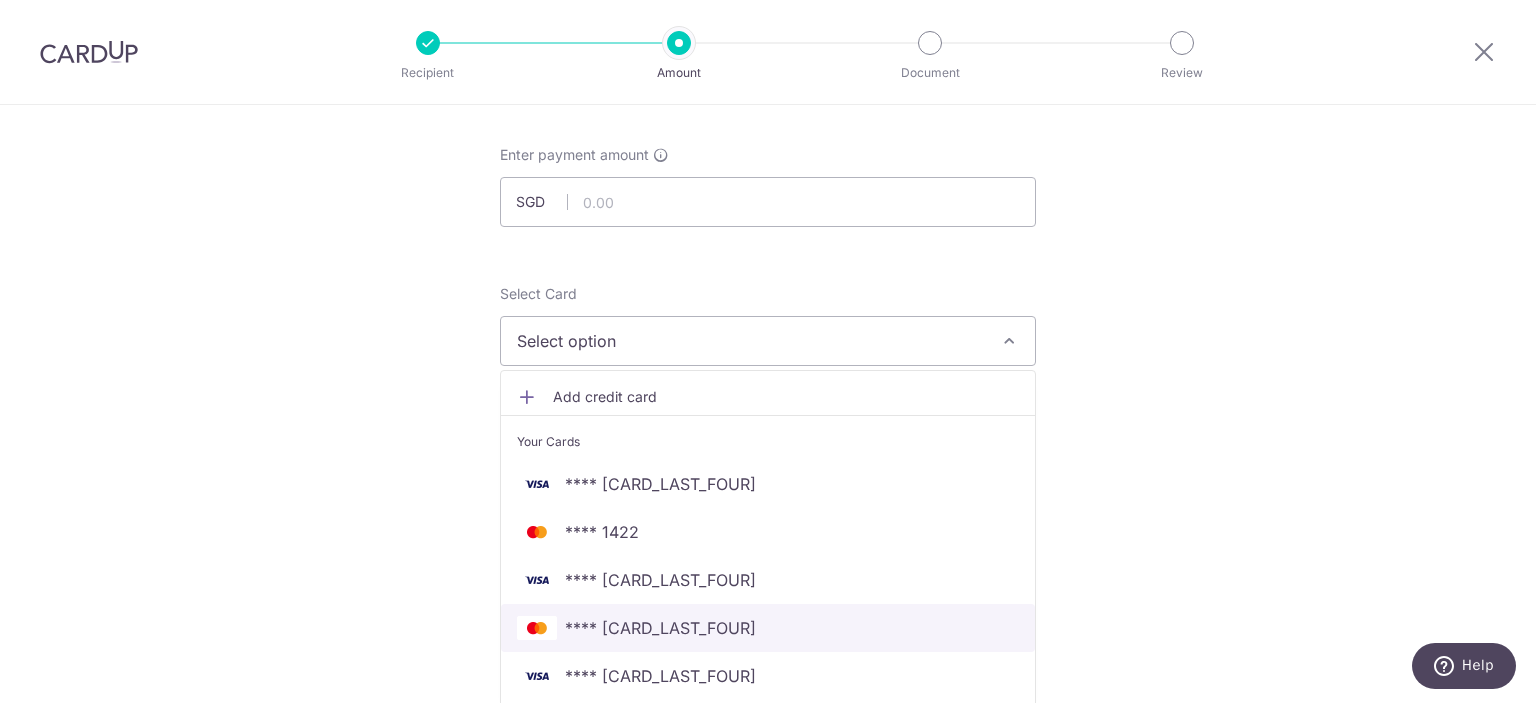 scroll, scrollTop: 200, scrollLeft: 0, axis: vertical 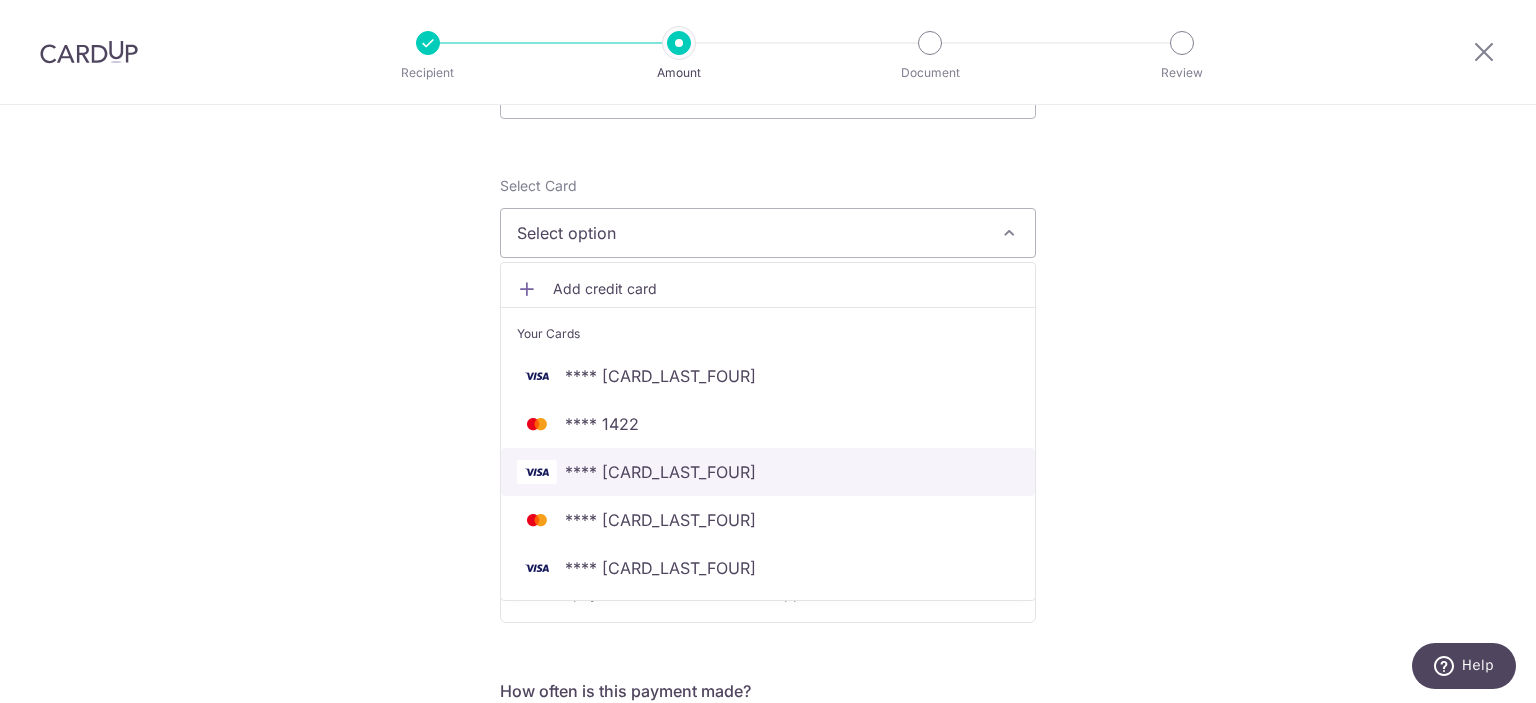 click on "**** 0962" at bounding box center [768, 472] 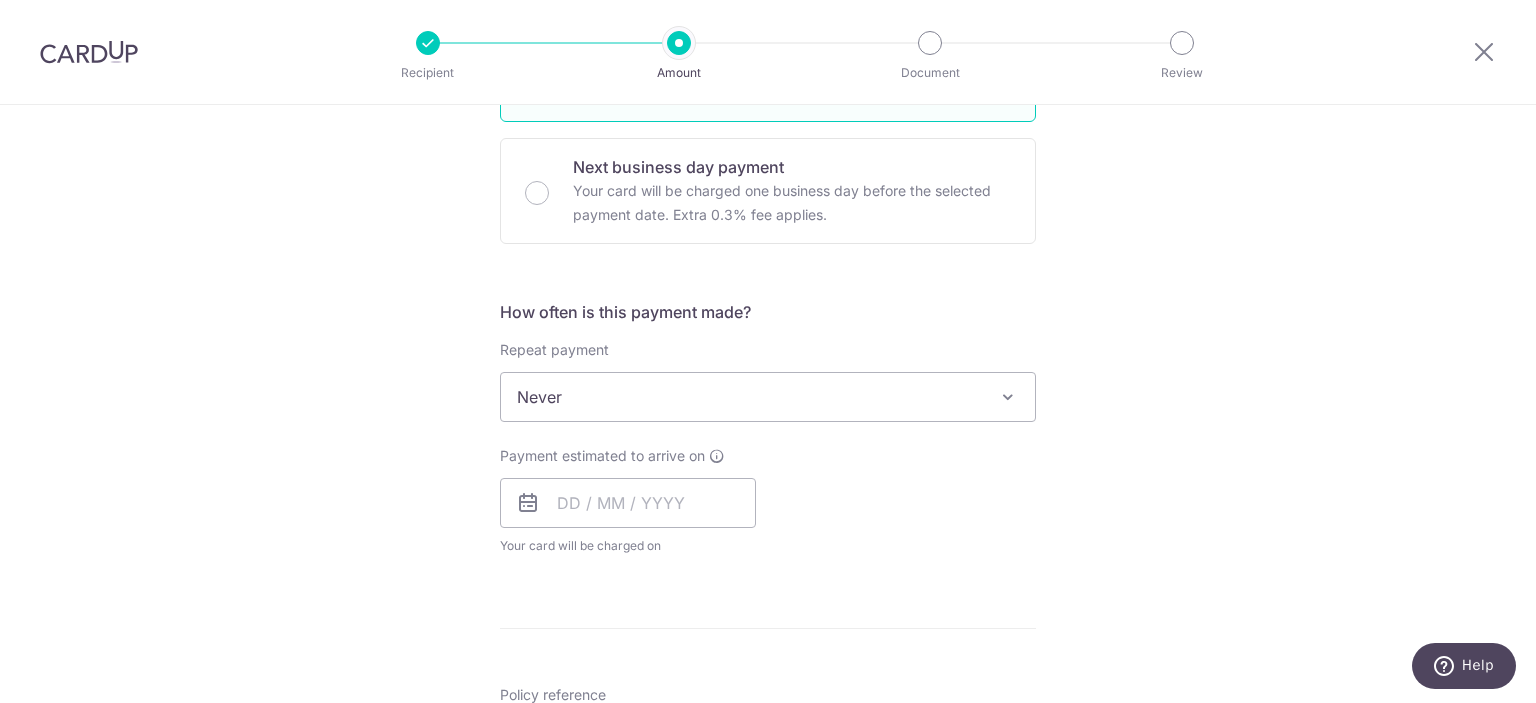 scroll, scrollTop: 600, scrollLeft: 0, axis: vertical 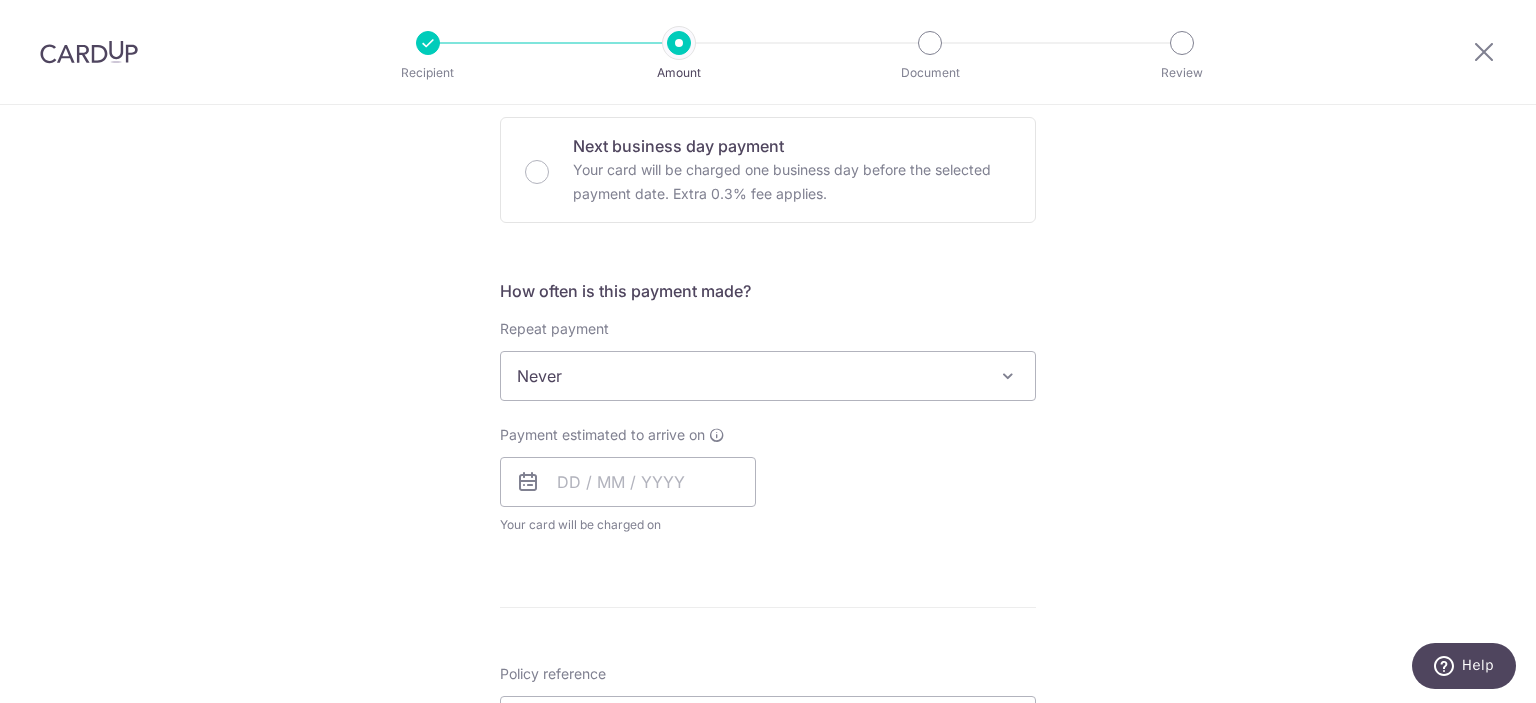click on "Never" at bounding box center [768, 376] 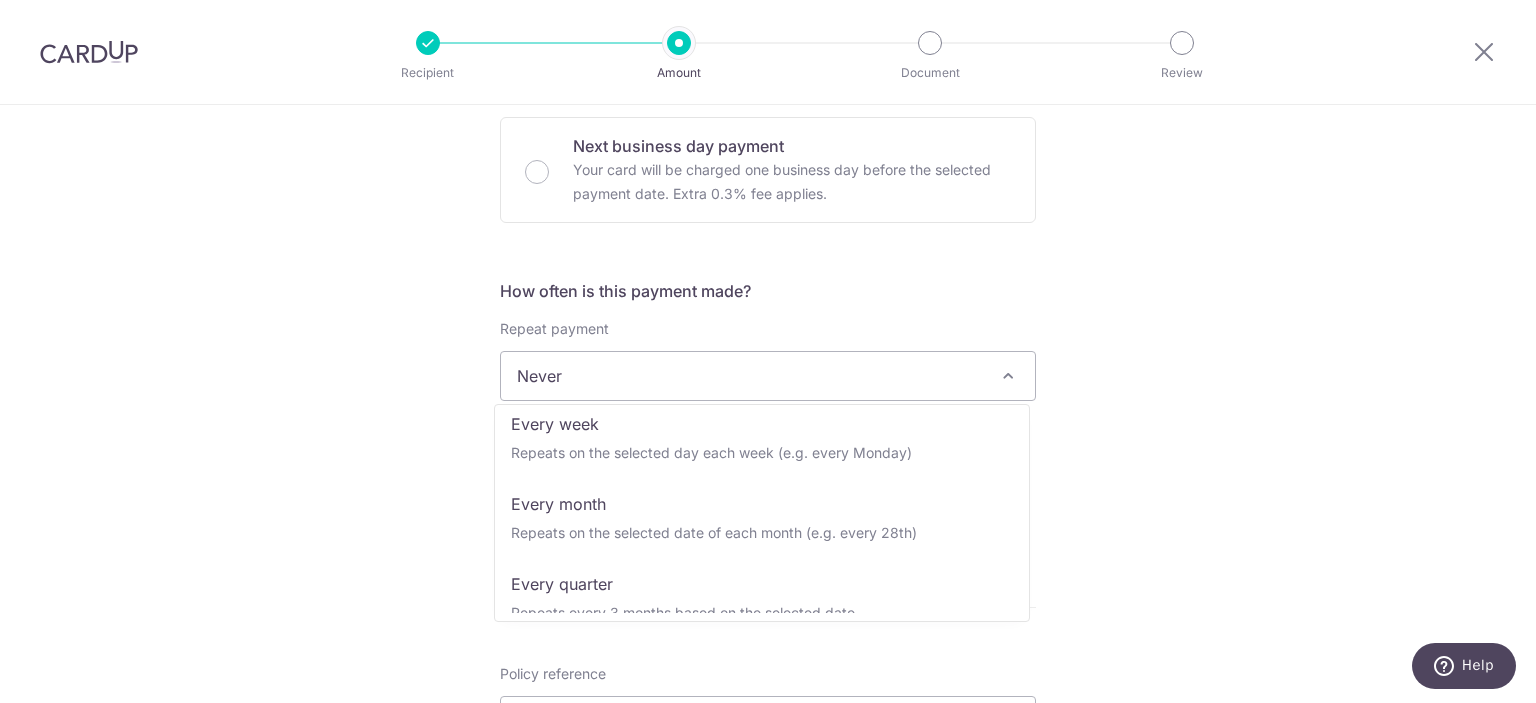 scroll, scrollTop: 280, scrollLeft: 0, axis: vertical 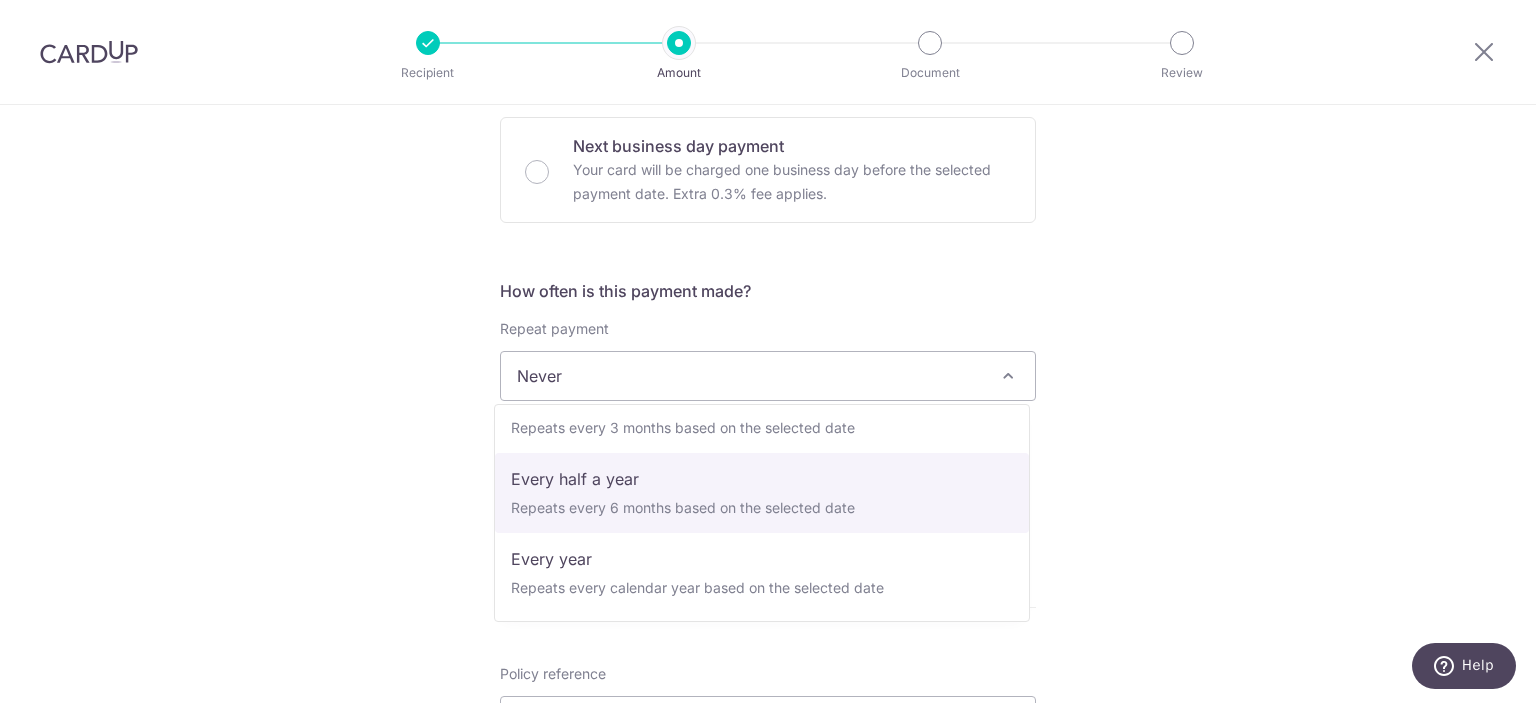 click on "Tell us more about your payment
Enter payment amount
SGD
Select Card
**** 0962
Add credit card
Your Cards
**** 3329
**** 1422
**** 0962
**** 8295
**** 5624
Secure 256-bit SSL
Text
New card details
Card" at bounding box center [768, 409] 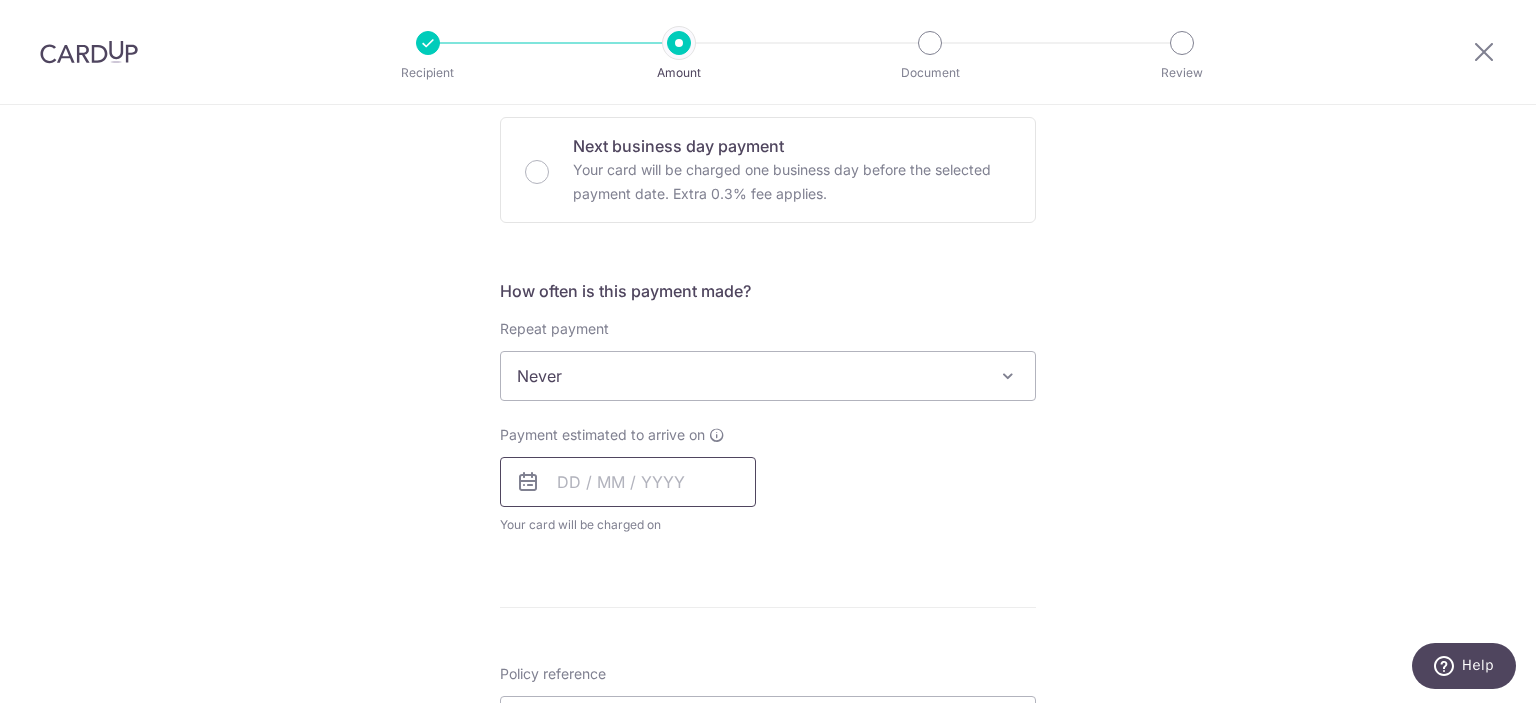 click at bounding box center (628, 482) 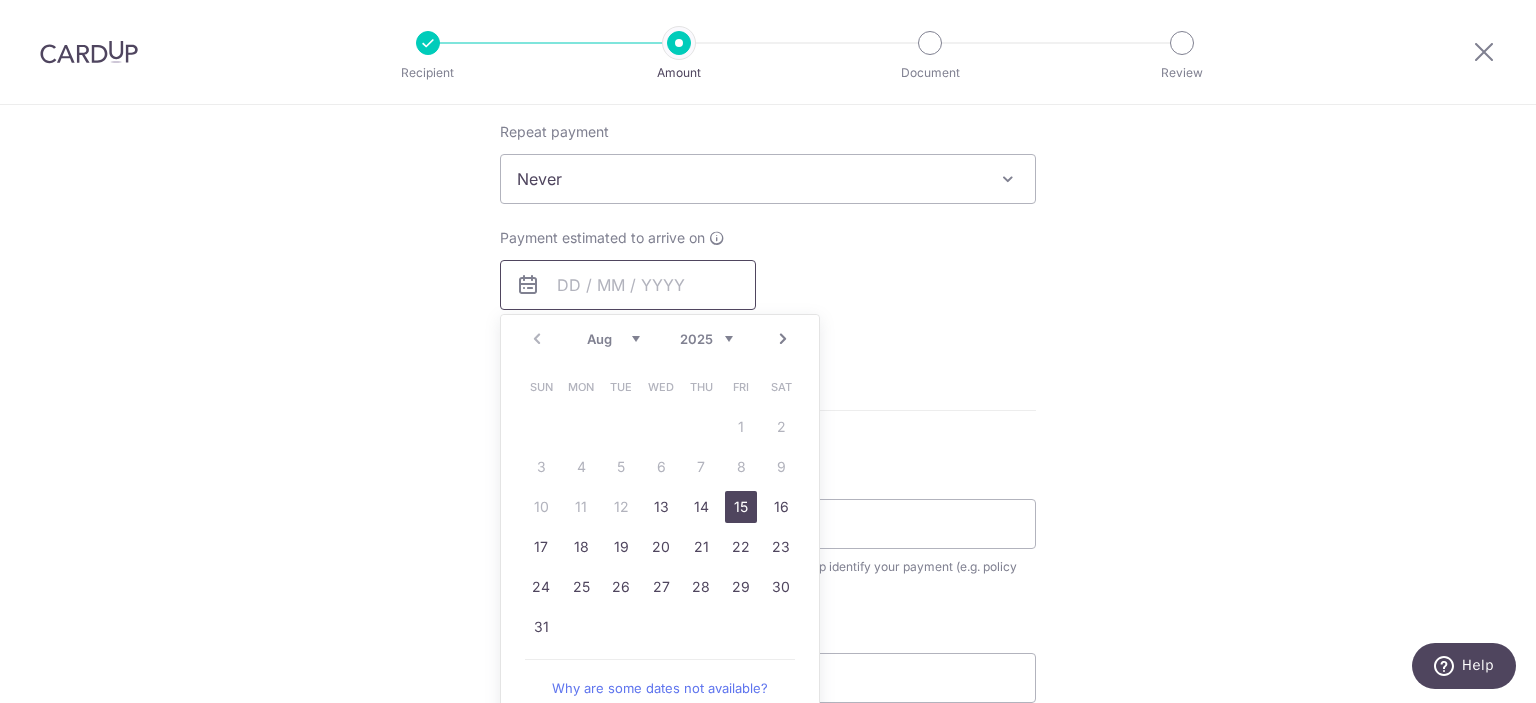 scroll, scrollTop: 800, scrollLeft: 0, axis: vertical 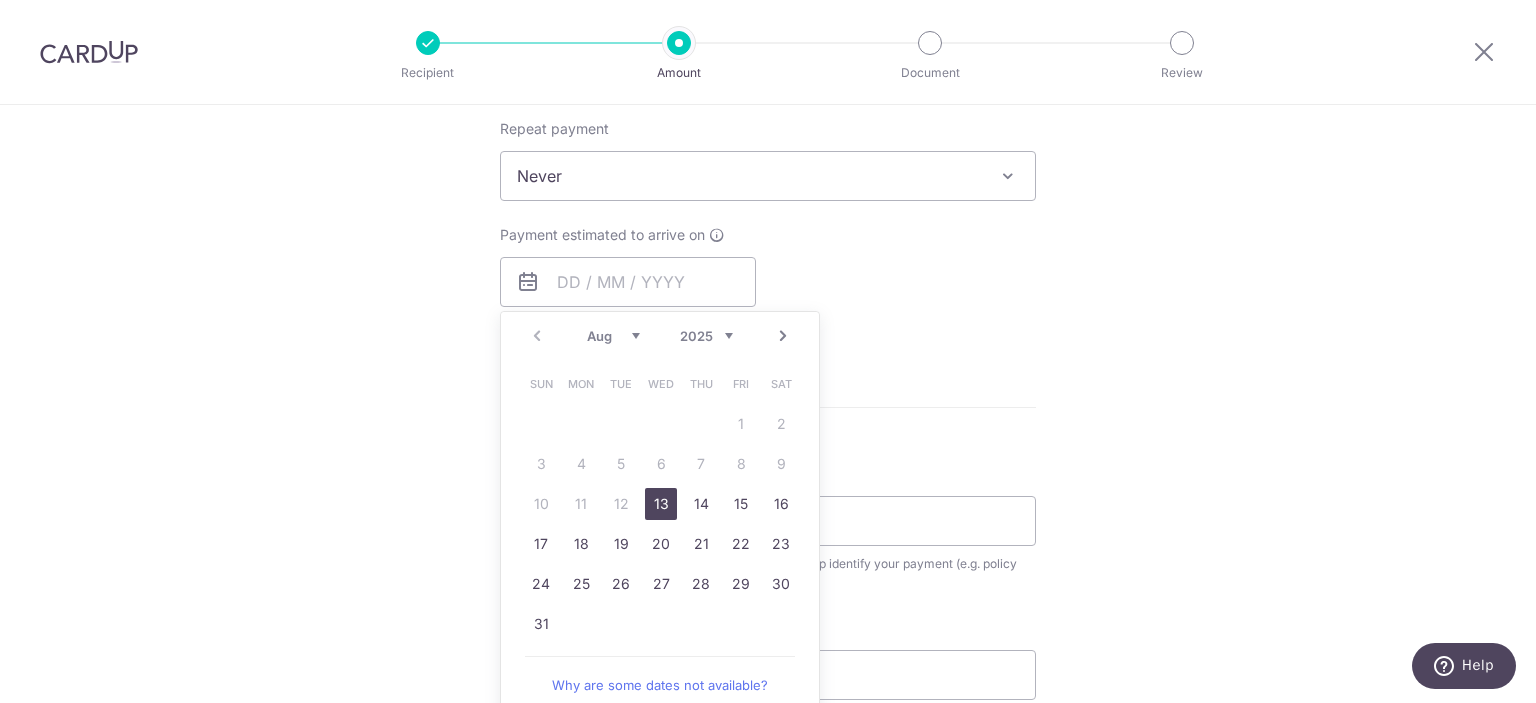 click on "13" at bounding box center [661, 504] 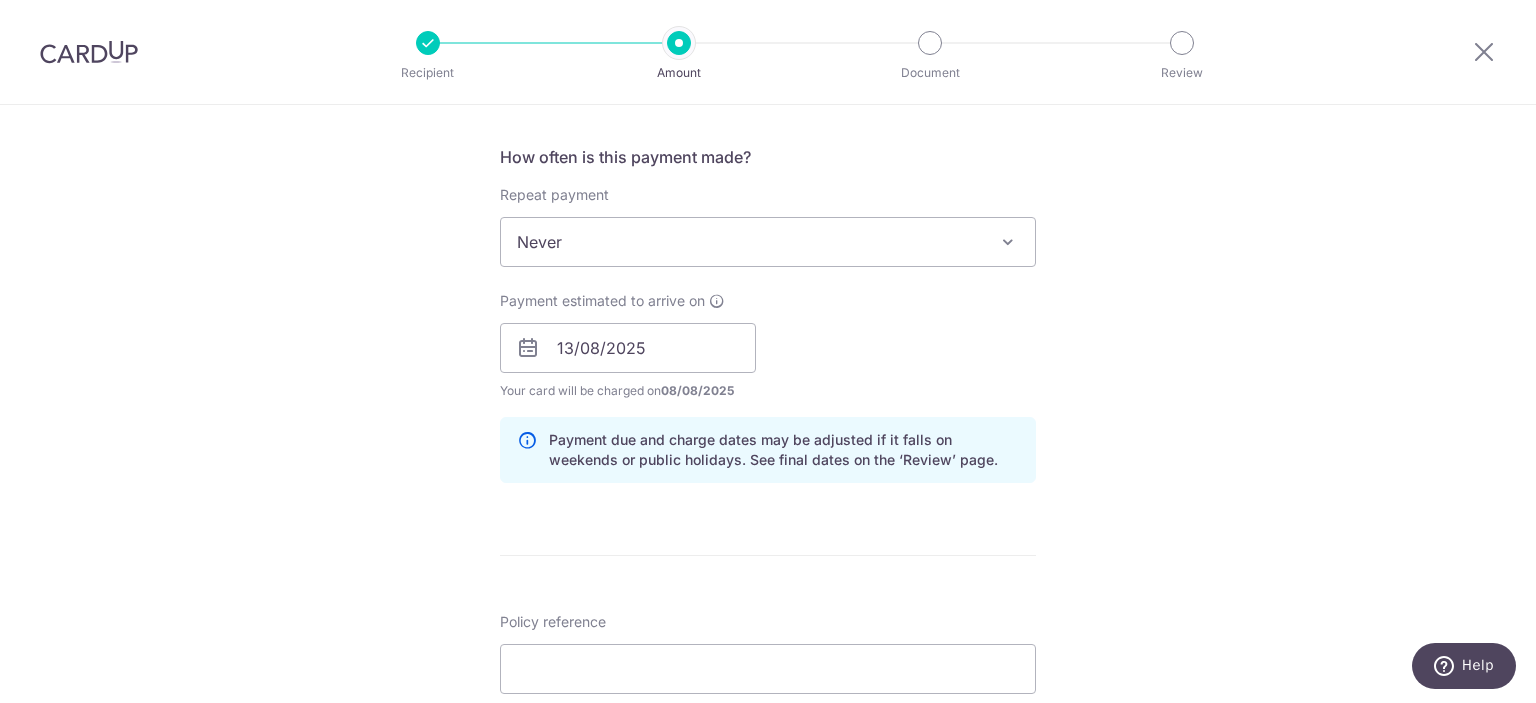 scroll, scrollTop: 700, scrollLeft: 0, axis: vertical 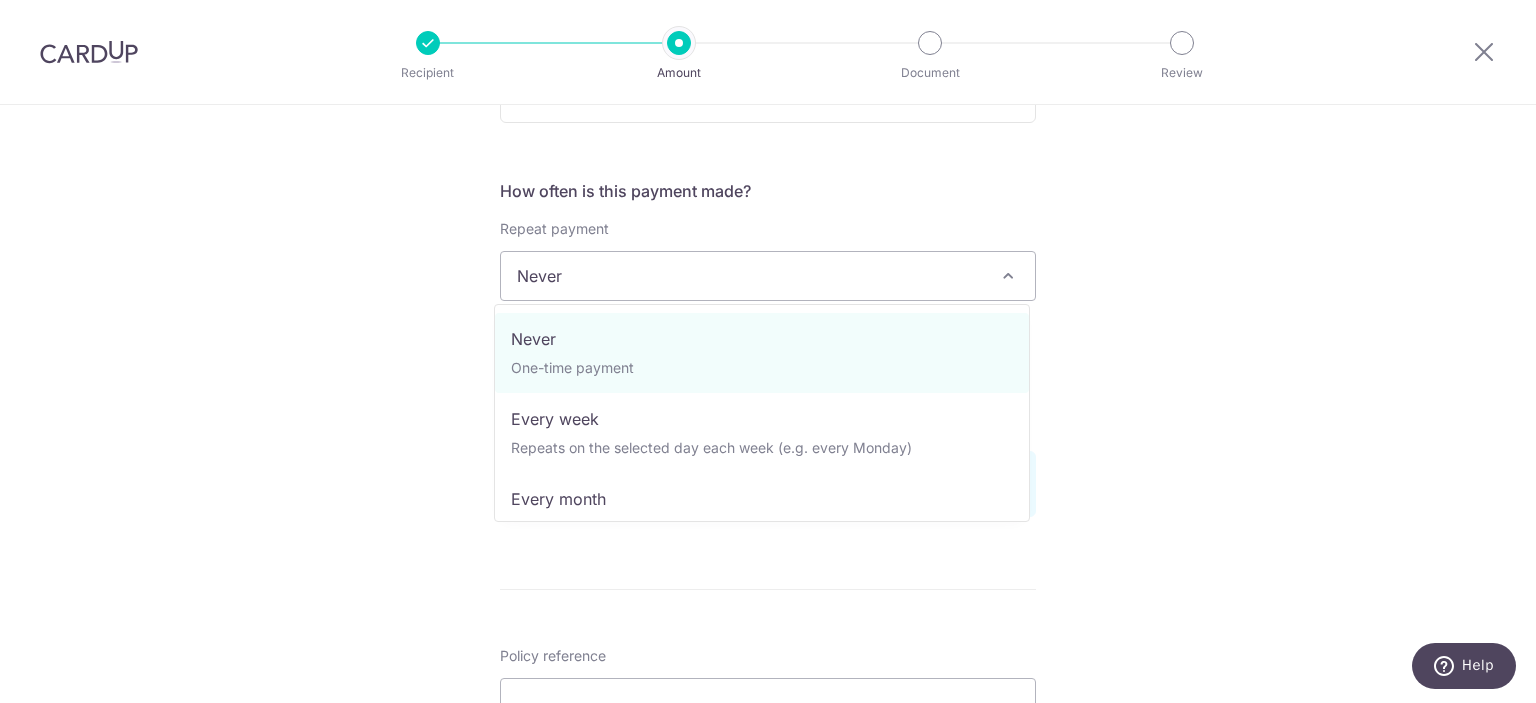 click on "Never" at bounding box center [768, 276] 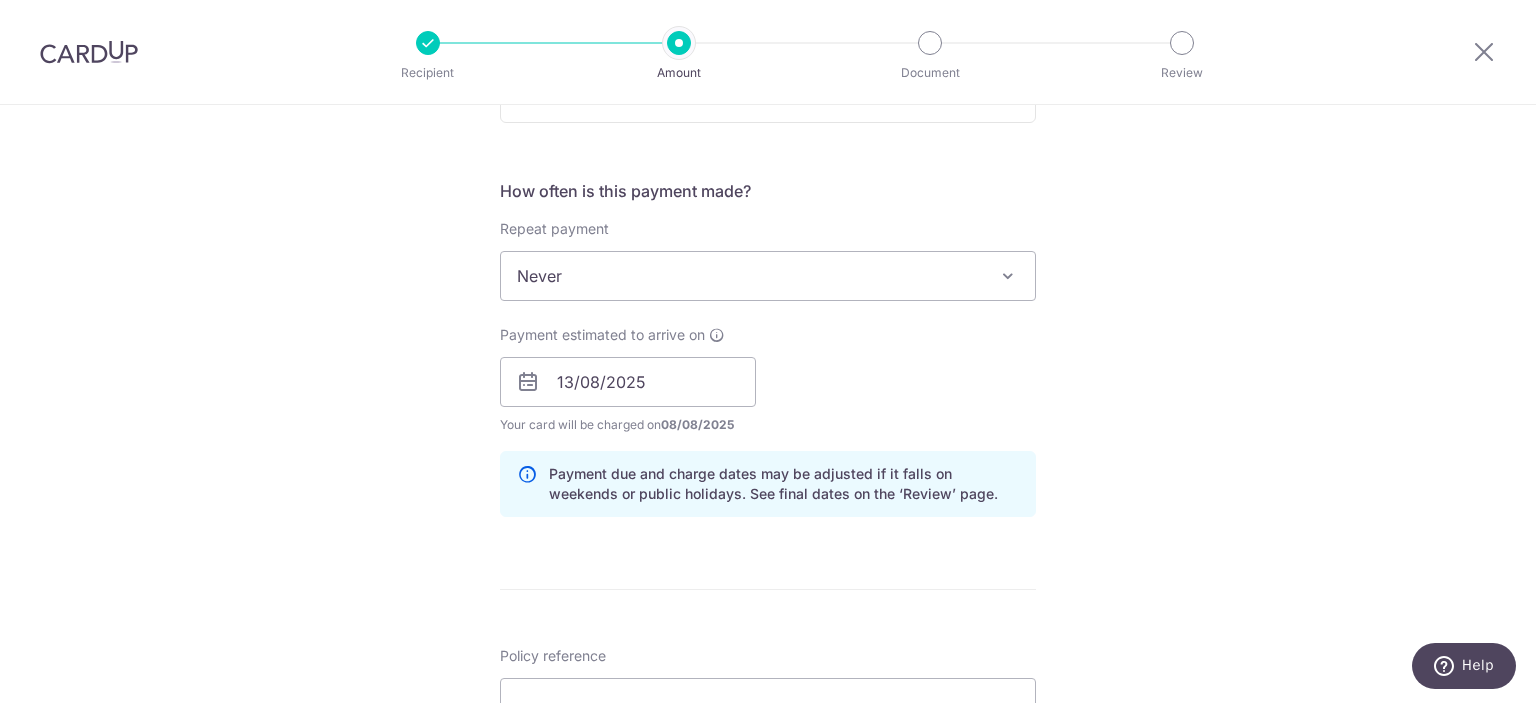 click on "Never" at bounding box center (768, 276) 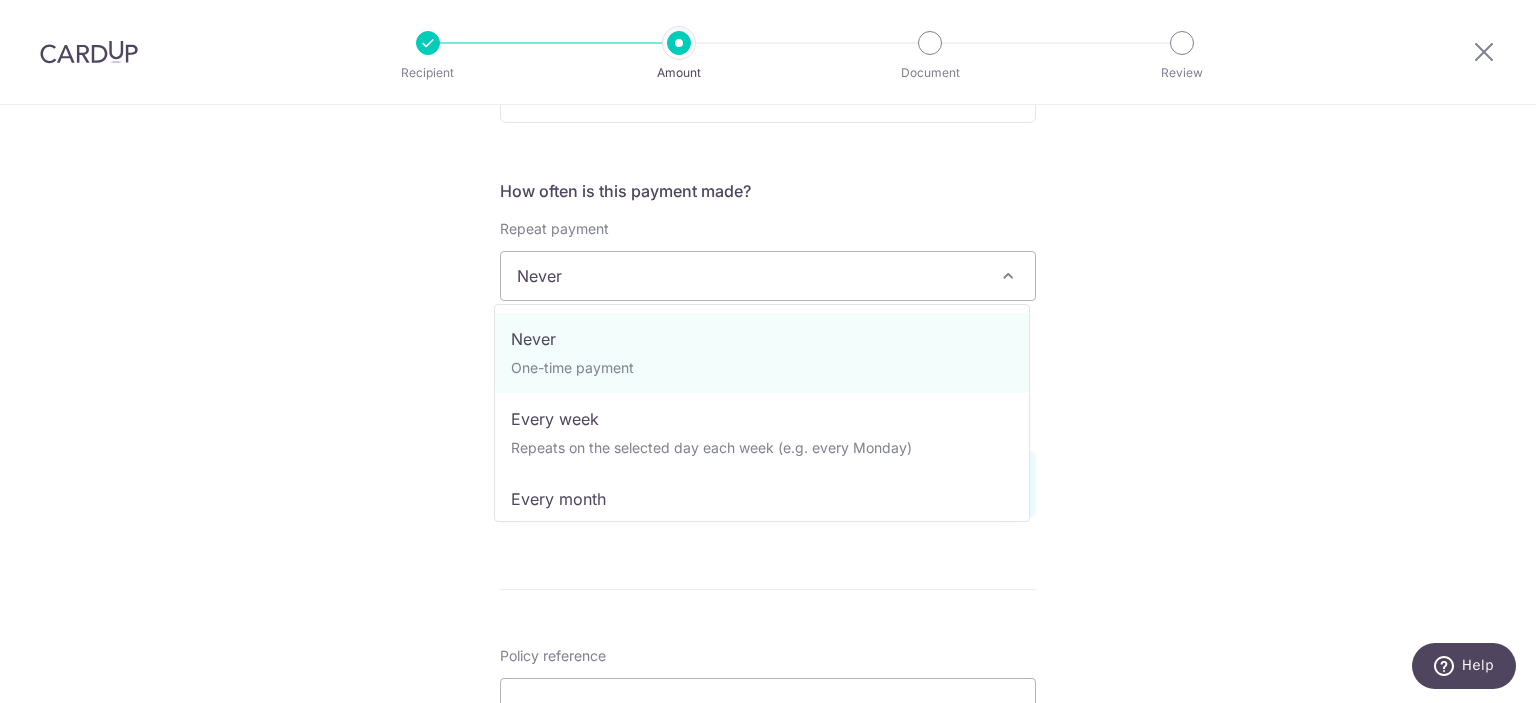 click on "Never" at bounding box center (768, 276) 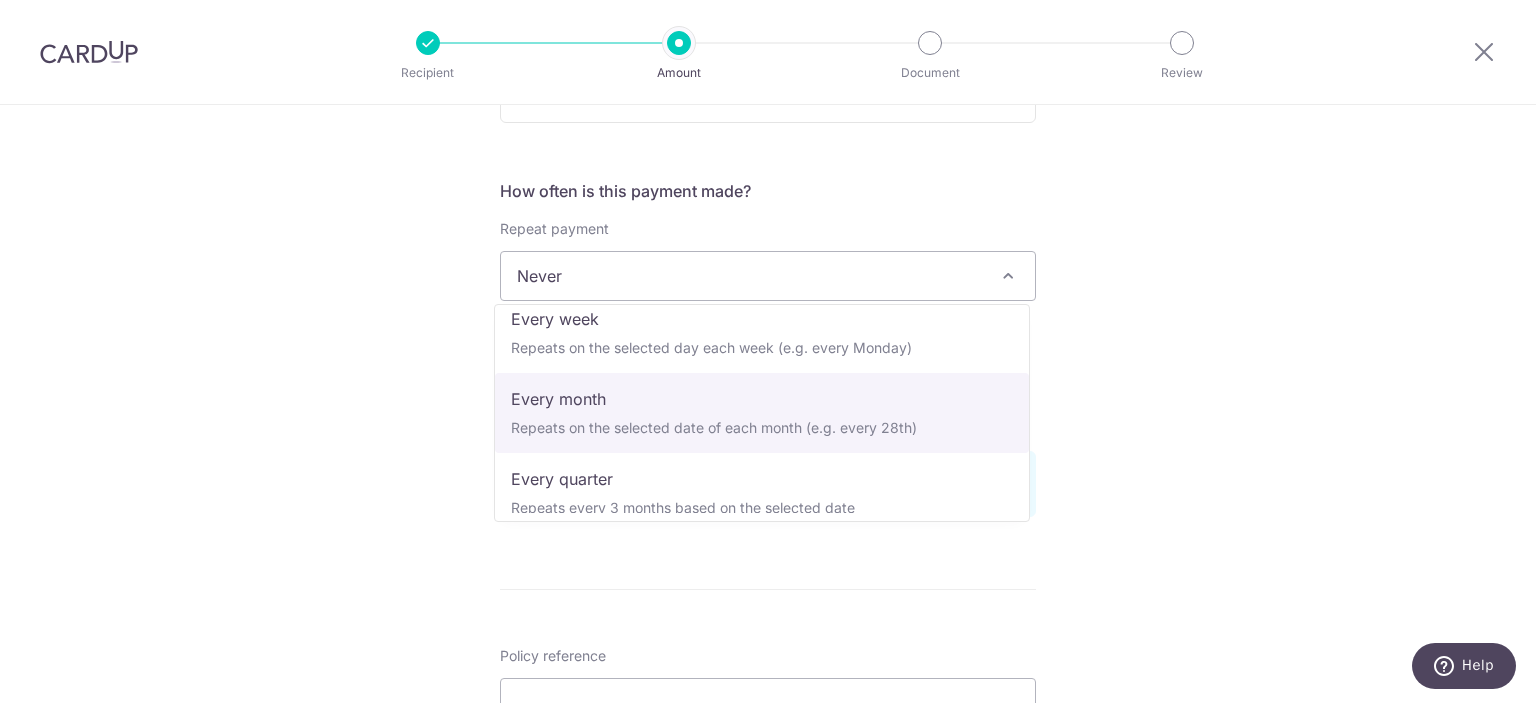 scroll, scrollTop: 0, scrollLeft: 0, axis: both 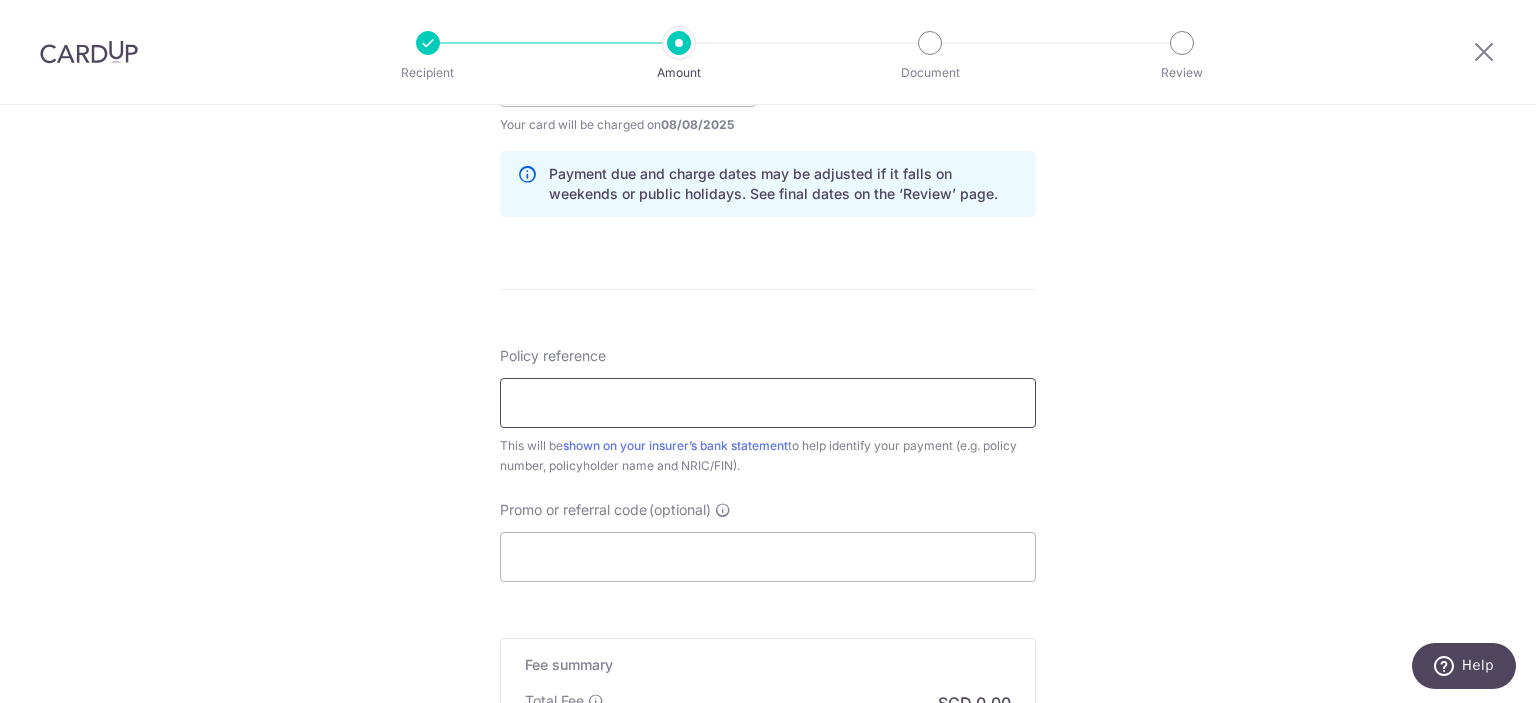 click on "Policy reference" at bounding box center [768, 403] 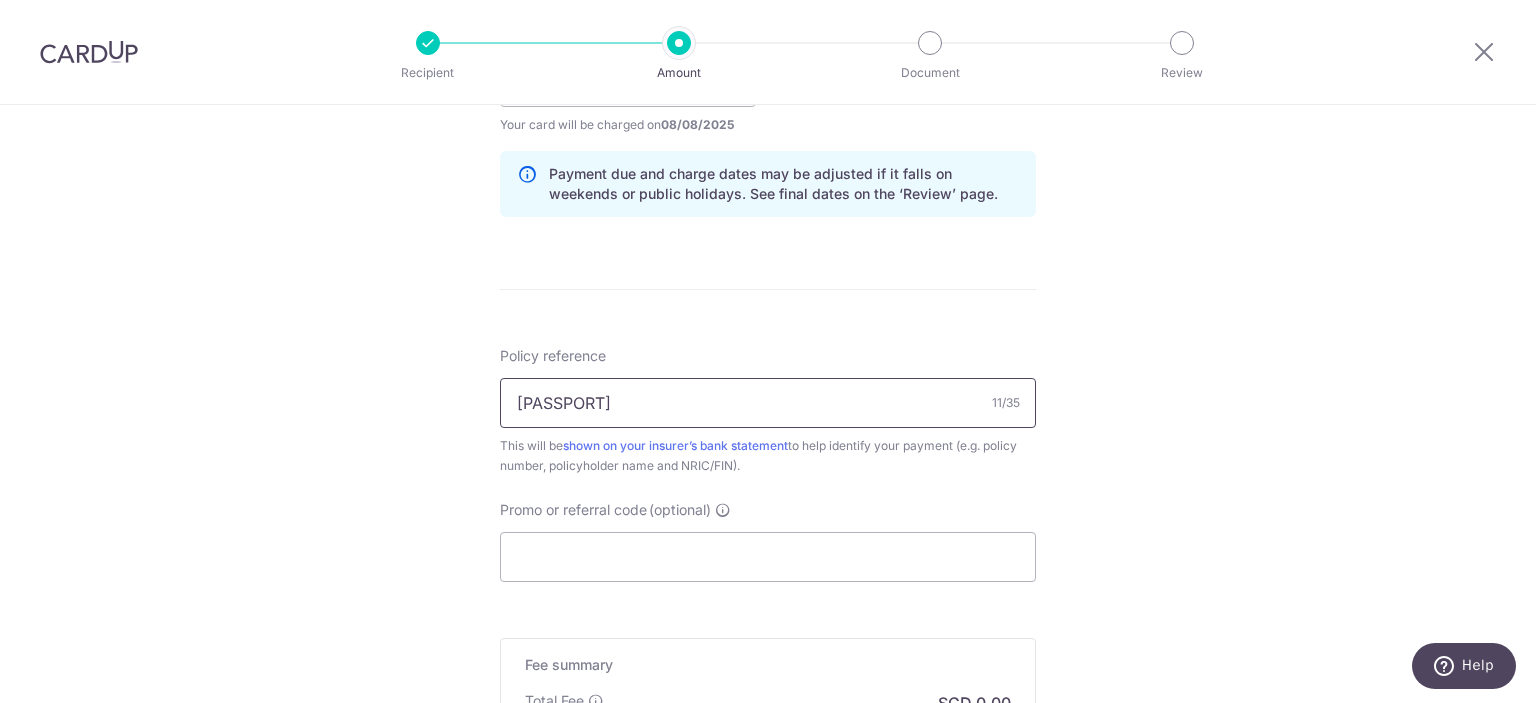 click on "[PASSPORT_NUMBER]" at bounding box center [768, 403] 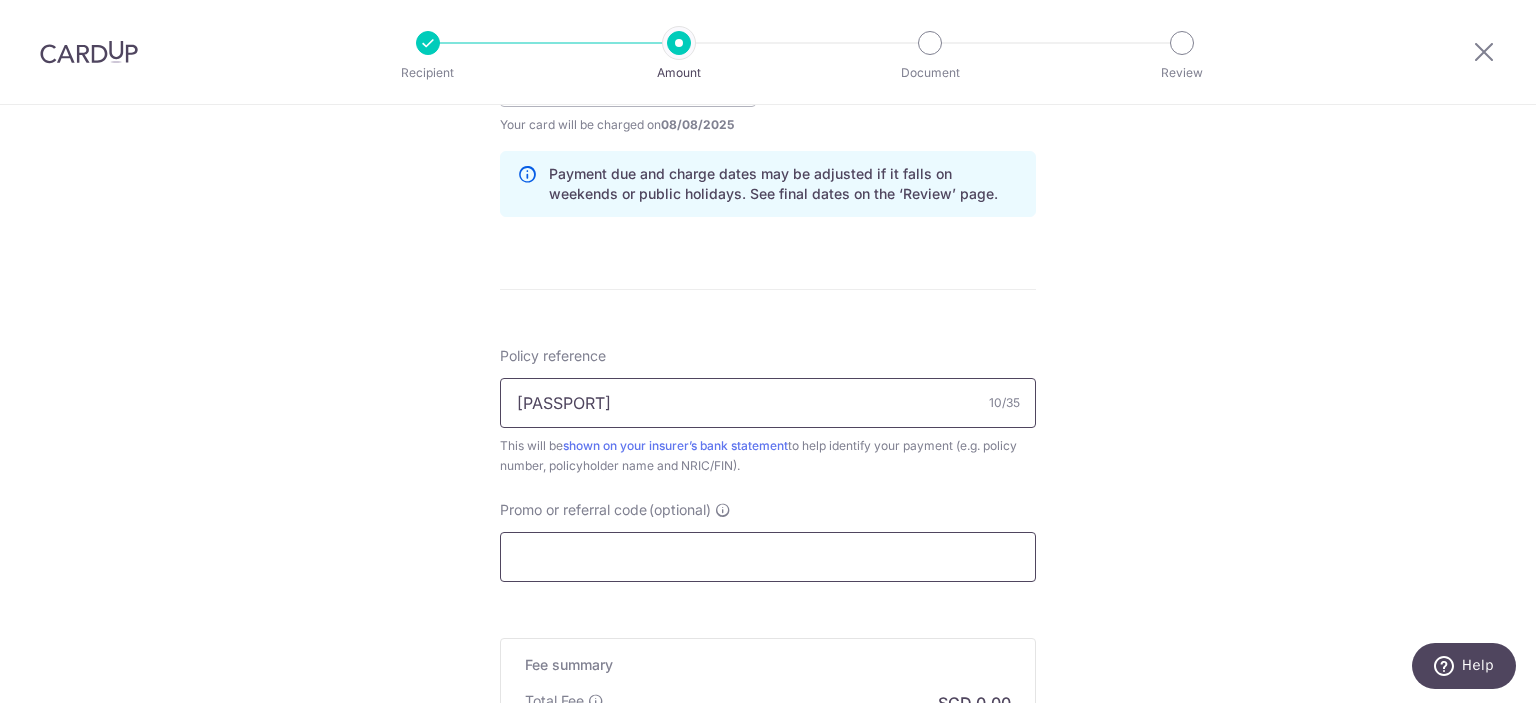 type on "[PASSPORT_NUMBER]" 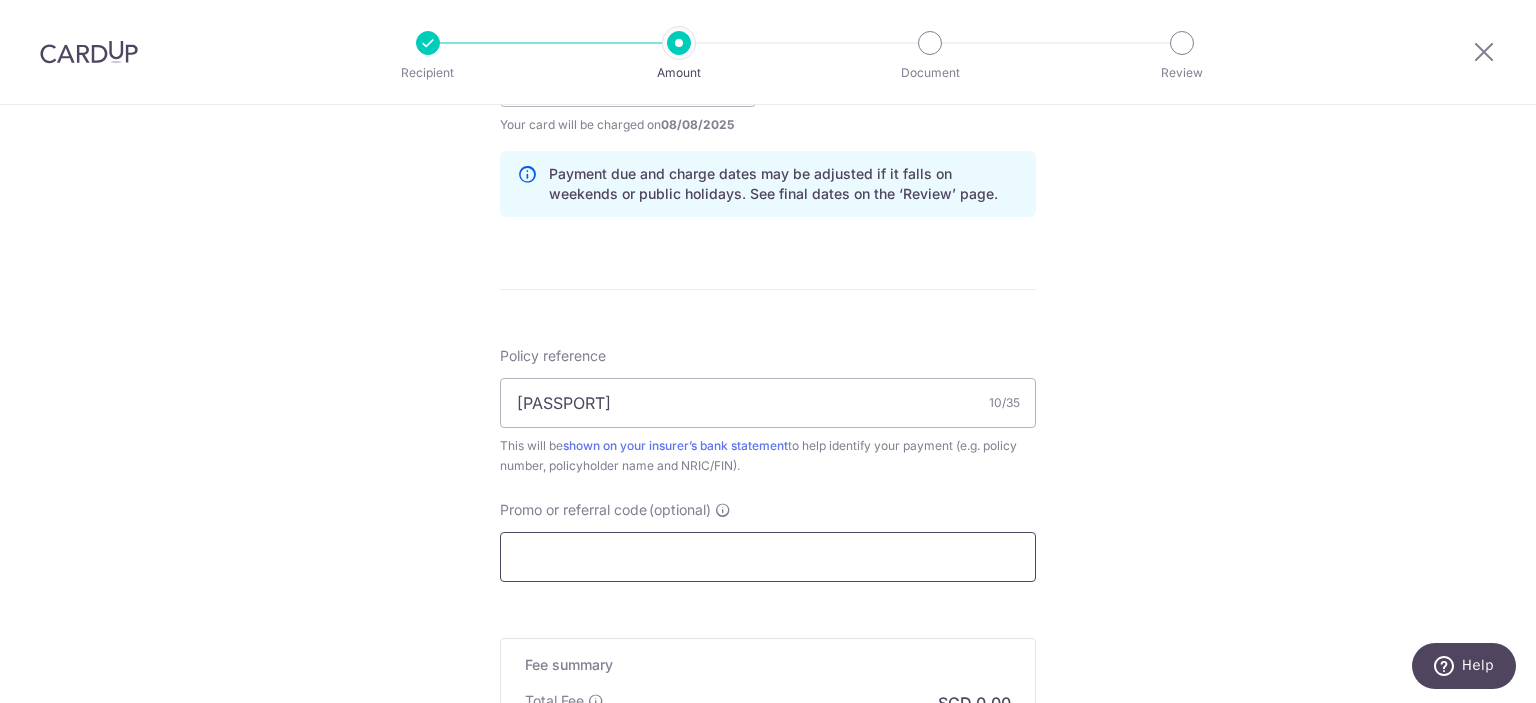 click on "Promo or referral code
(optional)" at bounding box center [768, 557] 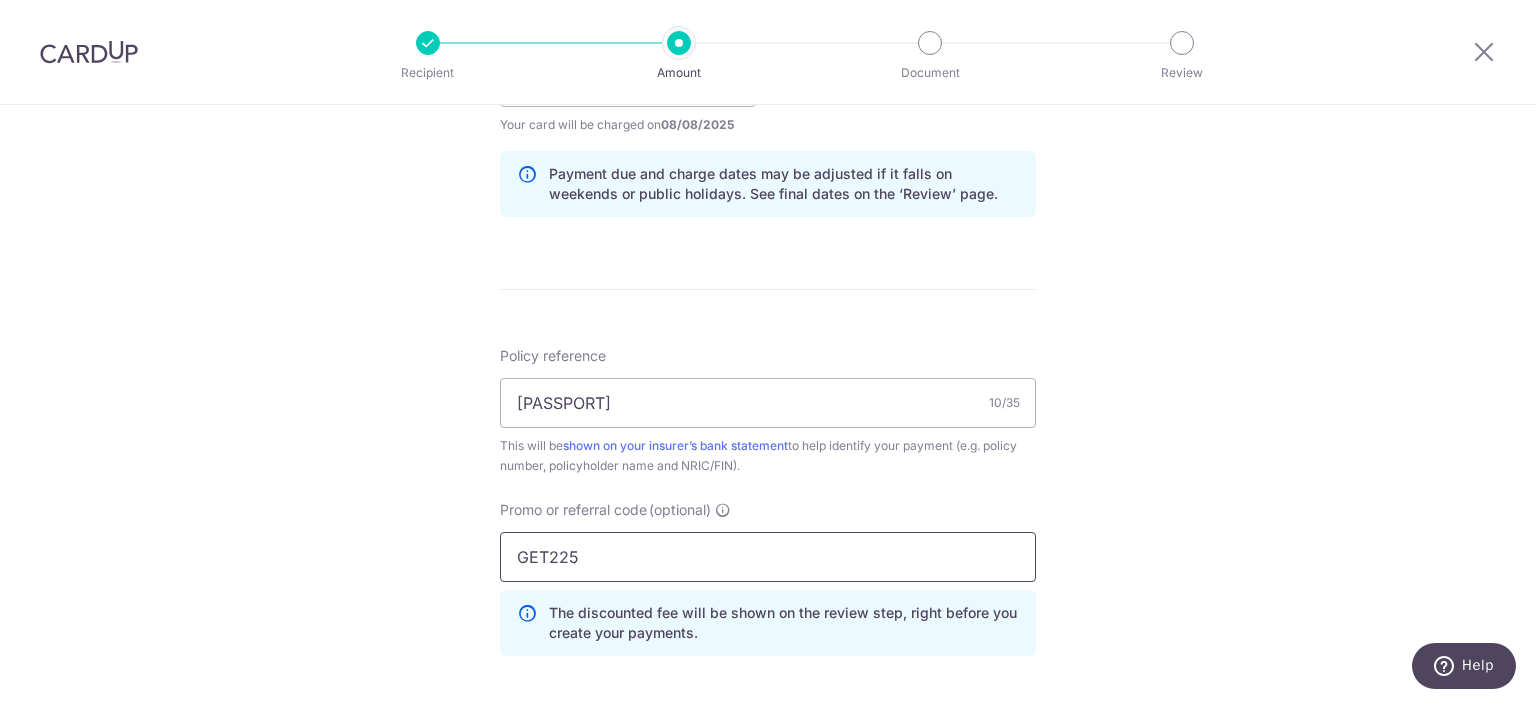 type on "GET225" 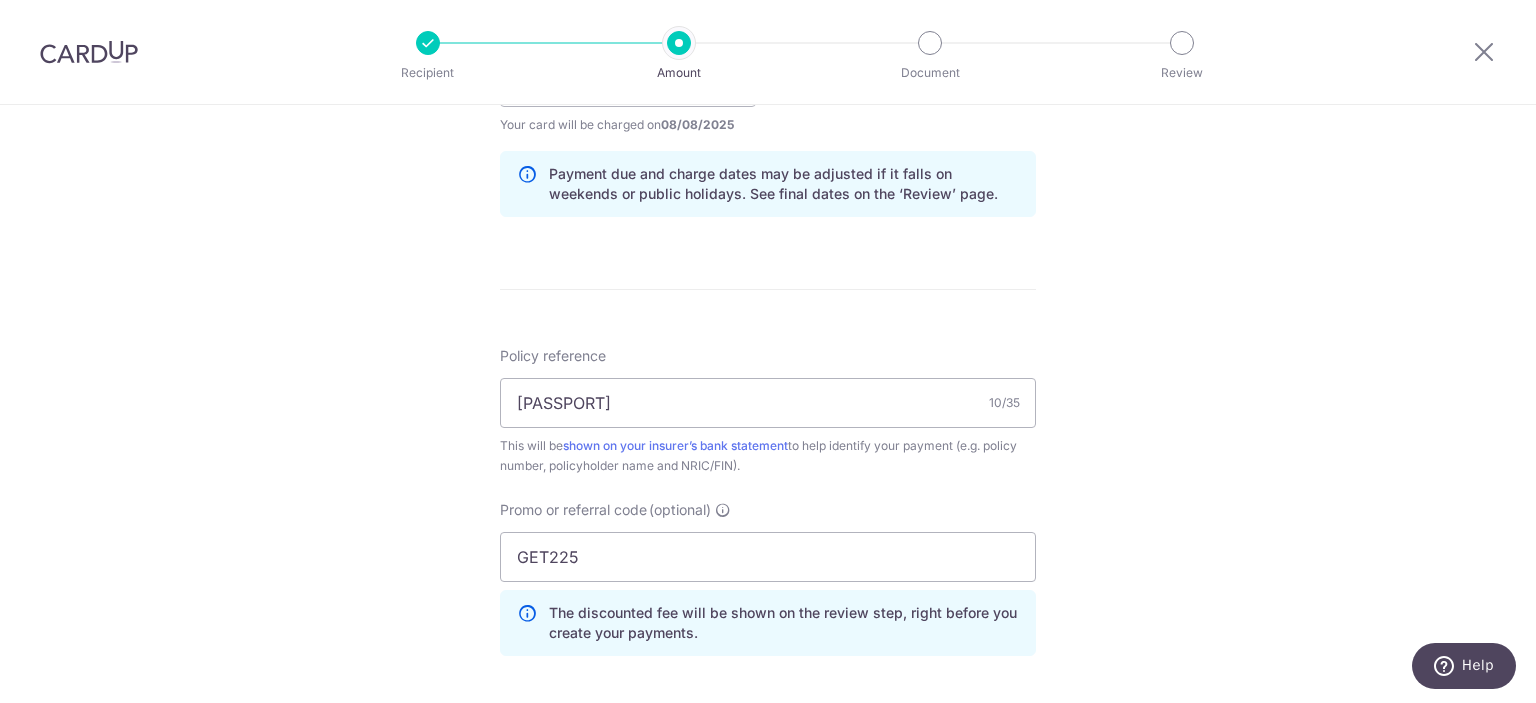 click on "Tell us more about your payment
Enter payment amount
SGD
Select Card
**** 0962
Add credit card
Your Cards
**** 3329
**** 1422
**** 0962
**** 8295
**** 5624
Secure 256-bit SSL
Text
New card details
Card" at bounding box center [768, 95] 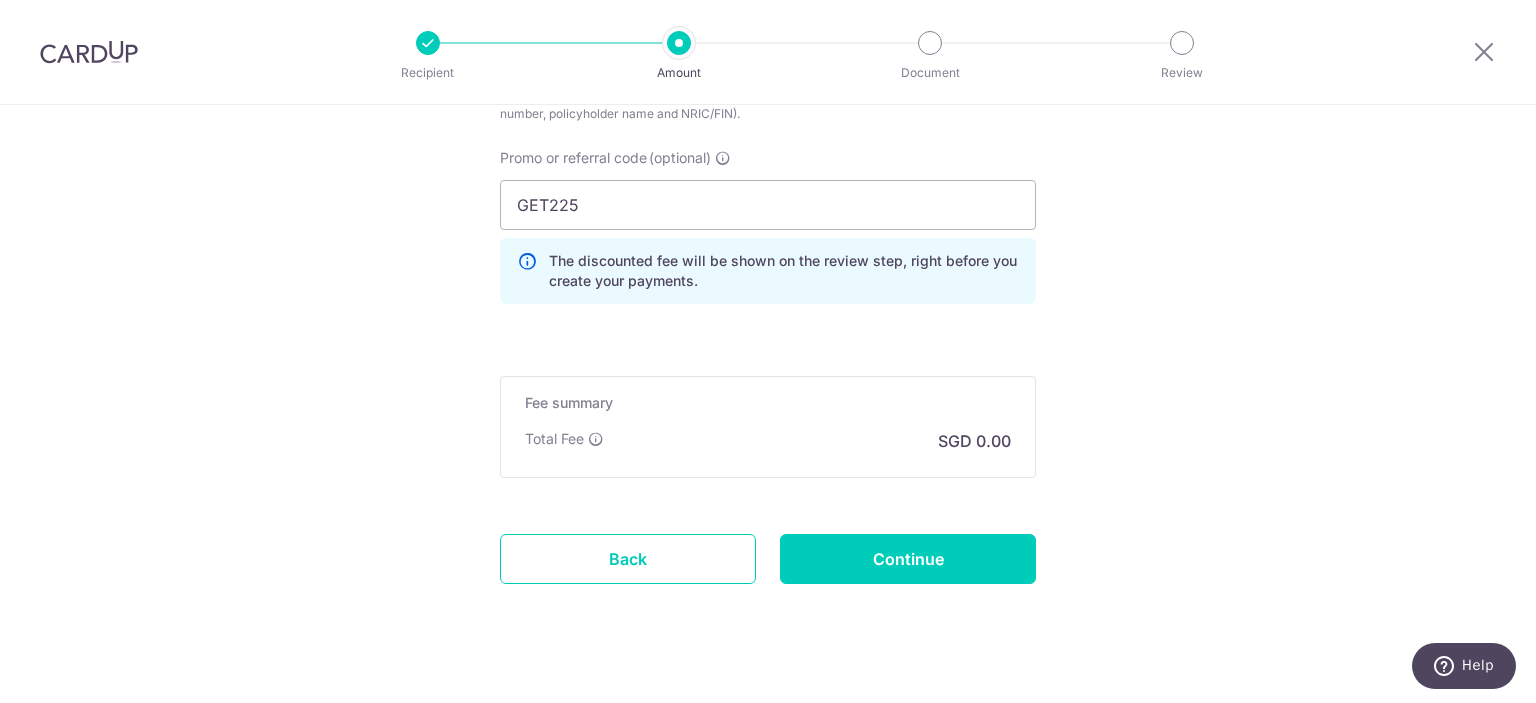 scroll, scrollTop: 1380, scrollLeft: 0, axis: vertical 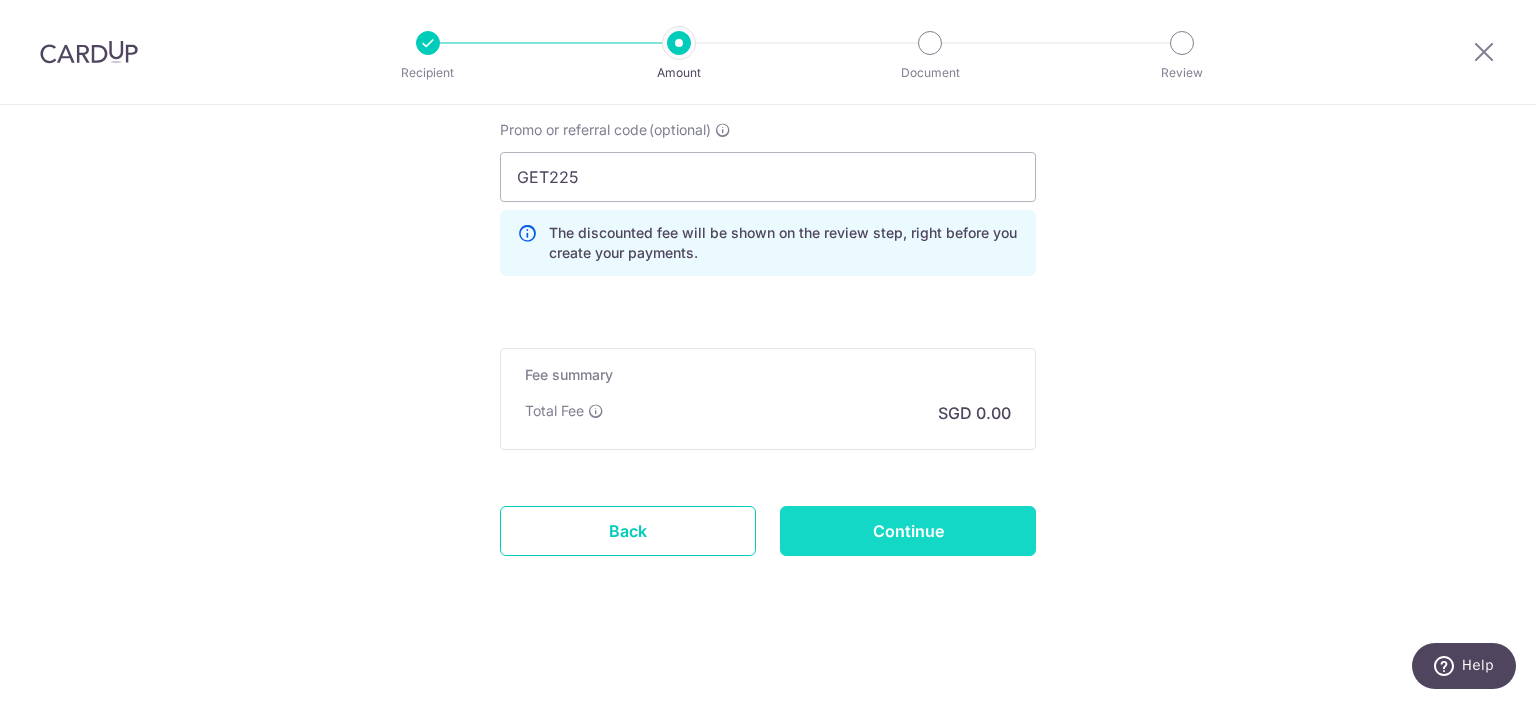 click on "Continue" at bounding box center [908, 531] 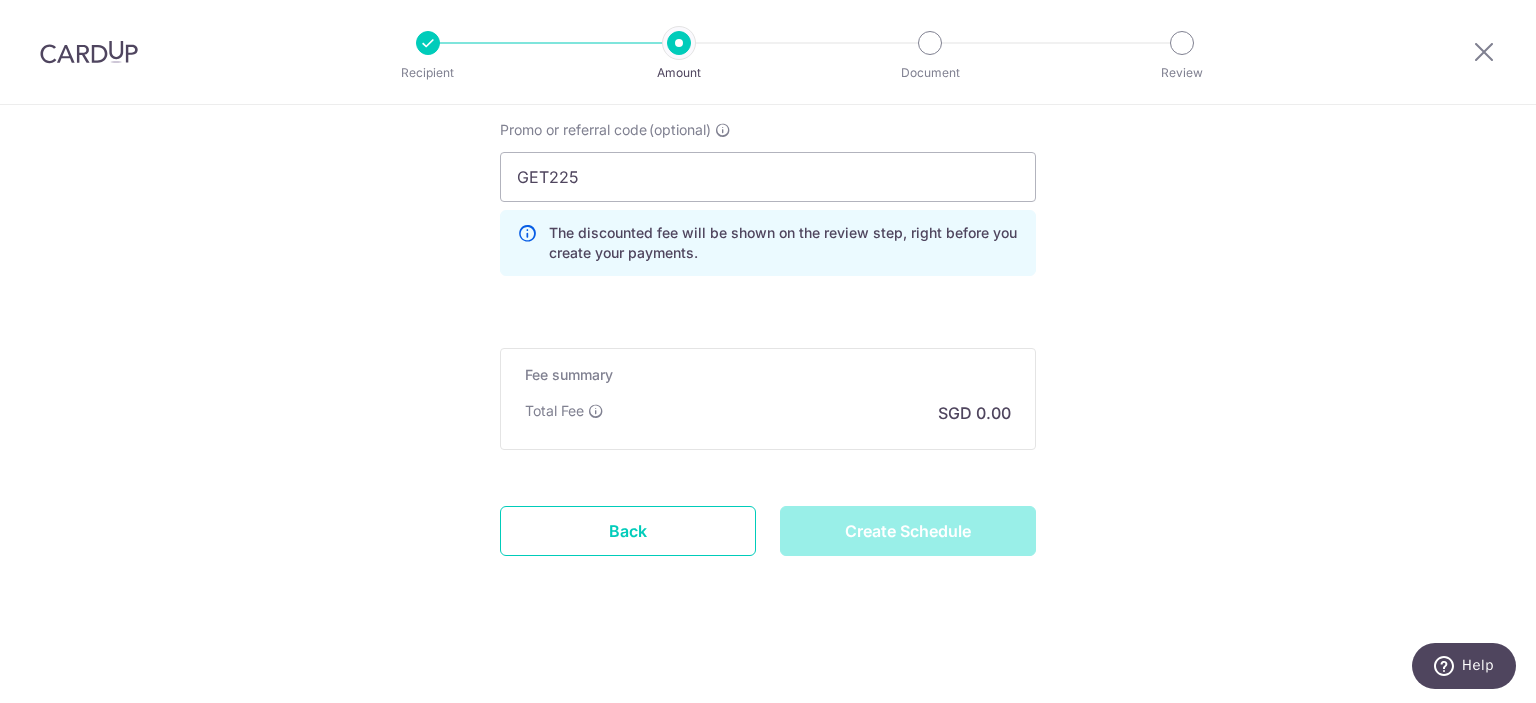 type on "Create Schedule" 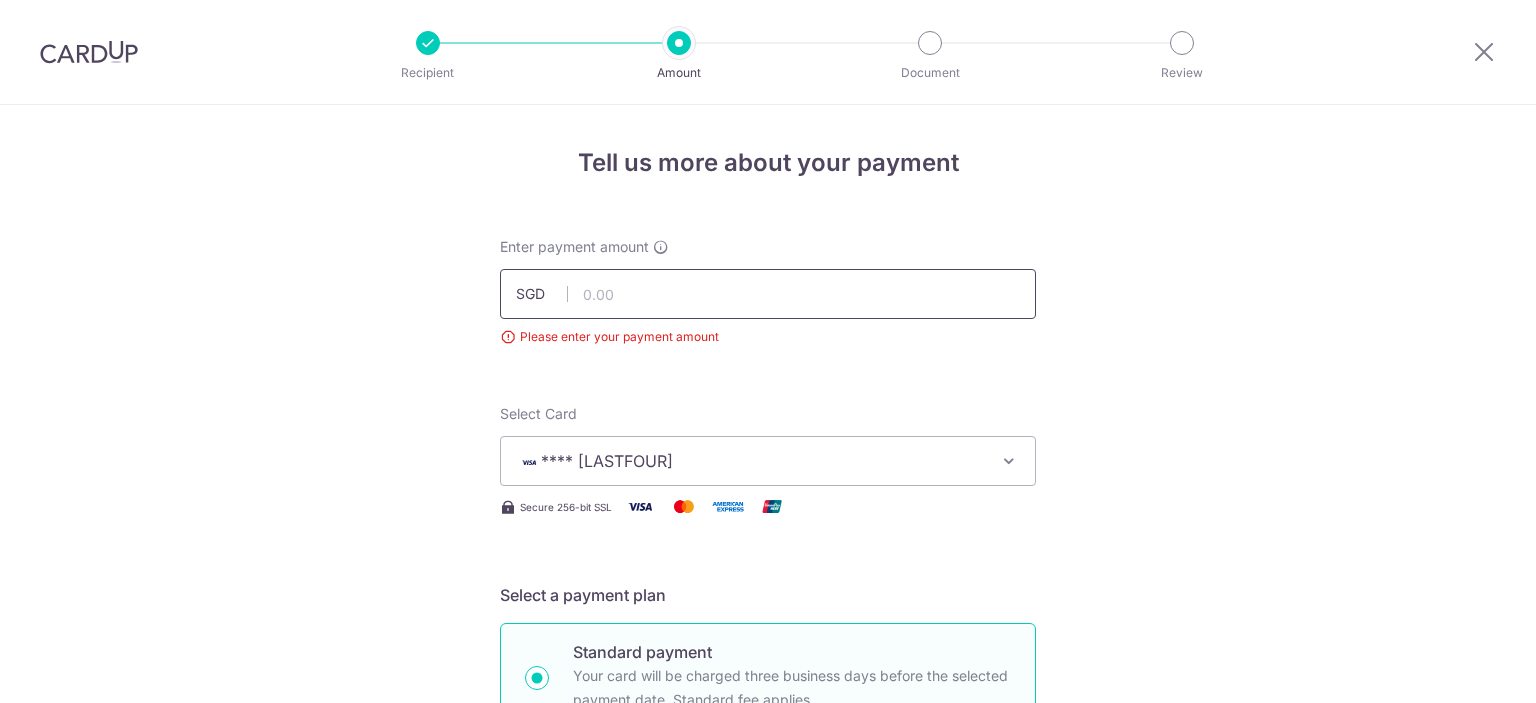 scroll, scrollTop: 0, scrollLeft: 0, axis: both 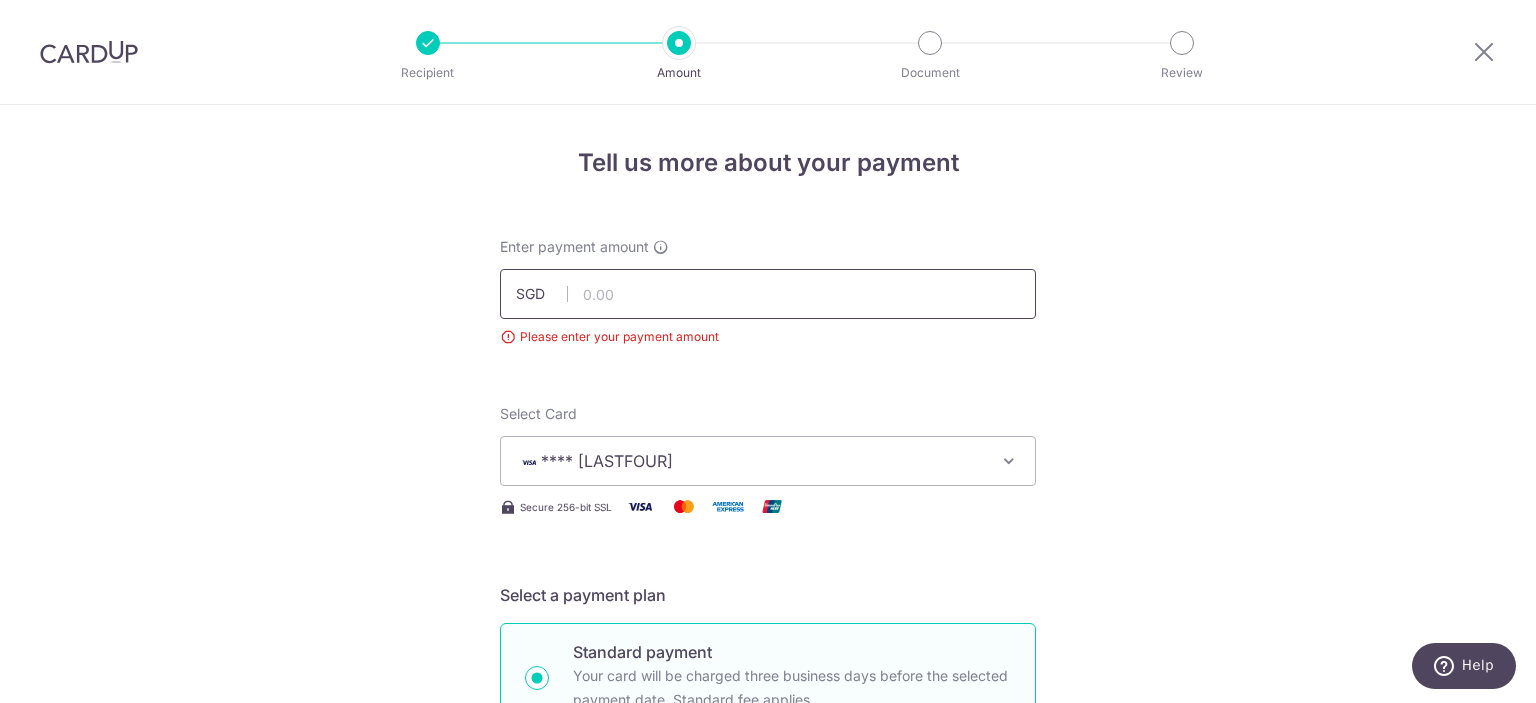 click at bounding box center (768, 294) 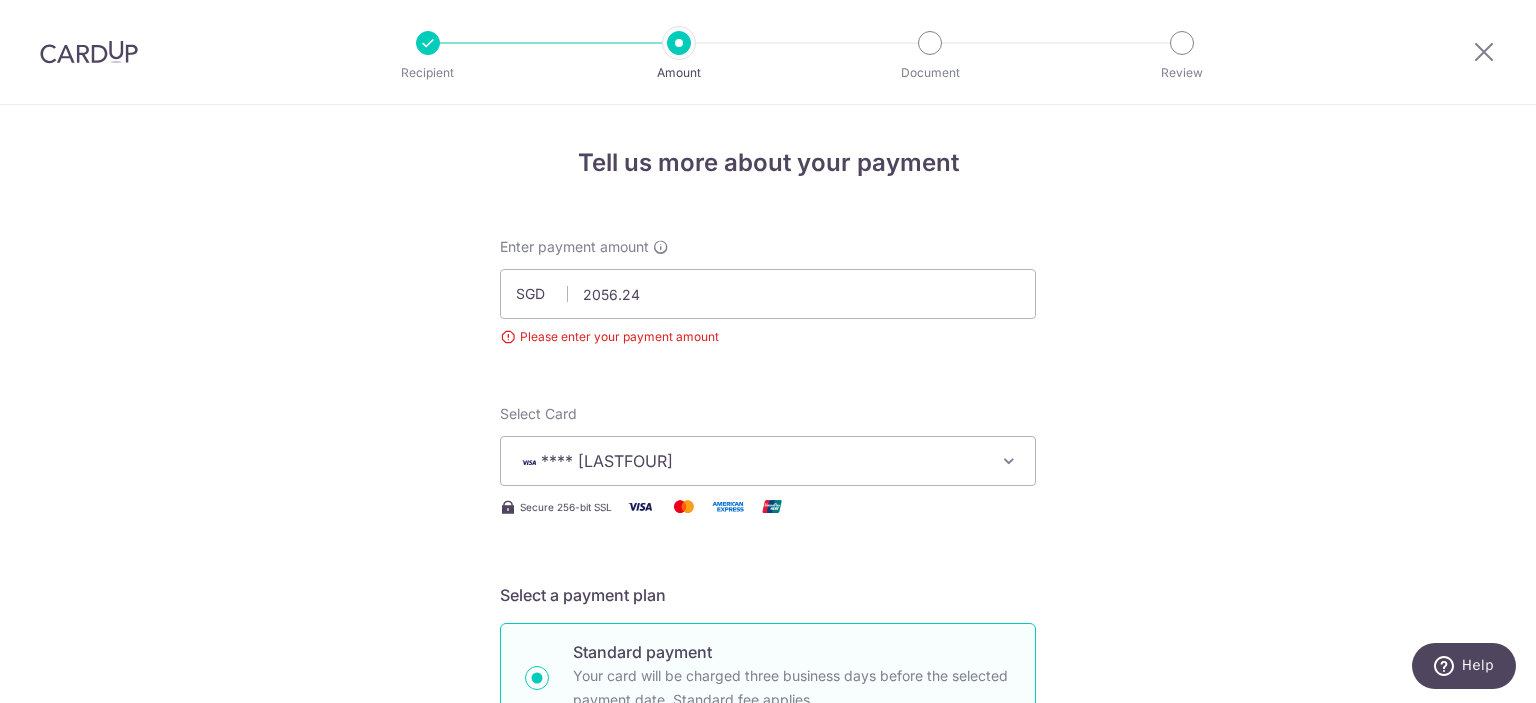 click on "Please enter your payment amount" at bounding box center [768, 337] 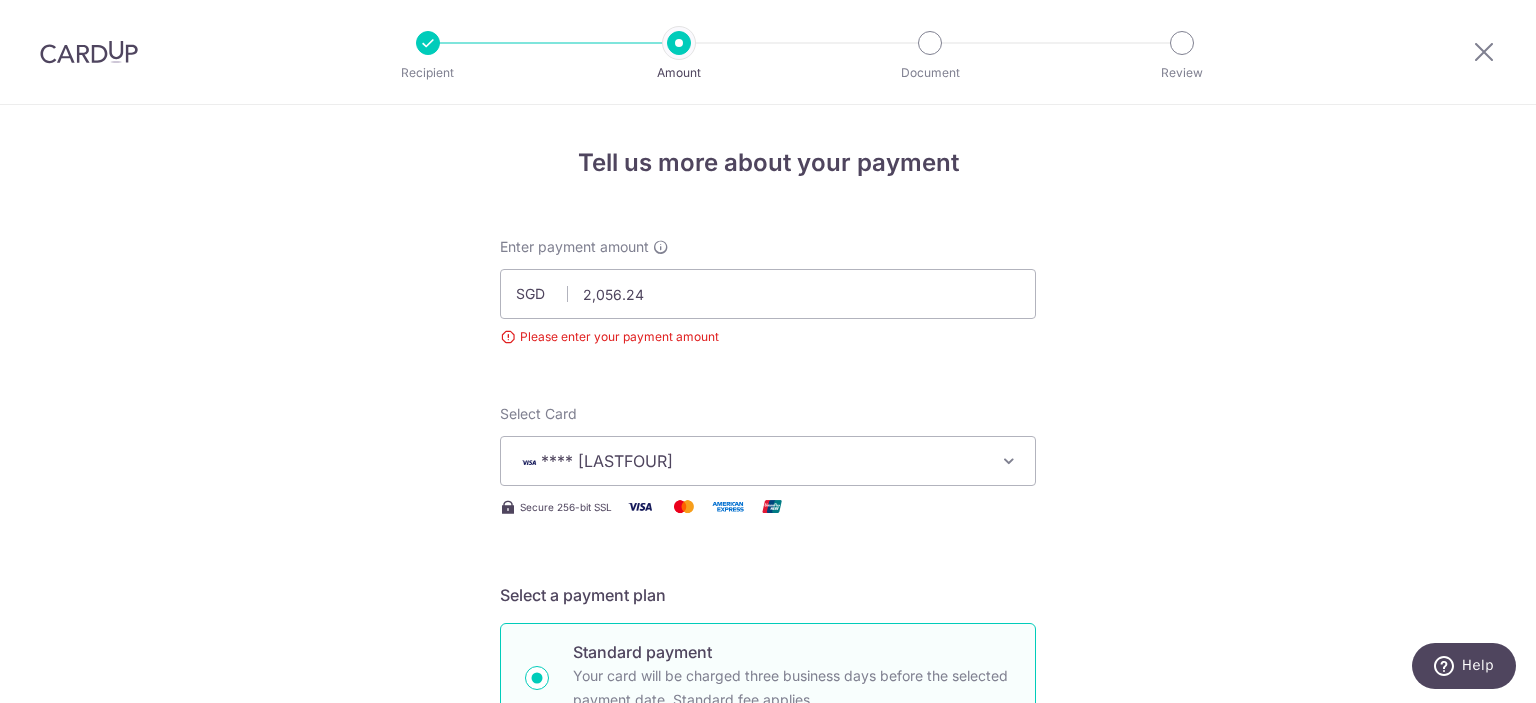 click on "Select Card
**** 0962
Add credit card
Your Cards
**** 3329
**** 1422
**** 0962
**** 8295
**** 5624" at bounding box center [768, 445] 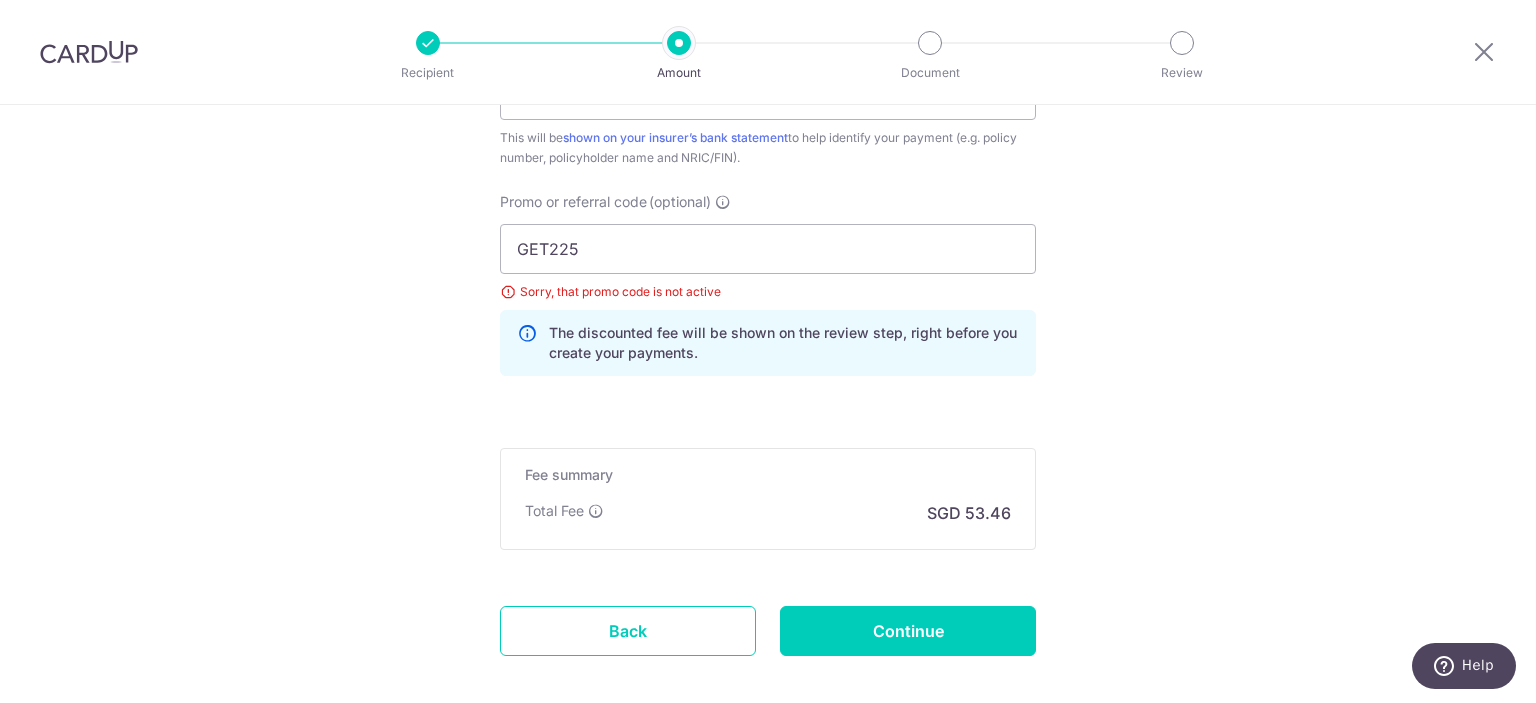 scroll, scrollTop: 1400, scrollLeft: 0, axis: vertical 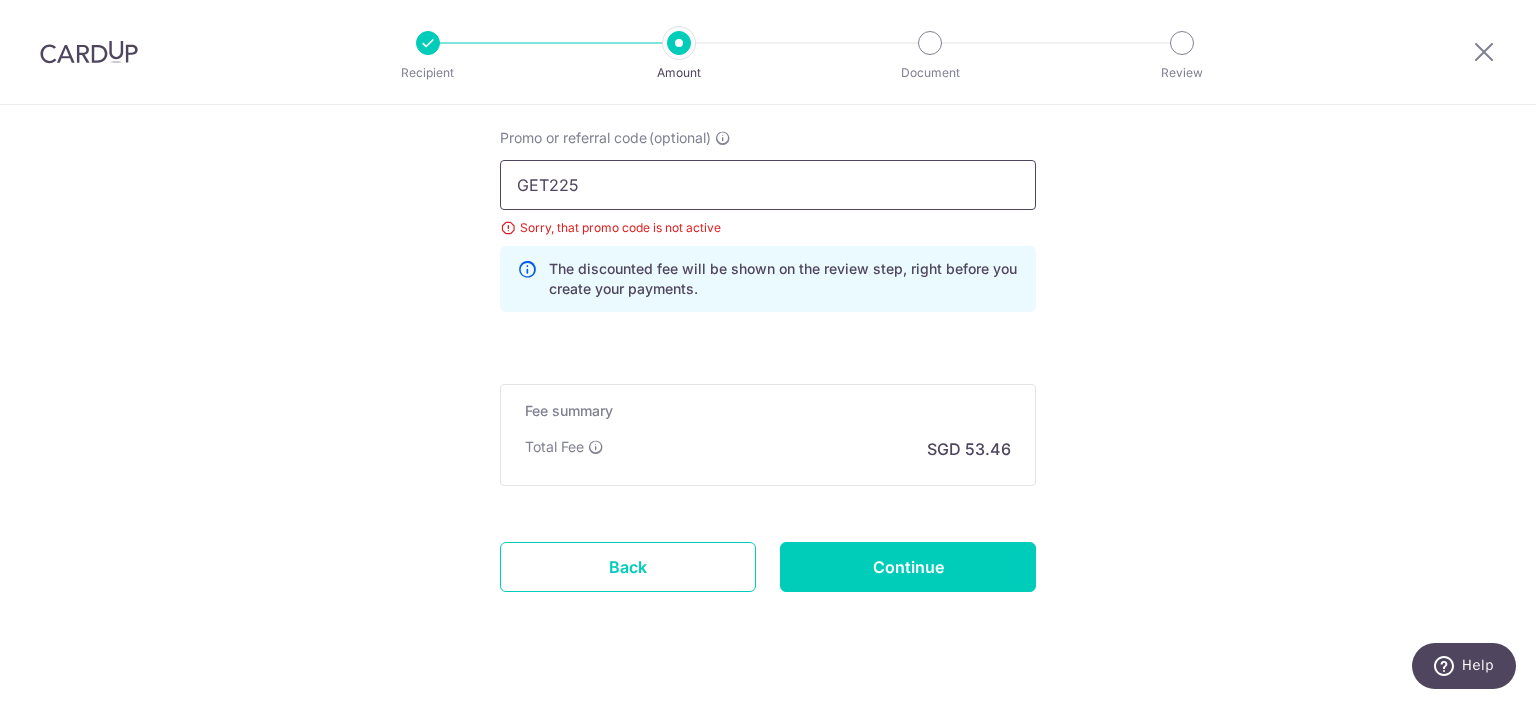 drag, startPoint x: 601, startPoint y: 172, endPoint x: 495, endPoint y: 163, distance: 106.381386 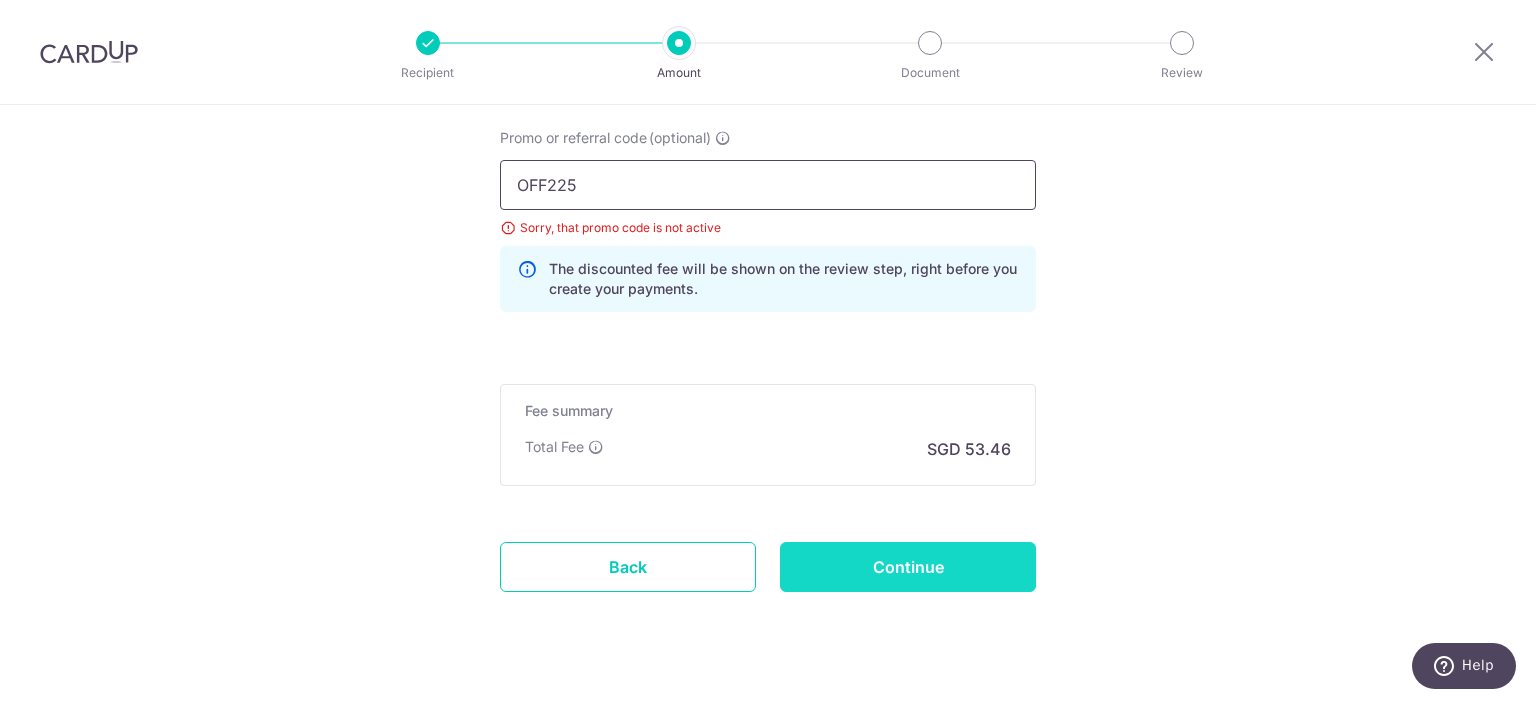type on "OFF225" 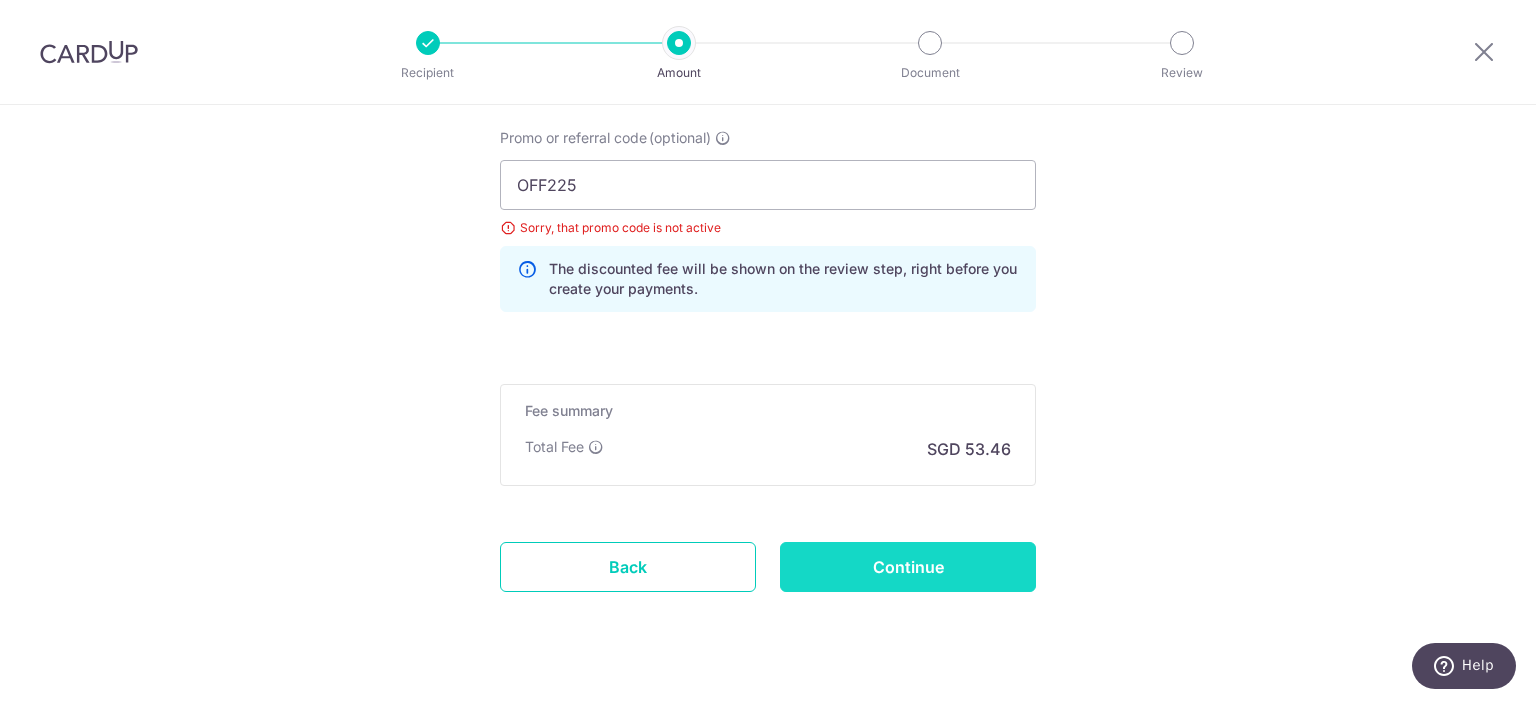click on "Continue" at bounding box center [908, 567] 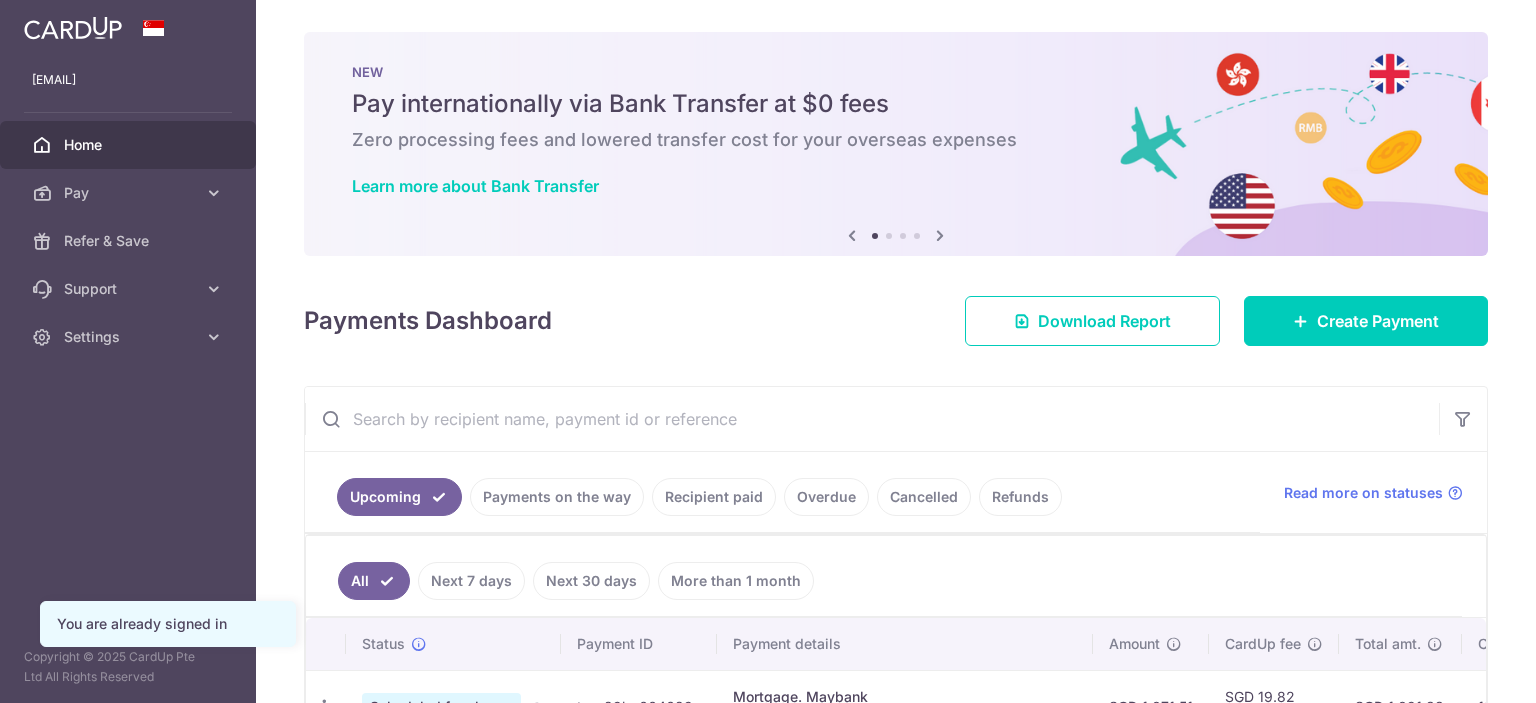scroll, scrollTop: 0, scrollLeft: 0, axis: both 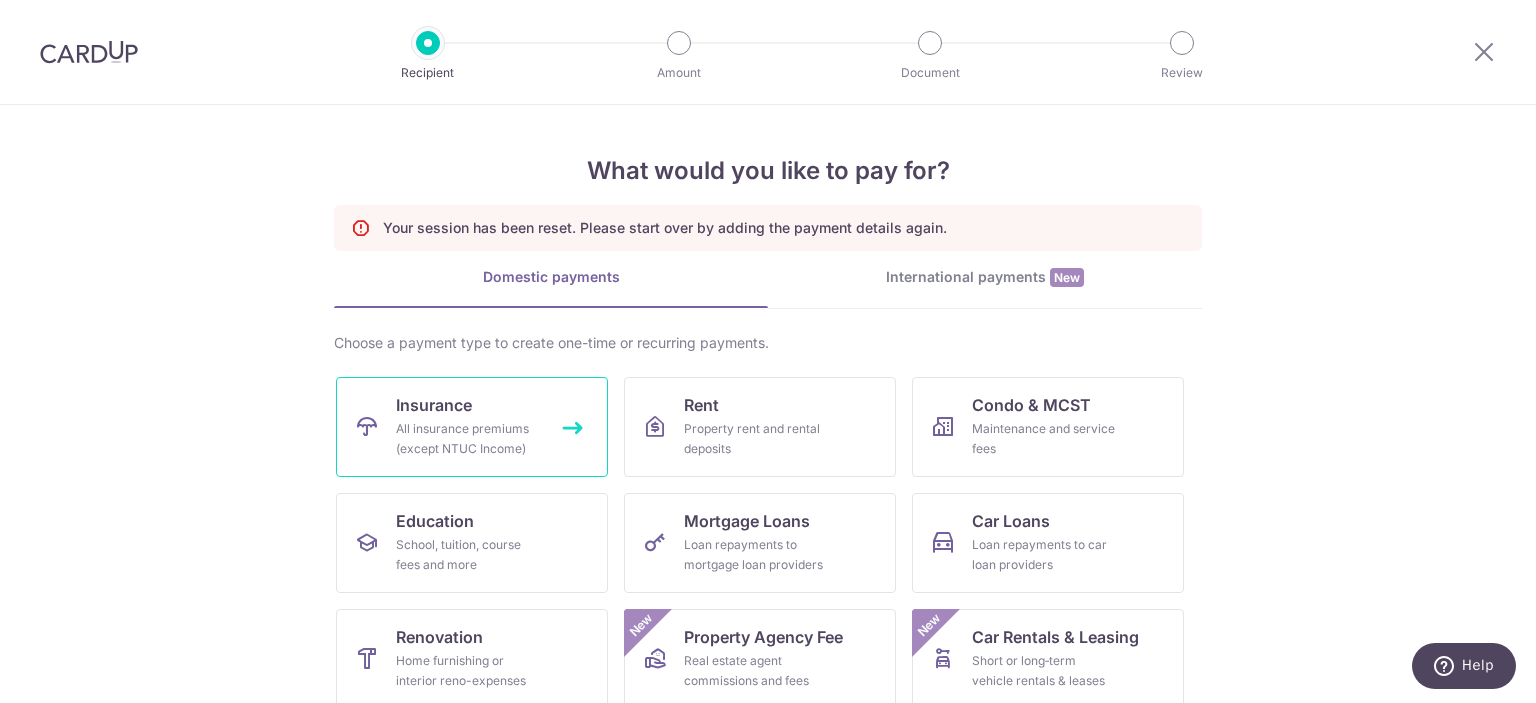 click on "All insurance premiums (except NTUC Income)" at bounding box center [468, 439] 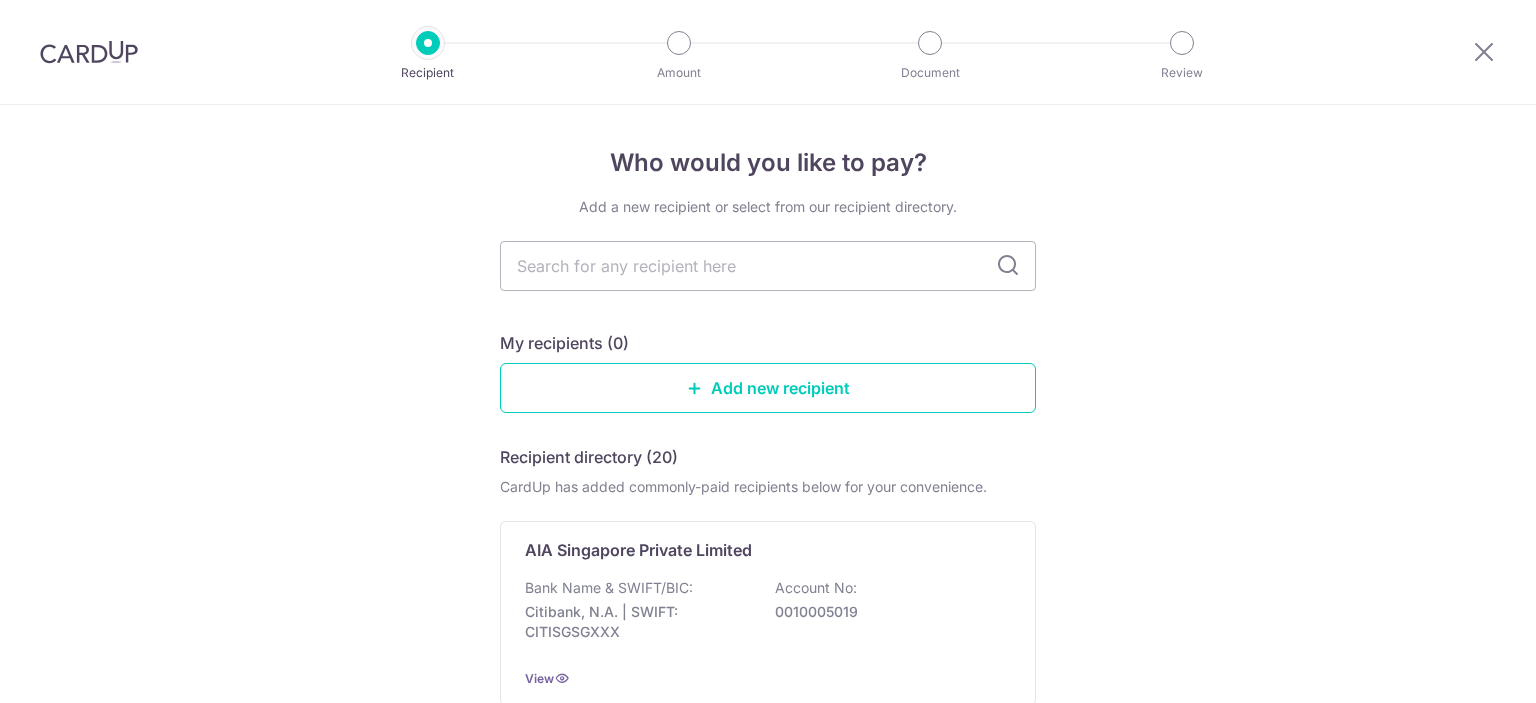 scroll, scrollTop: 0, scrollLeft: 0, axis: both 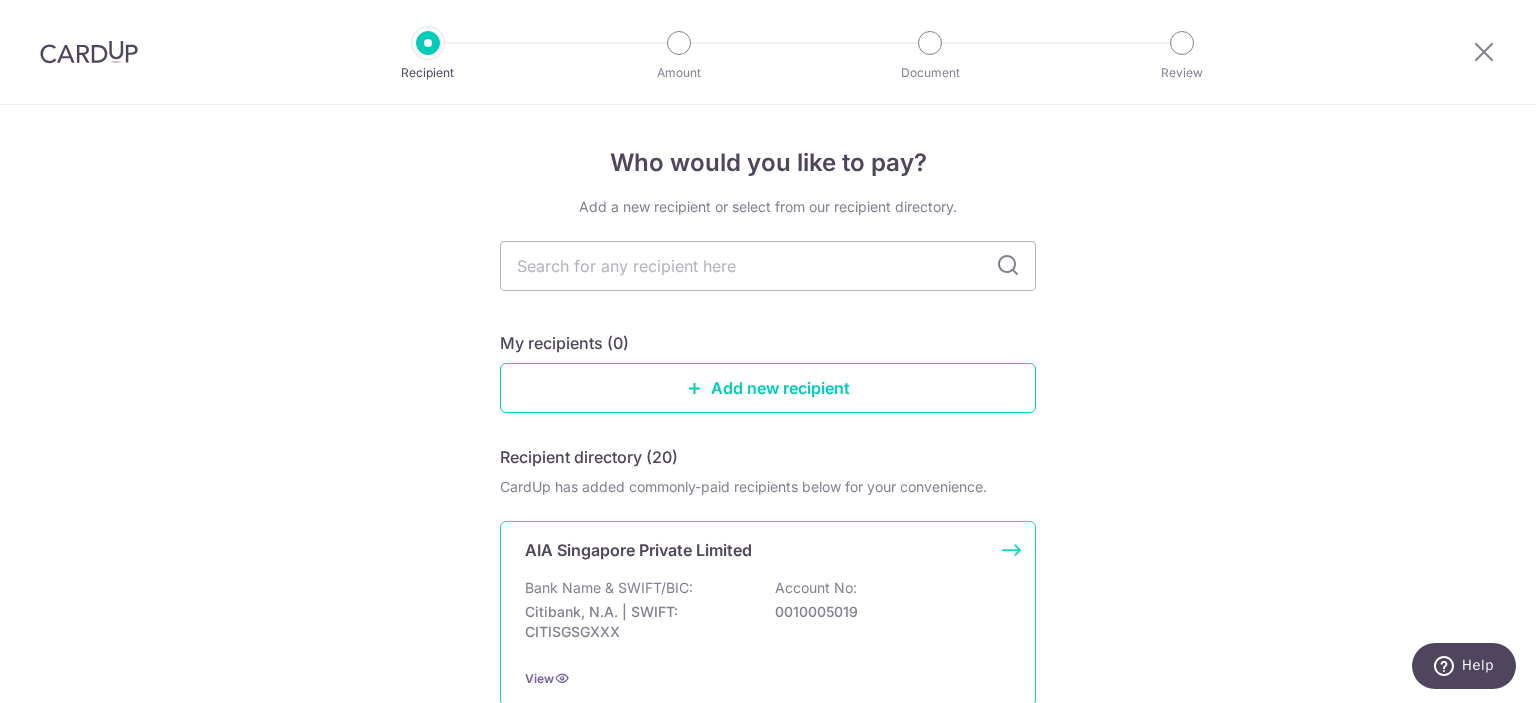 click on "AIA Singapore Private Limited
Bank Name & SWIFT/BIC:
Citibank, N.A. | SWIFT: CITISGSGXXX
Account No:
0010005019
View" at bounding box center [768, 613] 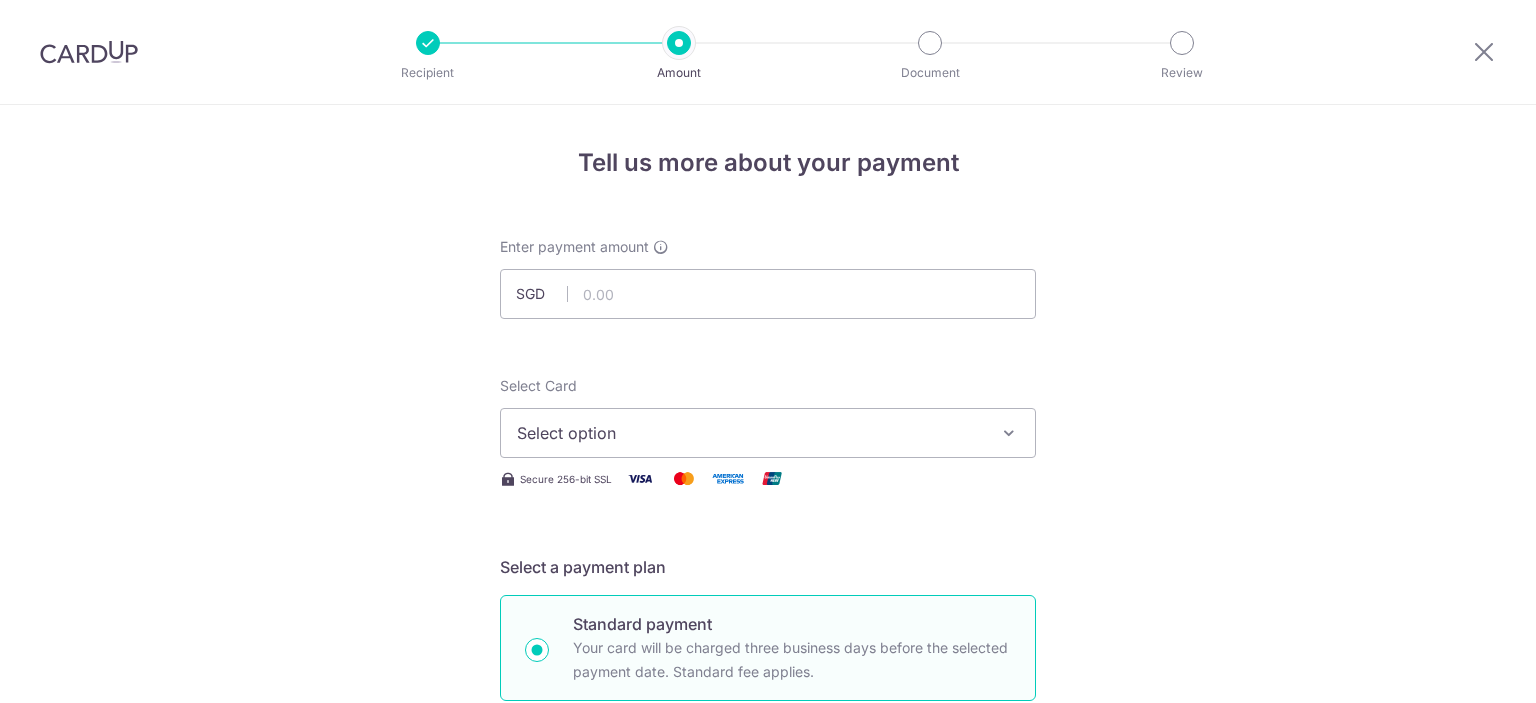 scroll, scrollTop: 0, scrollLeft: 0, axis: both 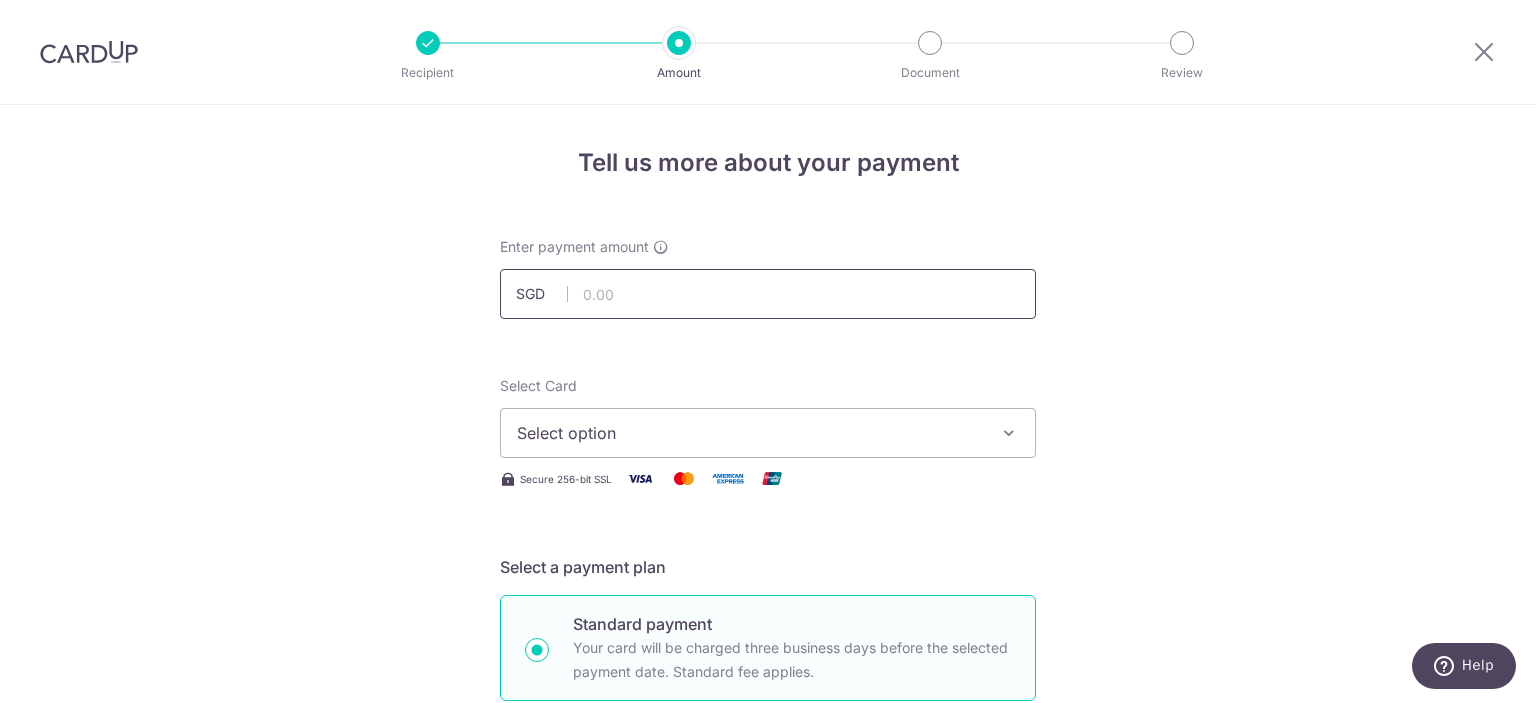 paste on "OFF225" 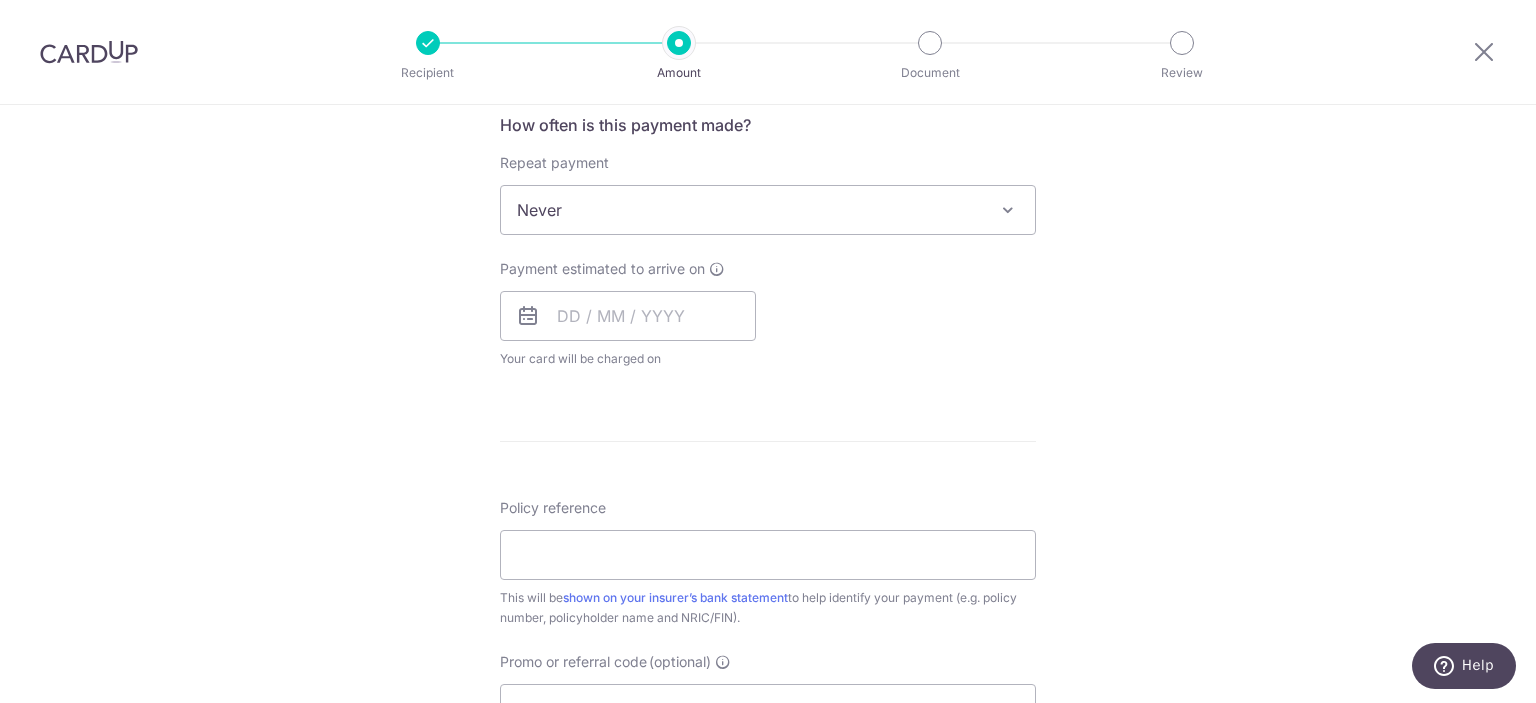 scroll, scrollTop: 800, scrollLeft: 0, axis: vertical 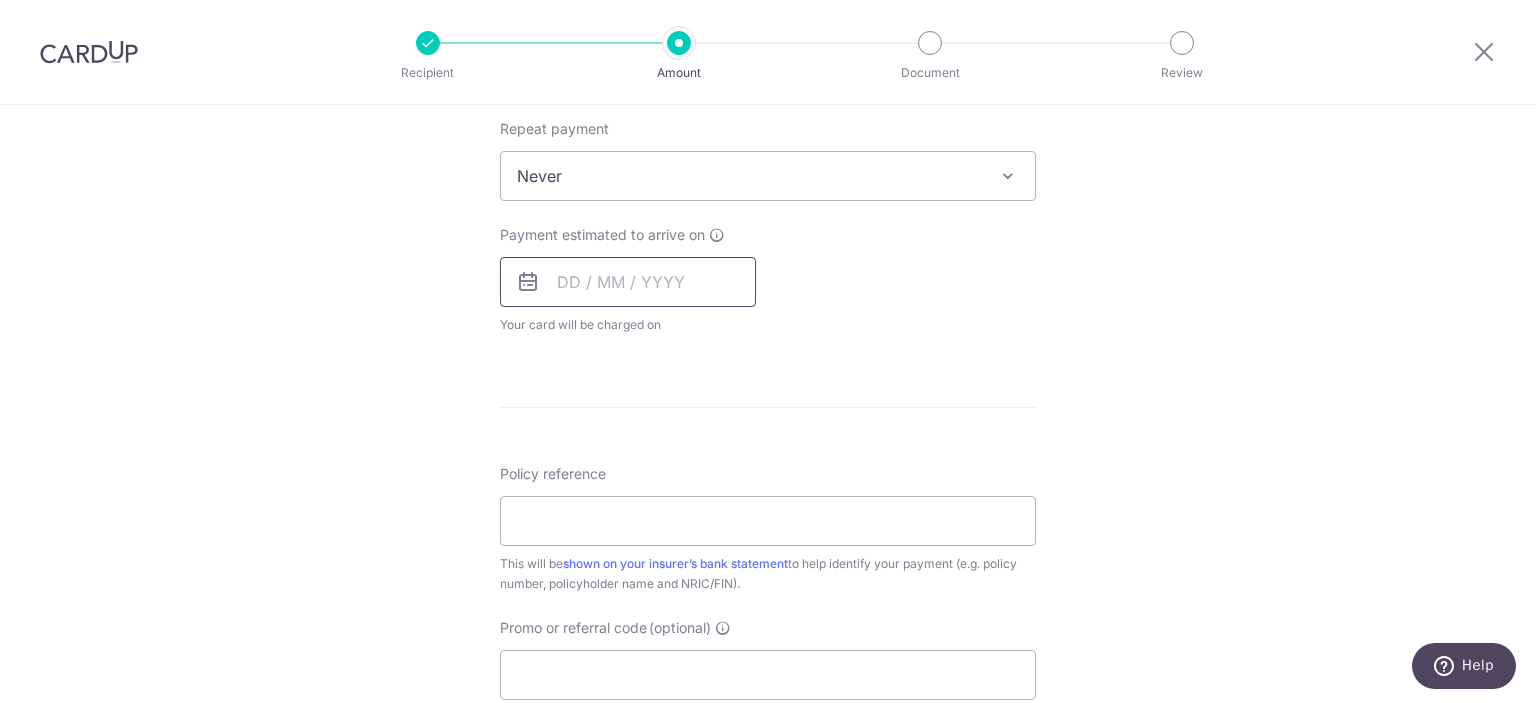 click at bounding box center [628, 282] 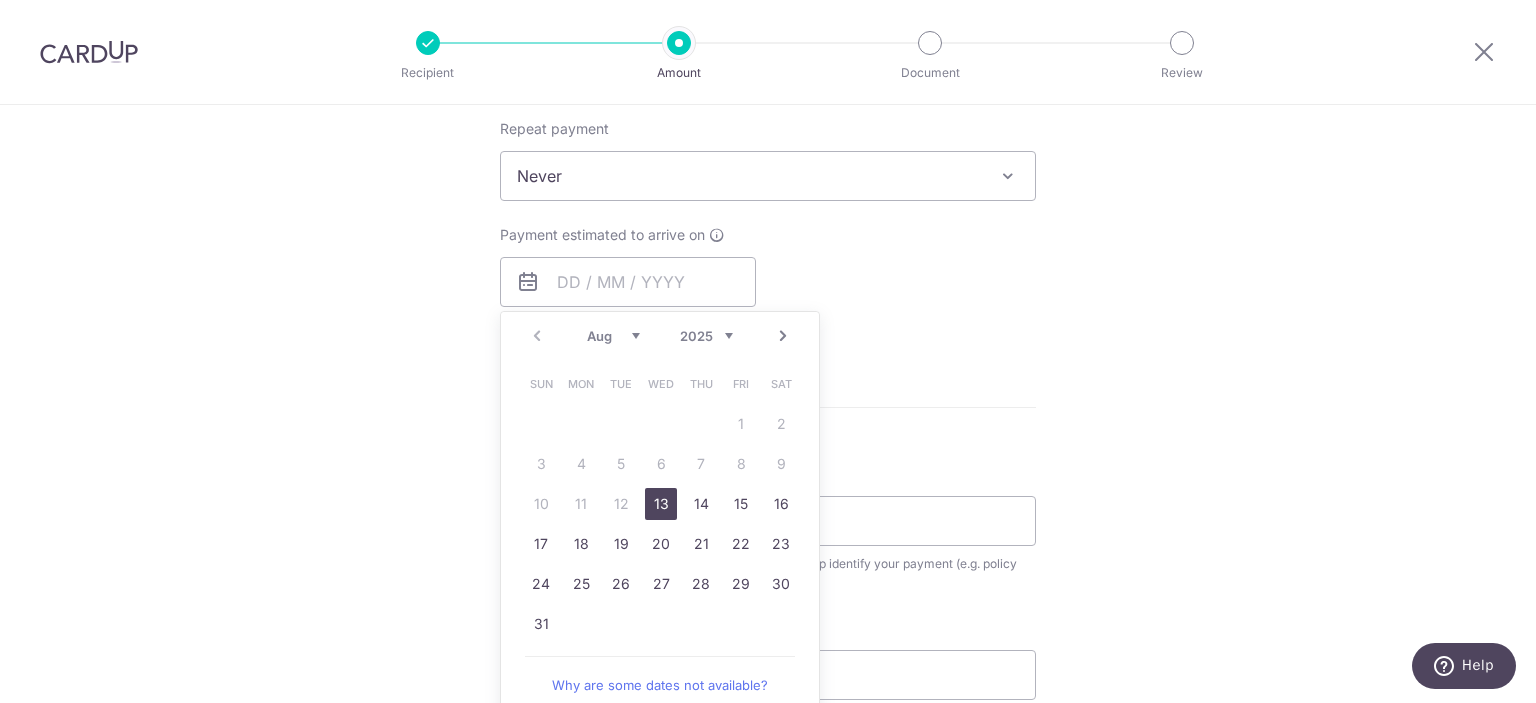 click on "13" at bounding box center (661, 504) 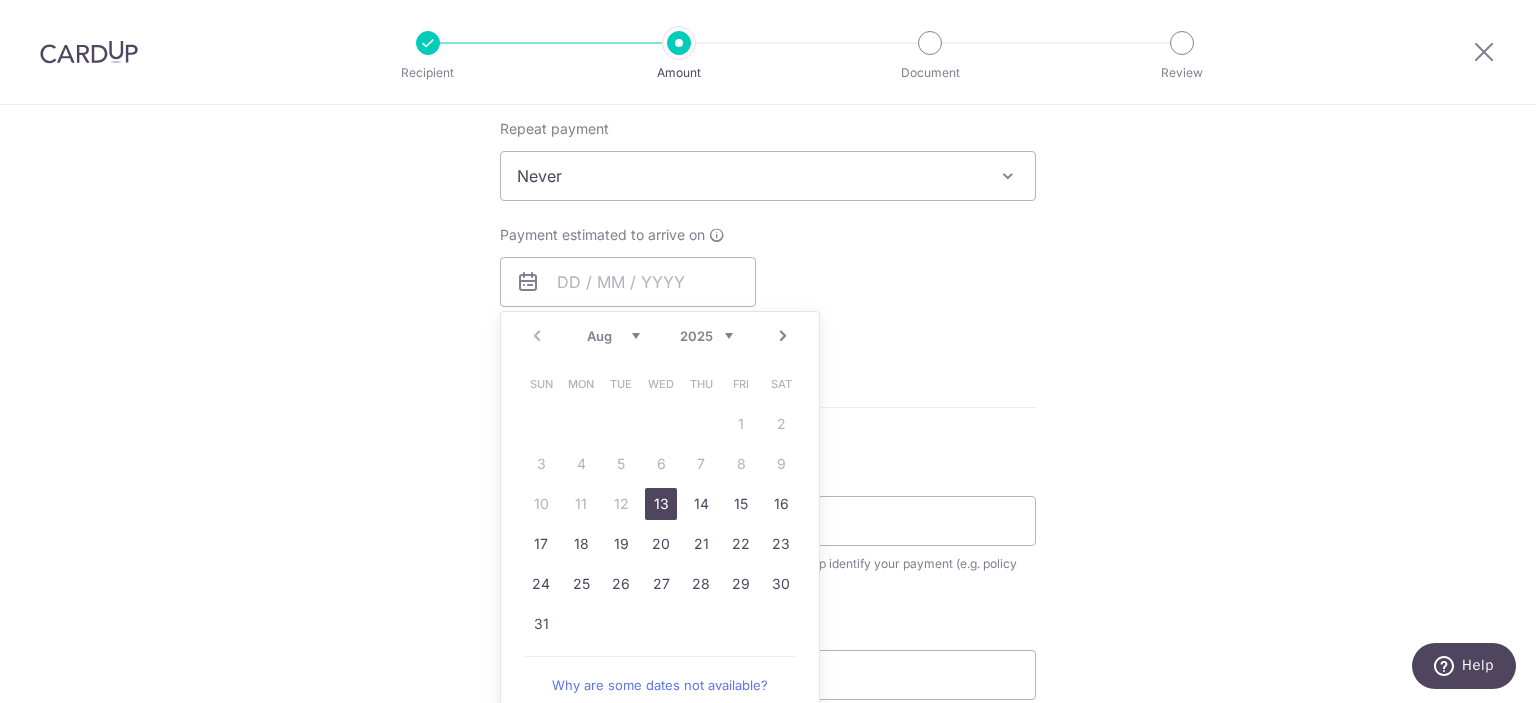 type on "13/08/2025" 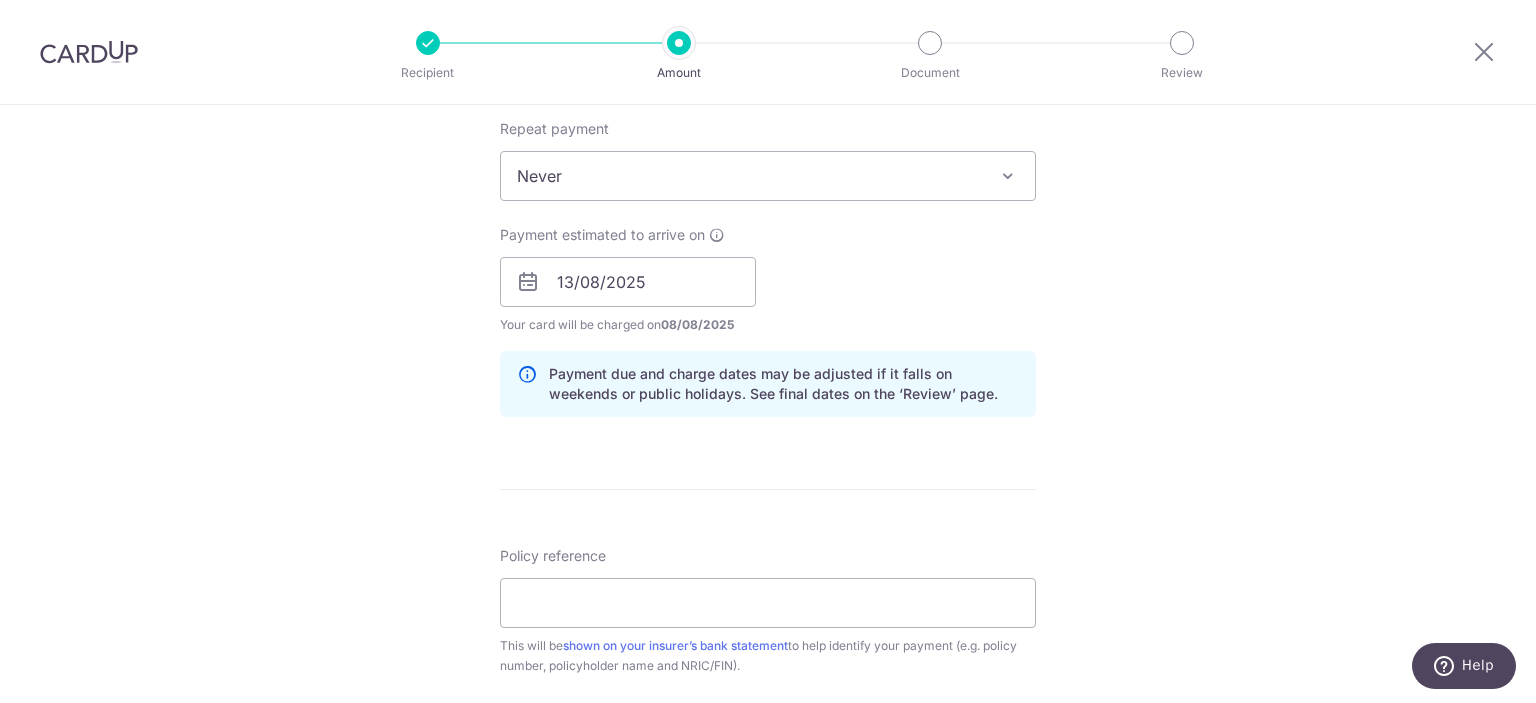click on "Enter payment amount
SGD
[CURRENCY] [NUMBER]
[CURRENCY] [NUMBER]
Select Card
Select option
Add credit card
Your Cards
**** [CARD_LAST_FOUR]
**** [CARD_LAST_FOUR]
**** [CARD_LAST_FOUR]
**** [CARD_LAST_FOUR]
**** [CARD_LAST_FOUR]
Secure 256-bit SSL
Text
New card details
Card" at bounding box center [768, 269] 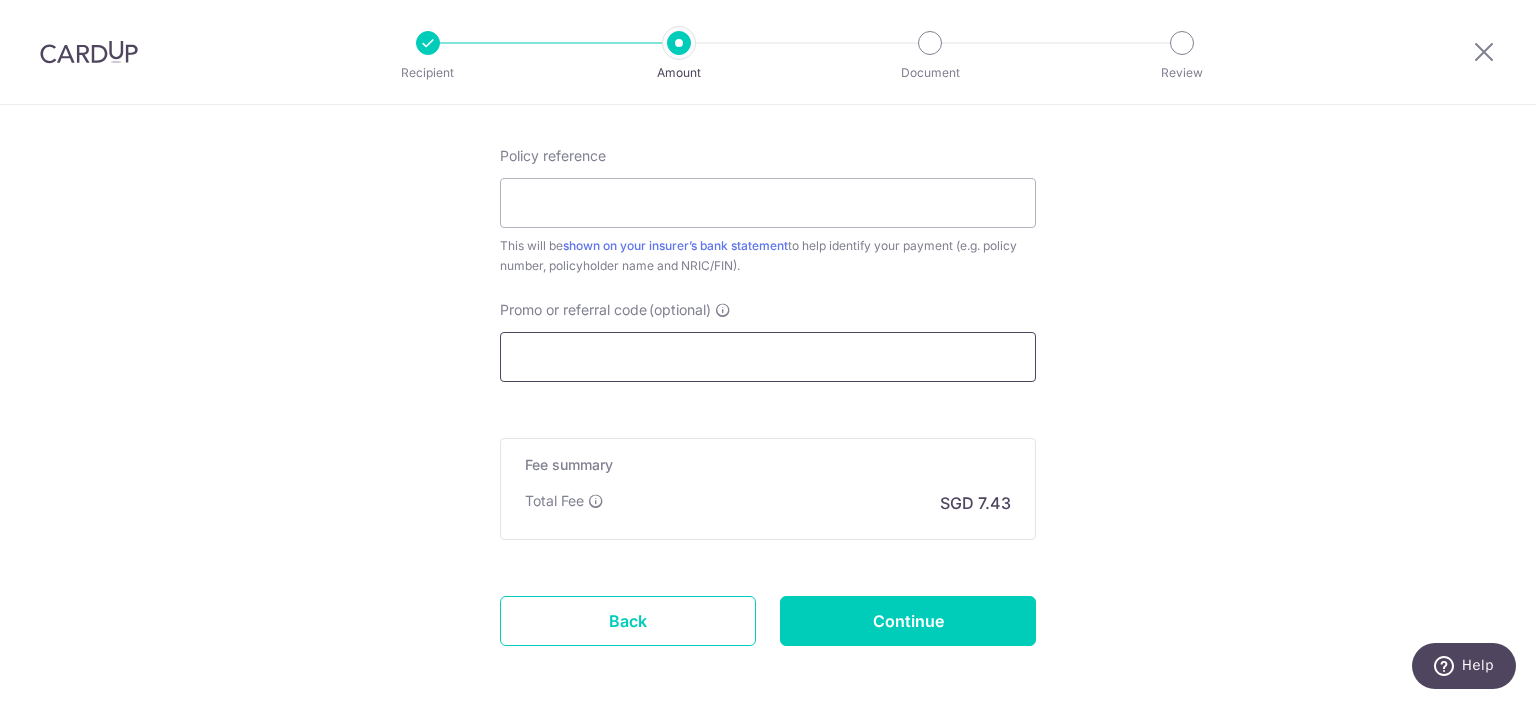 click on "Promo or referral code
(optional)" at bounding box center (768, 357) 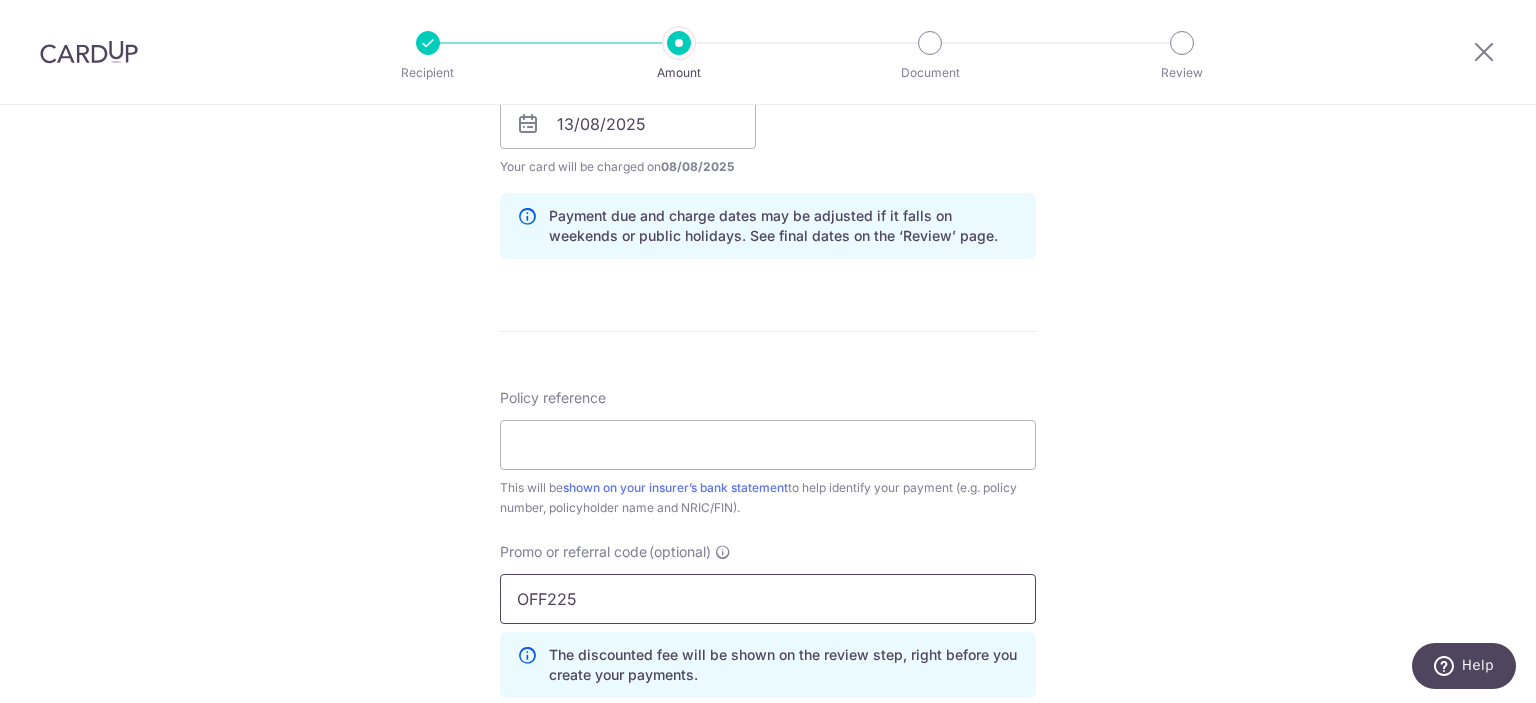 scroll, scrollTop: 700, scrollLeft: 0, axis: vertical 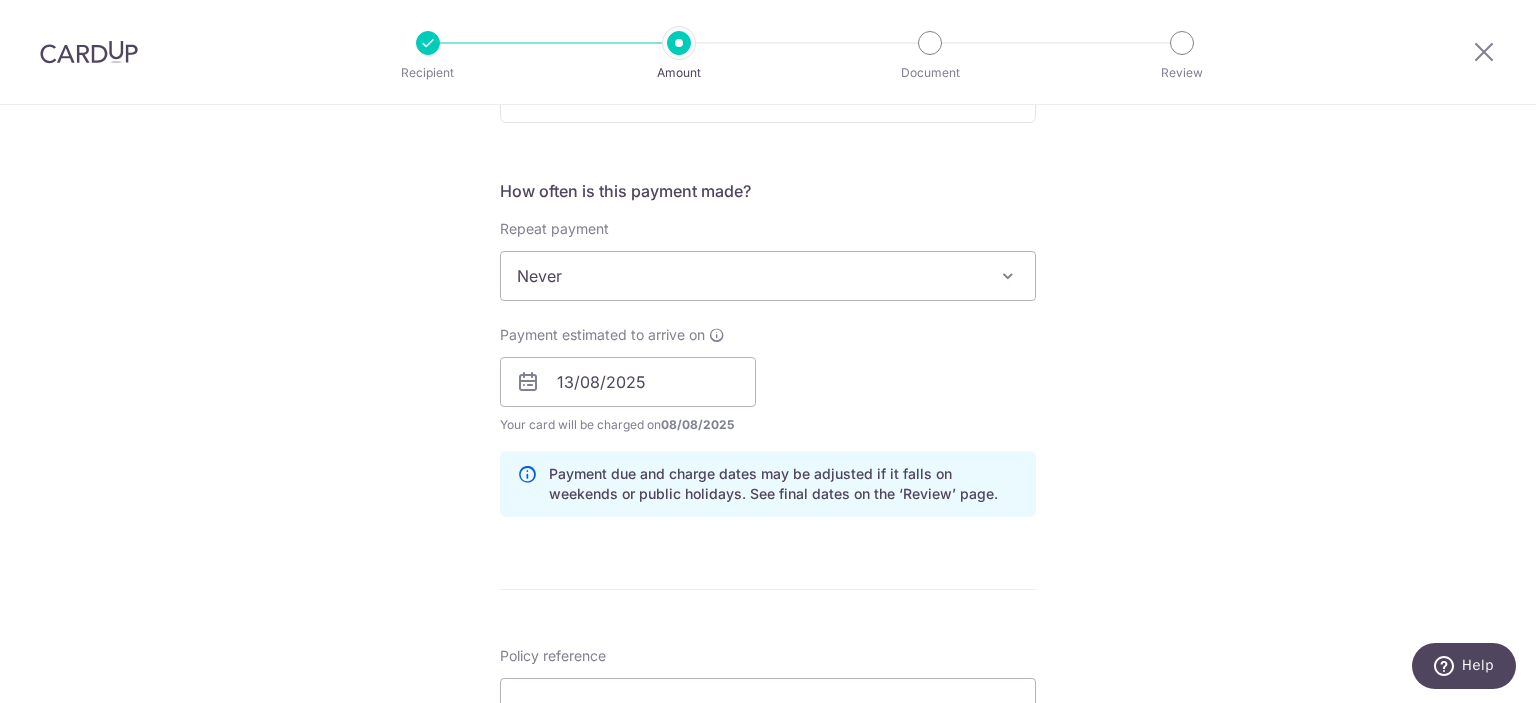 type on "OFF225" 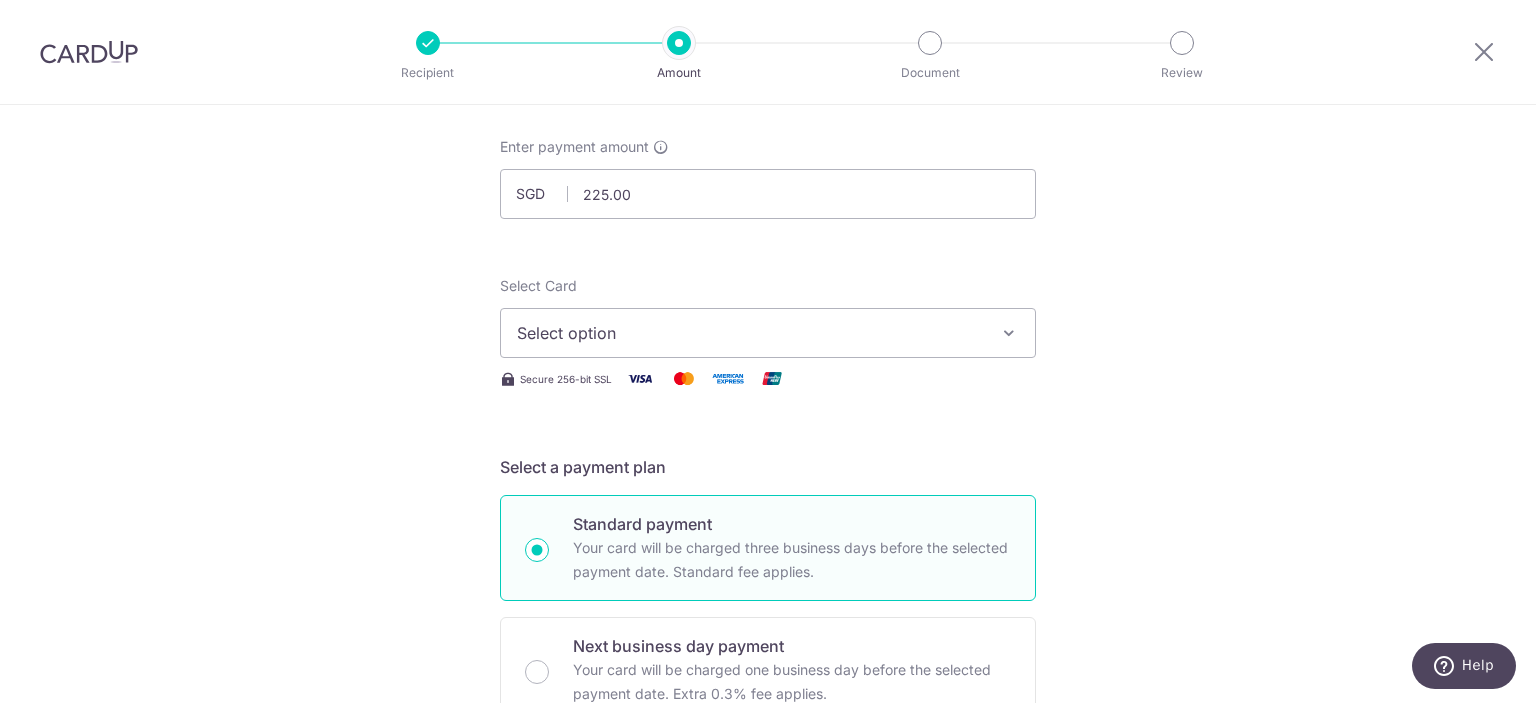 scroll, scrollTop: 0, scrollLeft: 0, axis: both 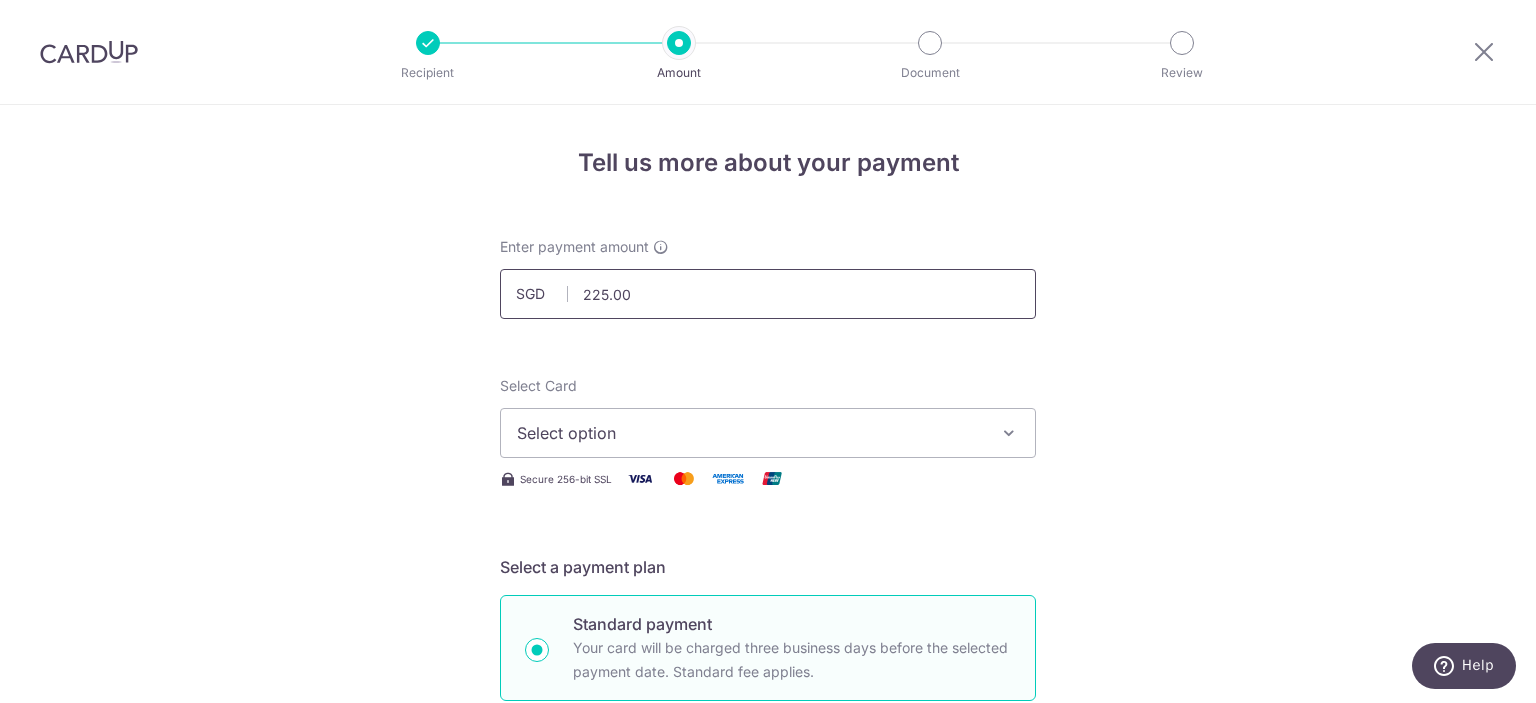 click on "225.00" at bounding box center [768, 294] 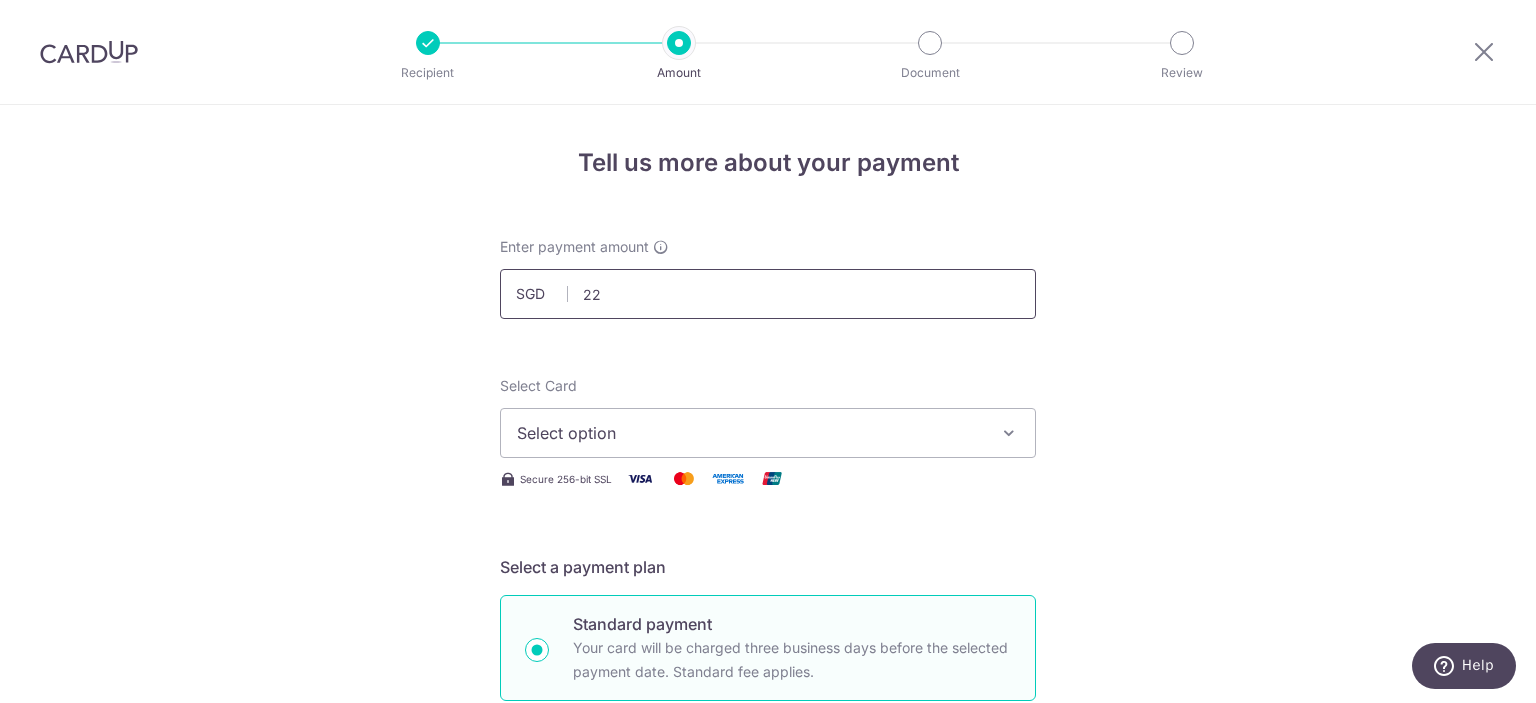 type on "2" 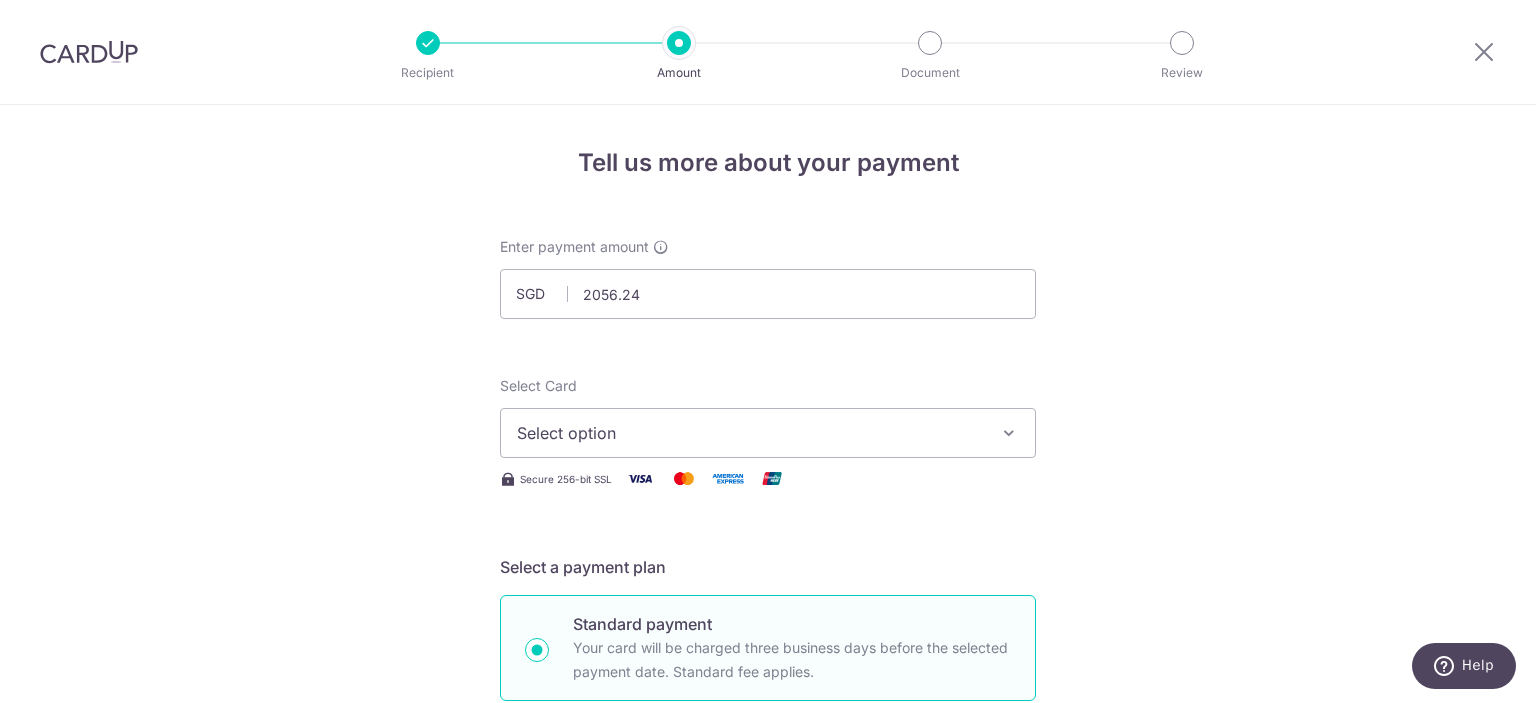 type on "2,056.24" 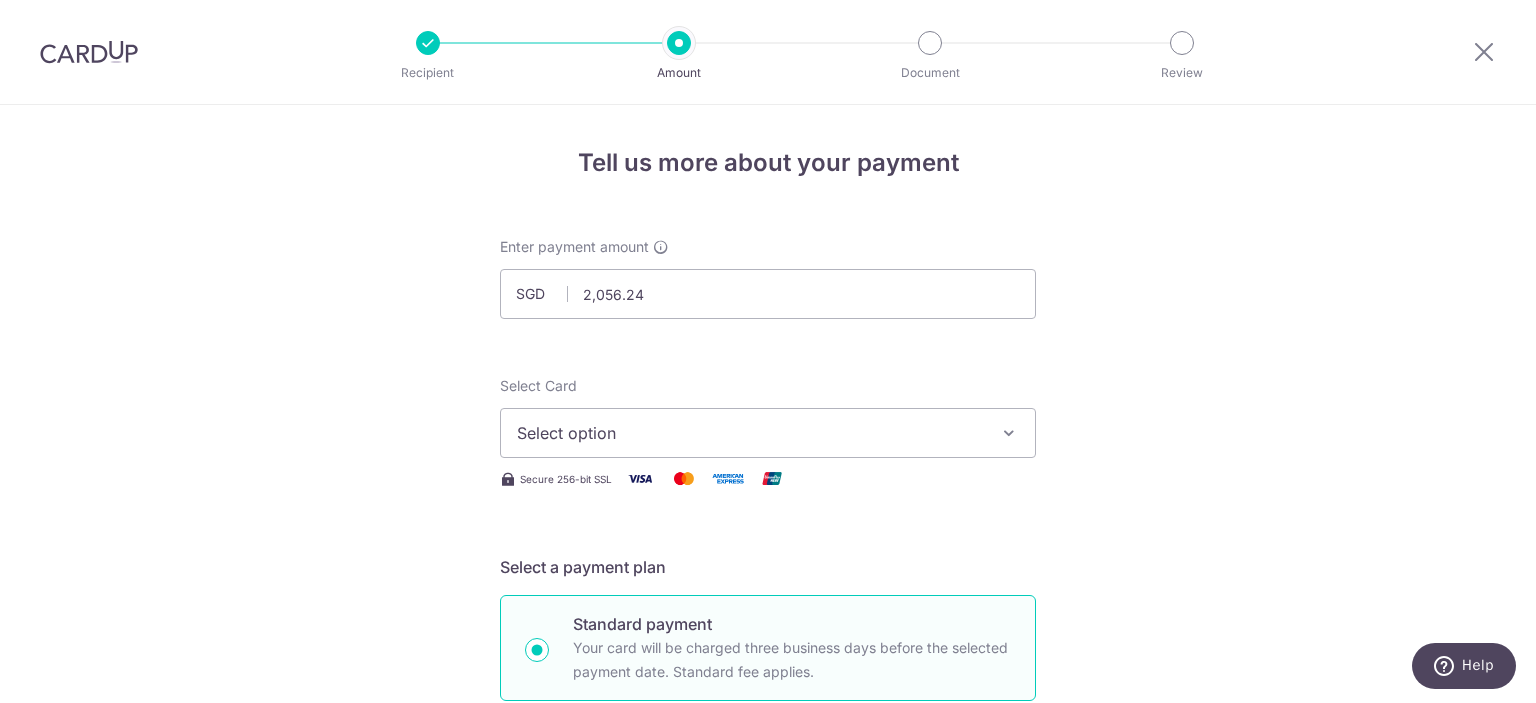 click on "Select option" at bounding box center [750, 433] 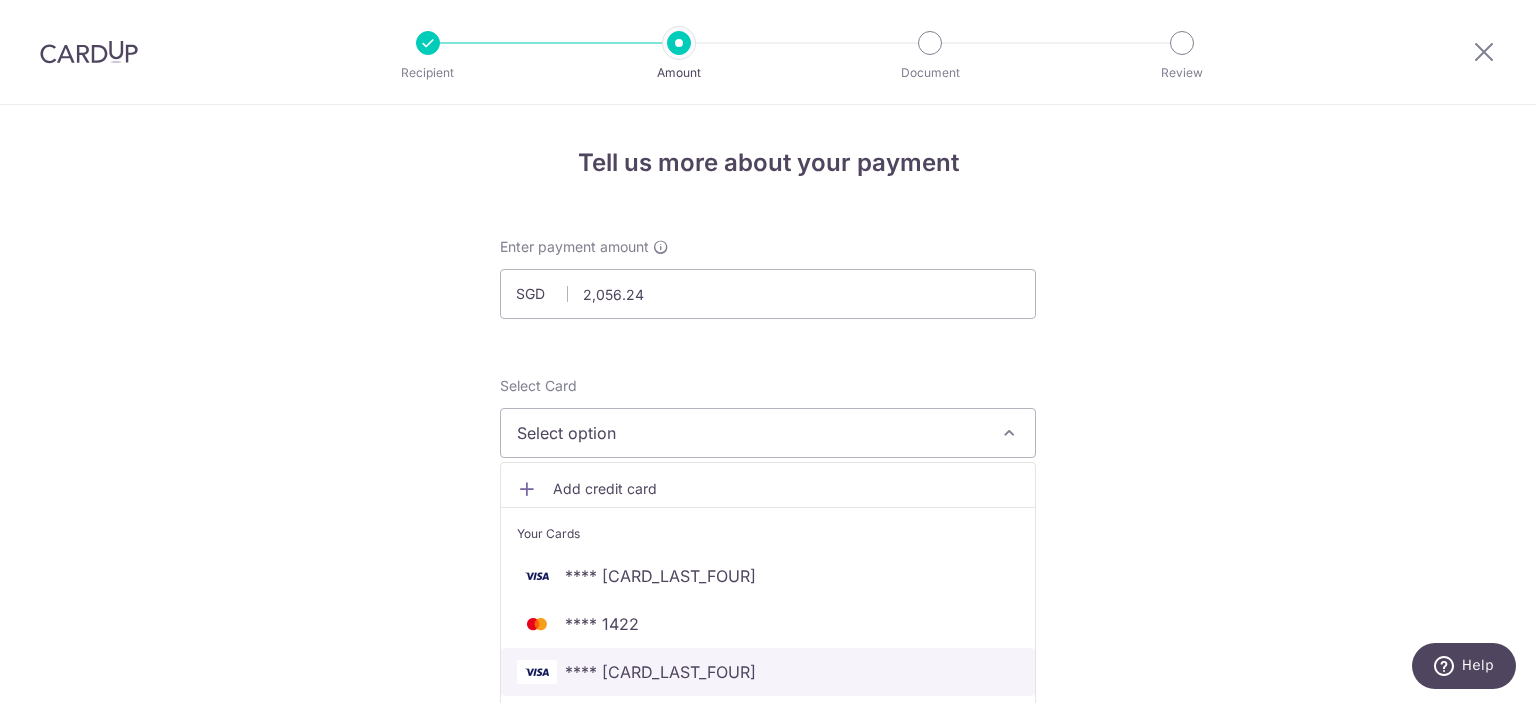 click on "**** [LAST_FOUR_DIGITS]" at bounding box center (660, 672) 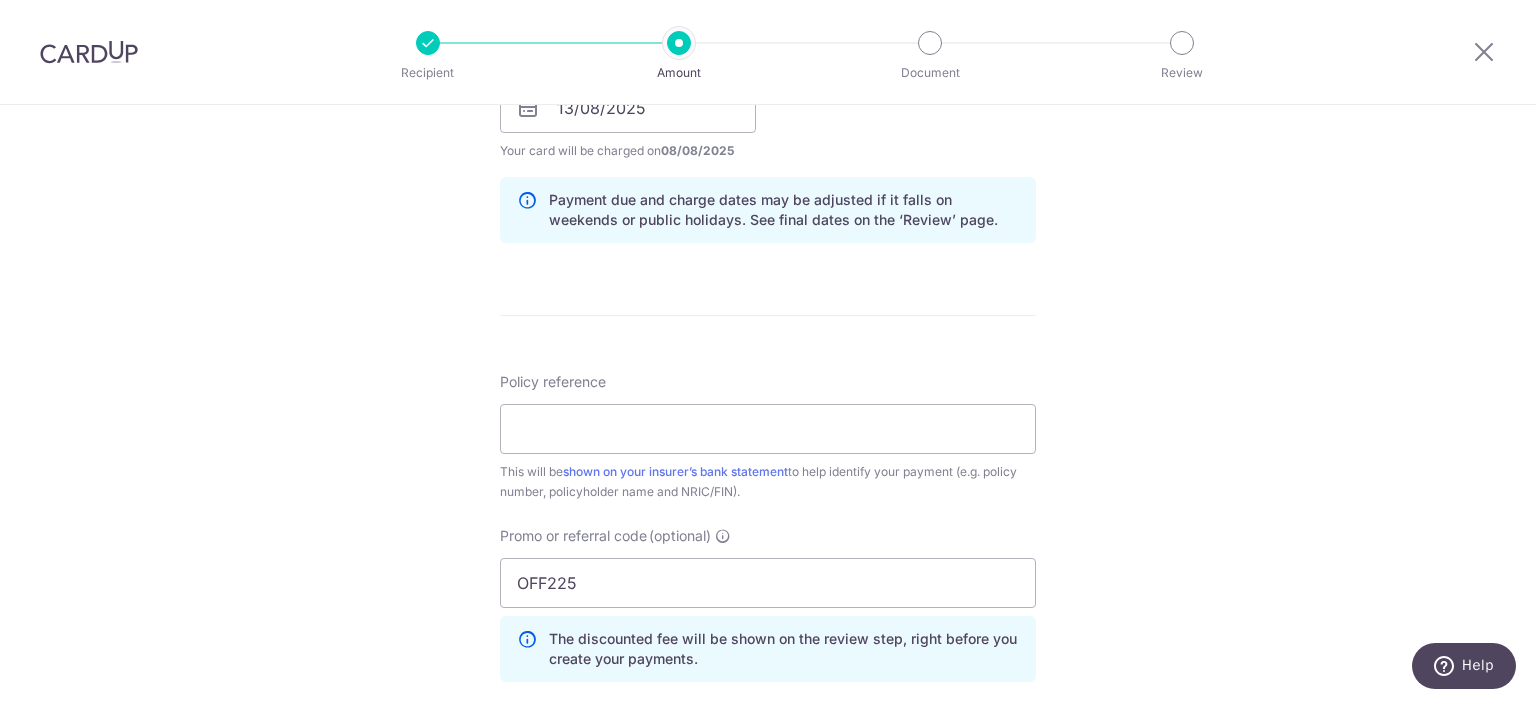 scroll, scrollTop: 1100, scrollLeft: 0, axis: vertical 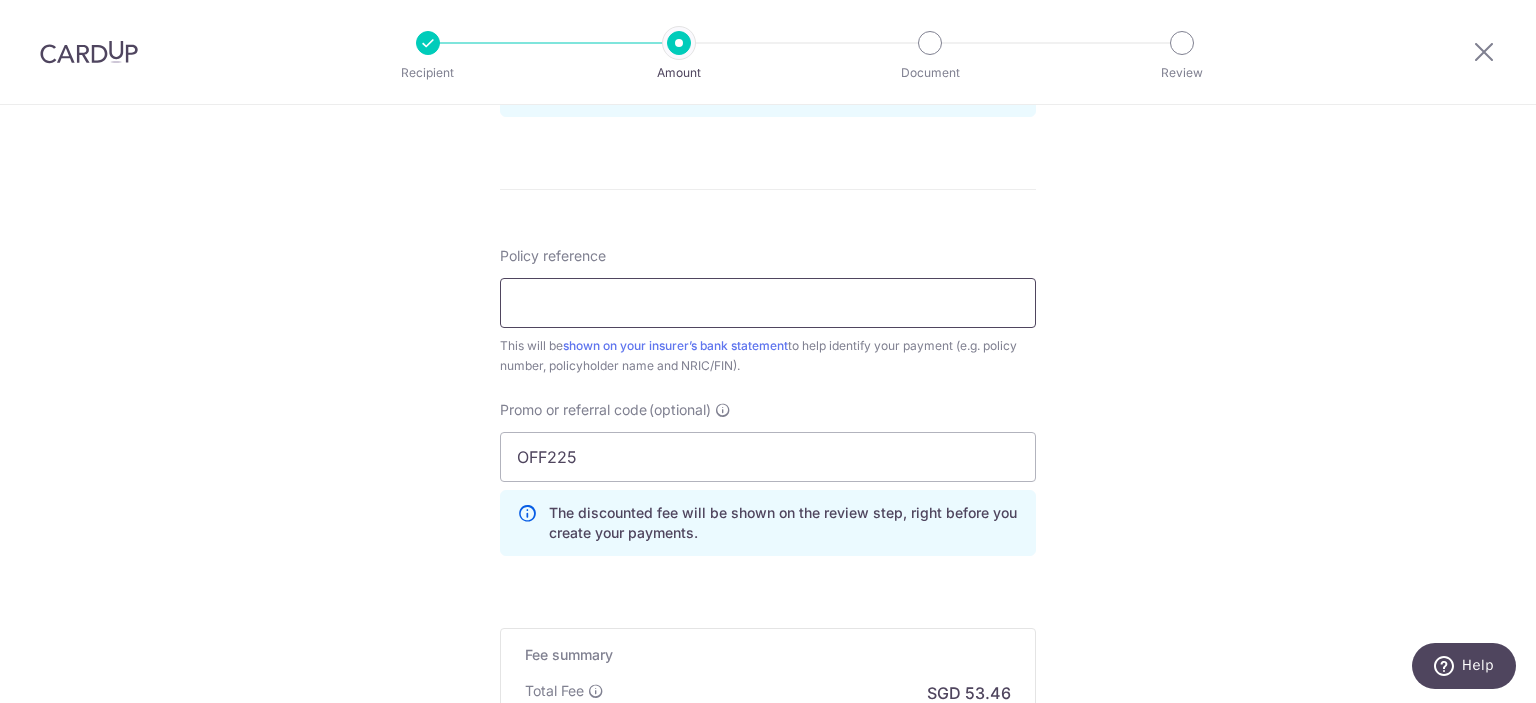 click on "Policy reference" at bounding box center (768, 303) 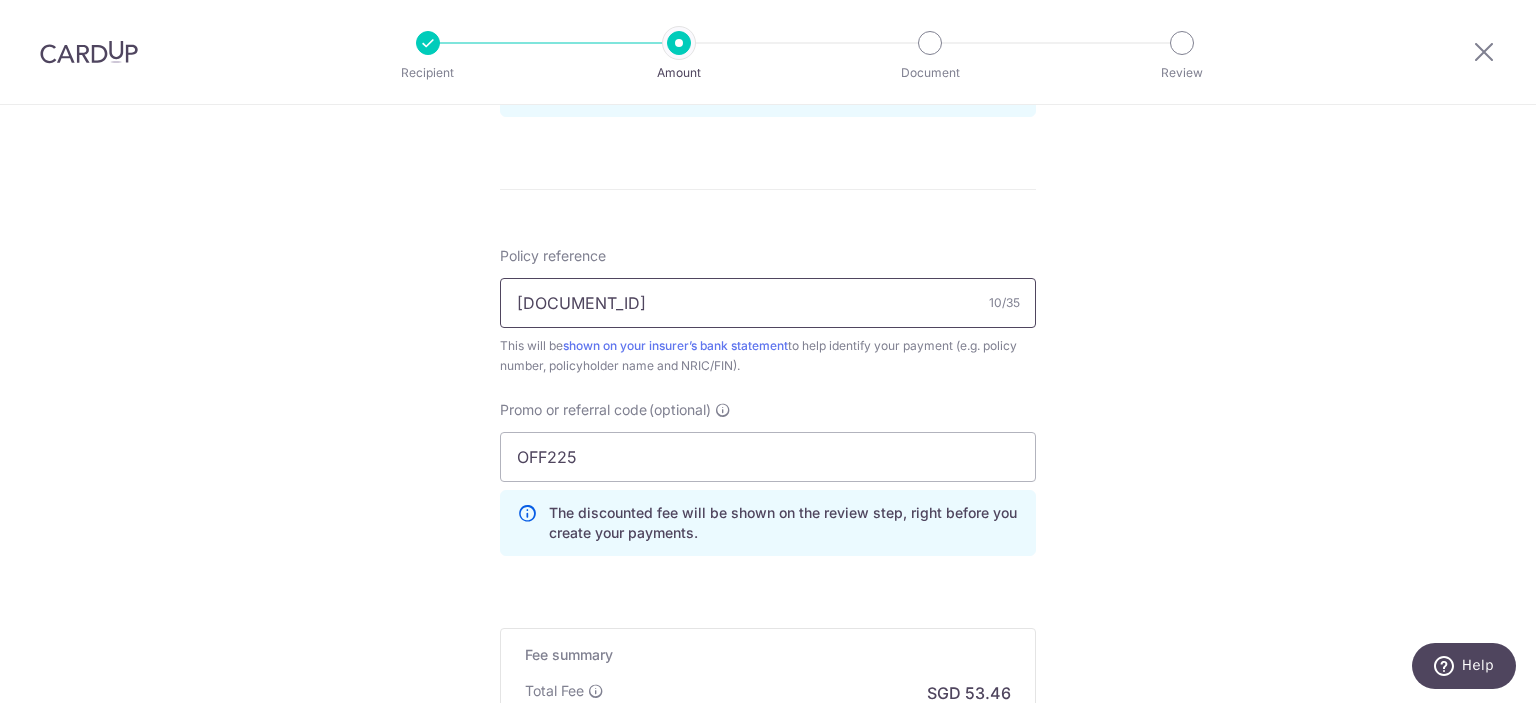 type on "H231274650" 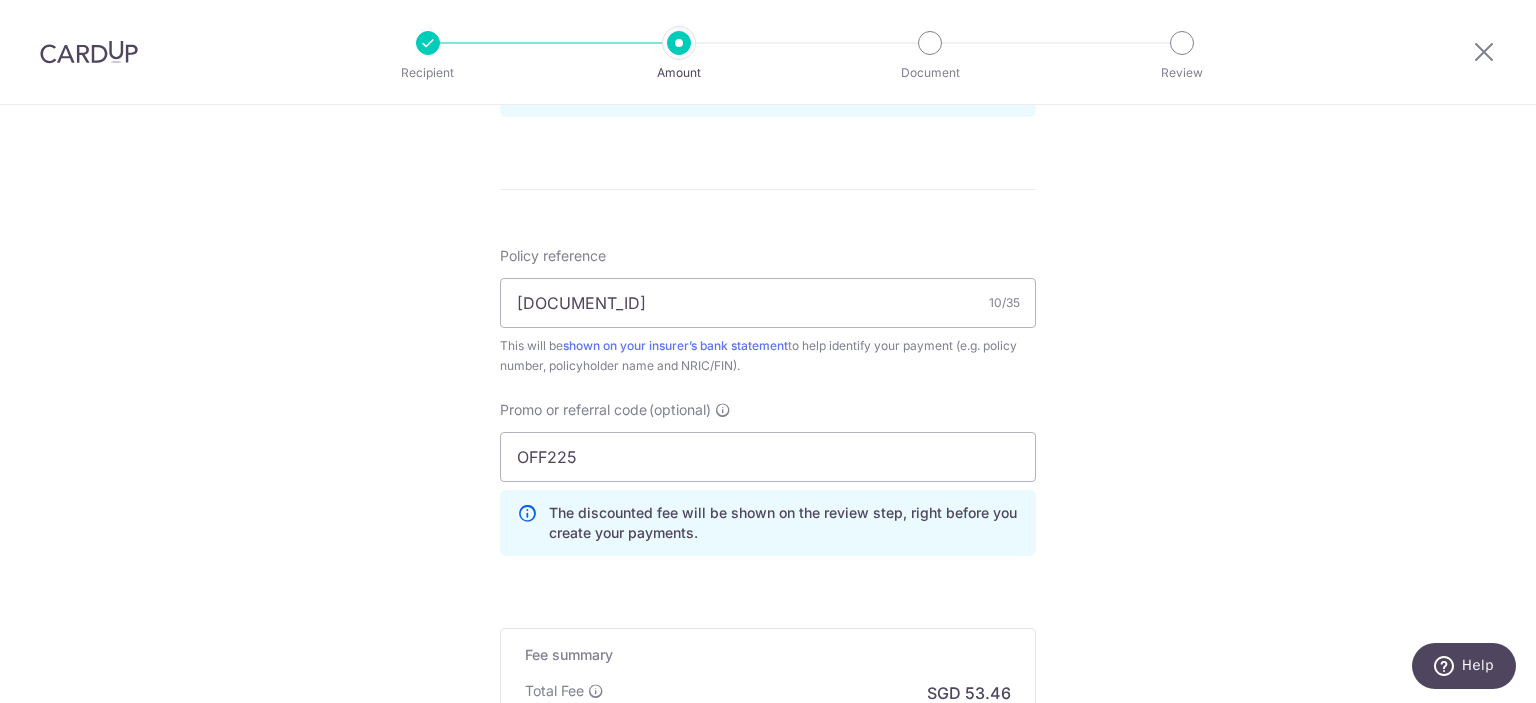 click on "Tell us more about your payment
Enter payment amount
SGD
2,056.24
2056.24
Select Card
**** 0962
Add credit card
Your Cards
**** 3329
**** 1422
**** 0962
**** 8295
**** 5624
Secure 256-bit SSL
Text
New card details" at bounding box center [768, -5] 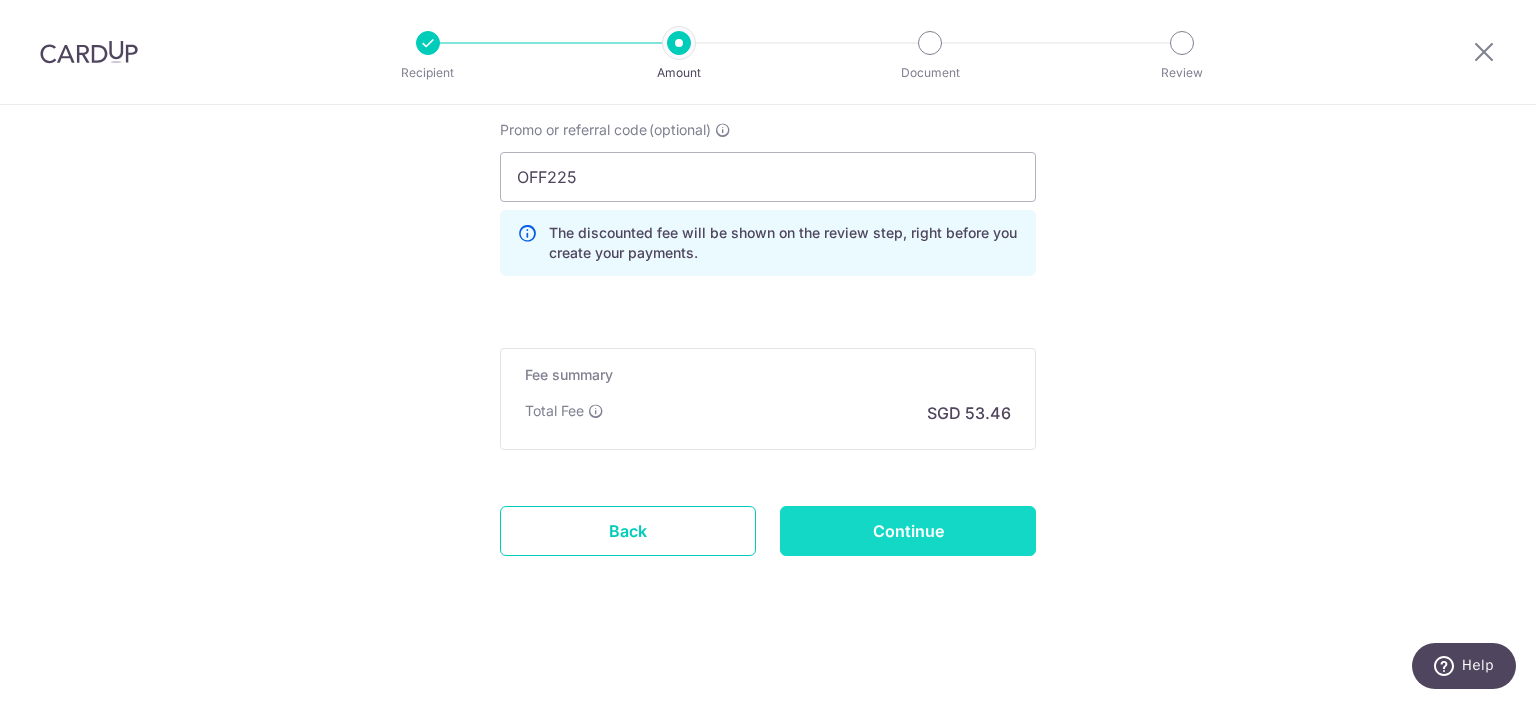 click on "Continue" at bounding box center (908, 531) 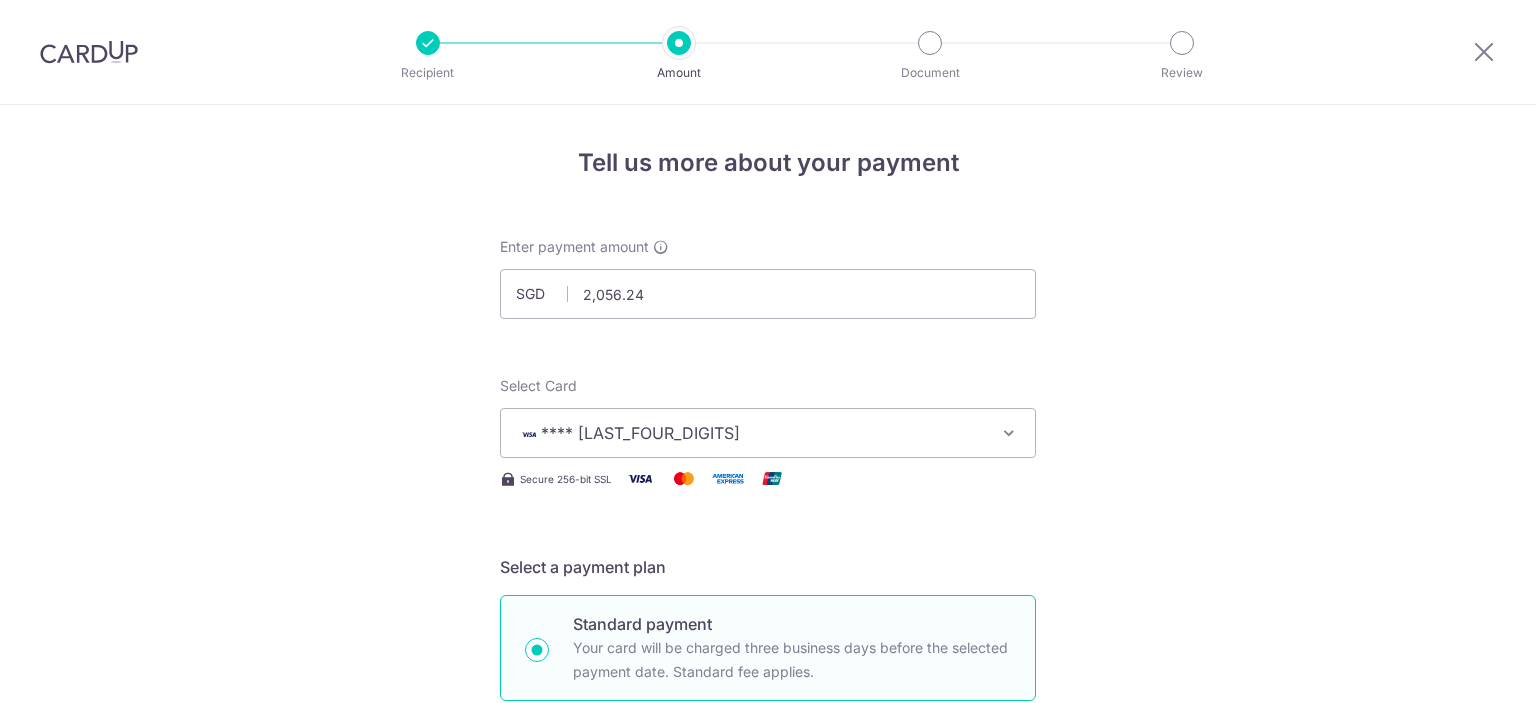 scroll, scrollTop: 0, scrollLeft: 0, axis: both 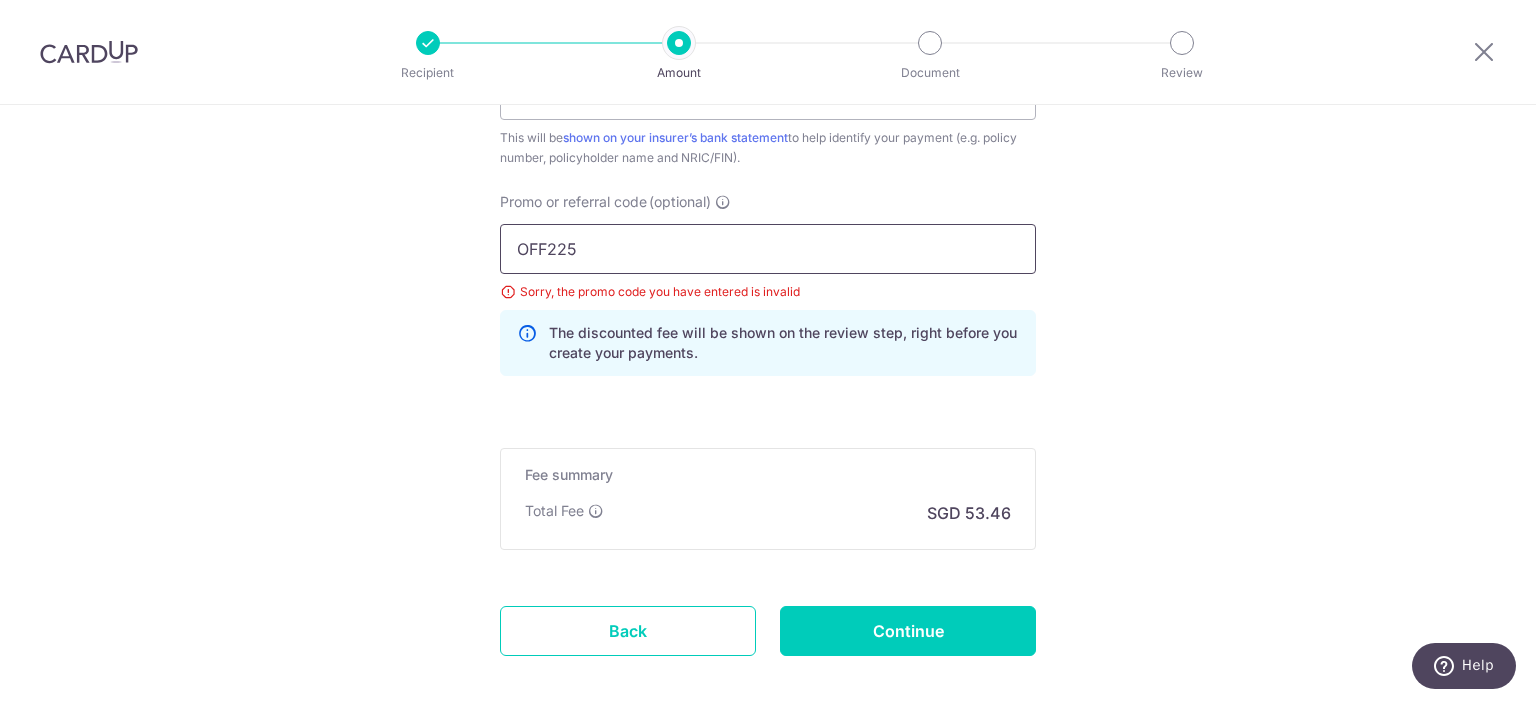 drag, startPoint x: 544, startPoint y: 246, endPoint x: 463, endPoint y: 243, distance: 81.055534 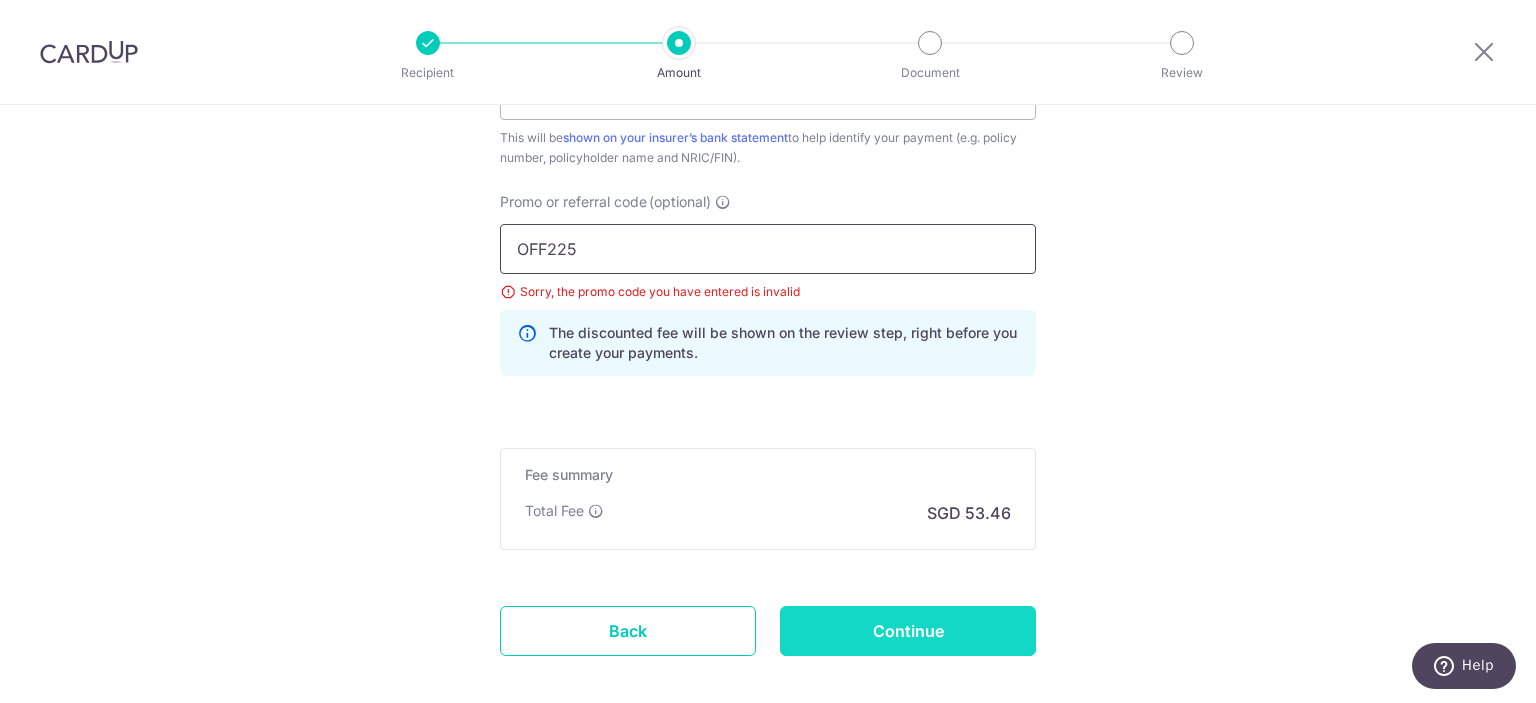 type on "OFF225" 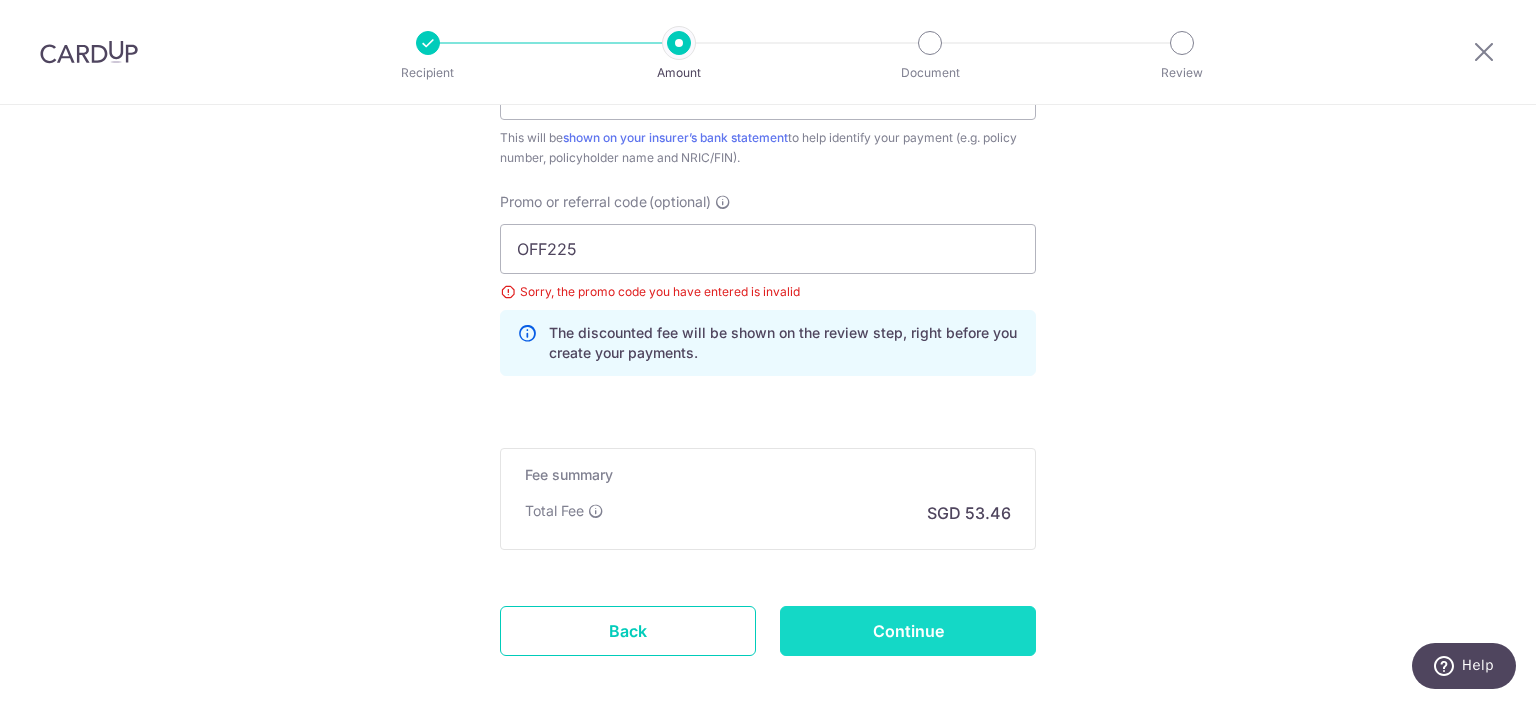 click on "Continue" at bounding box center (908, 631) 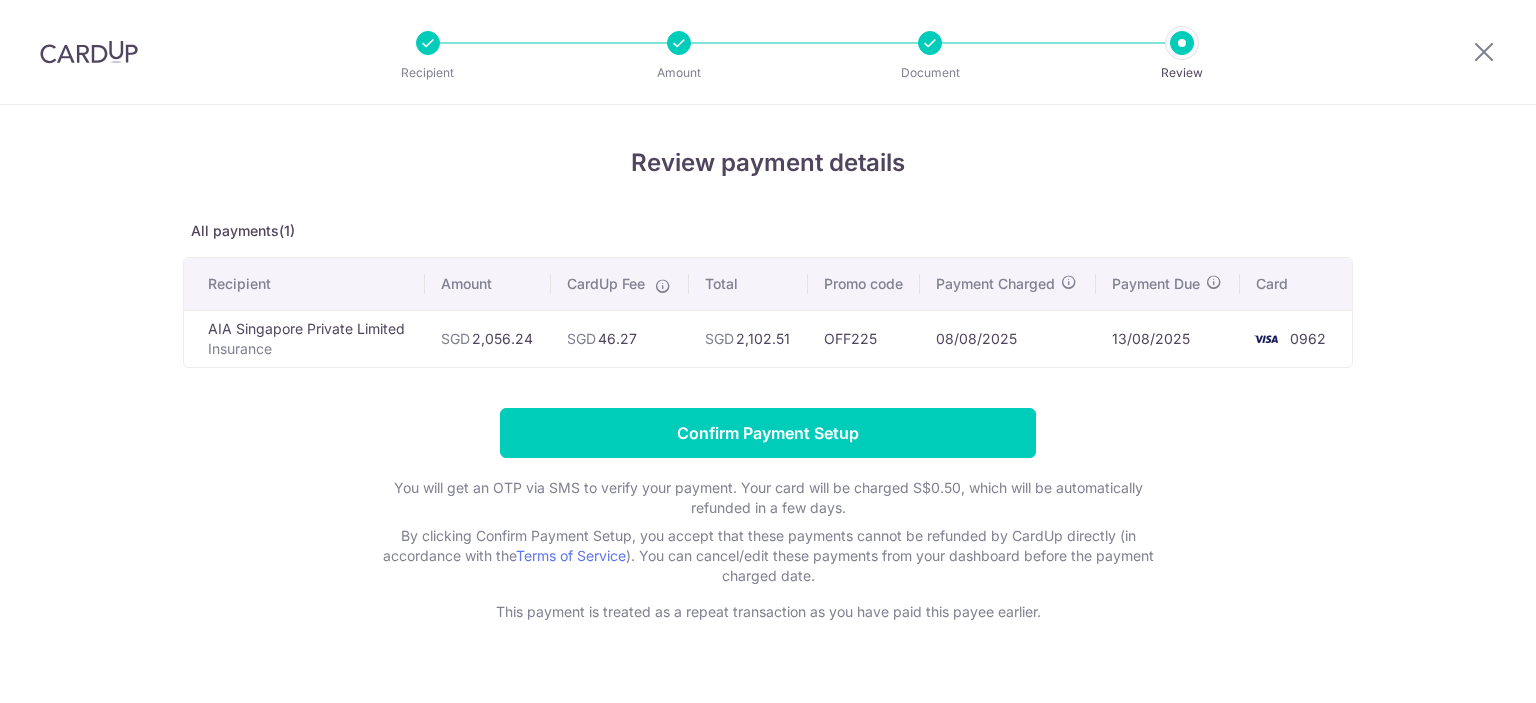 scroll, scrollTop: 0, scrollLeft: 0, axis: both 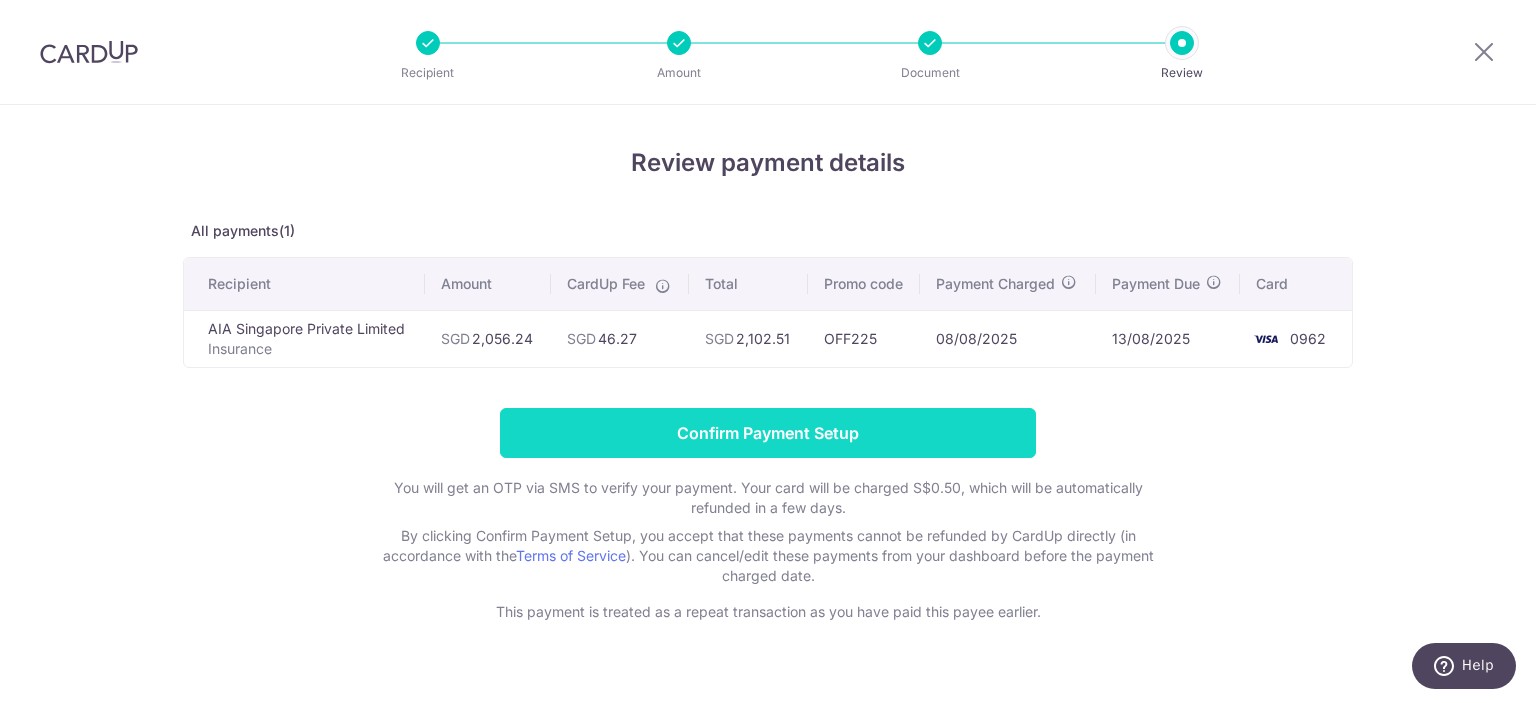 click on "Confirm Payment Setup" at bounding box center (768, 433) 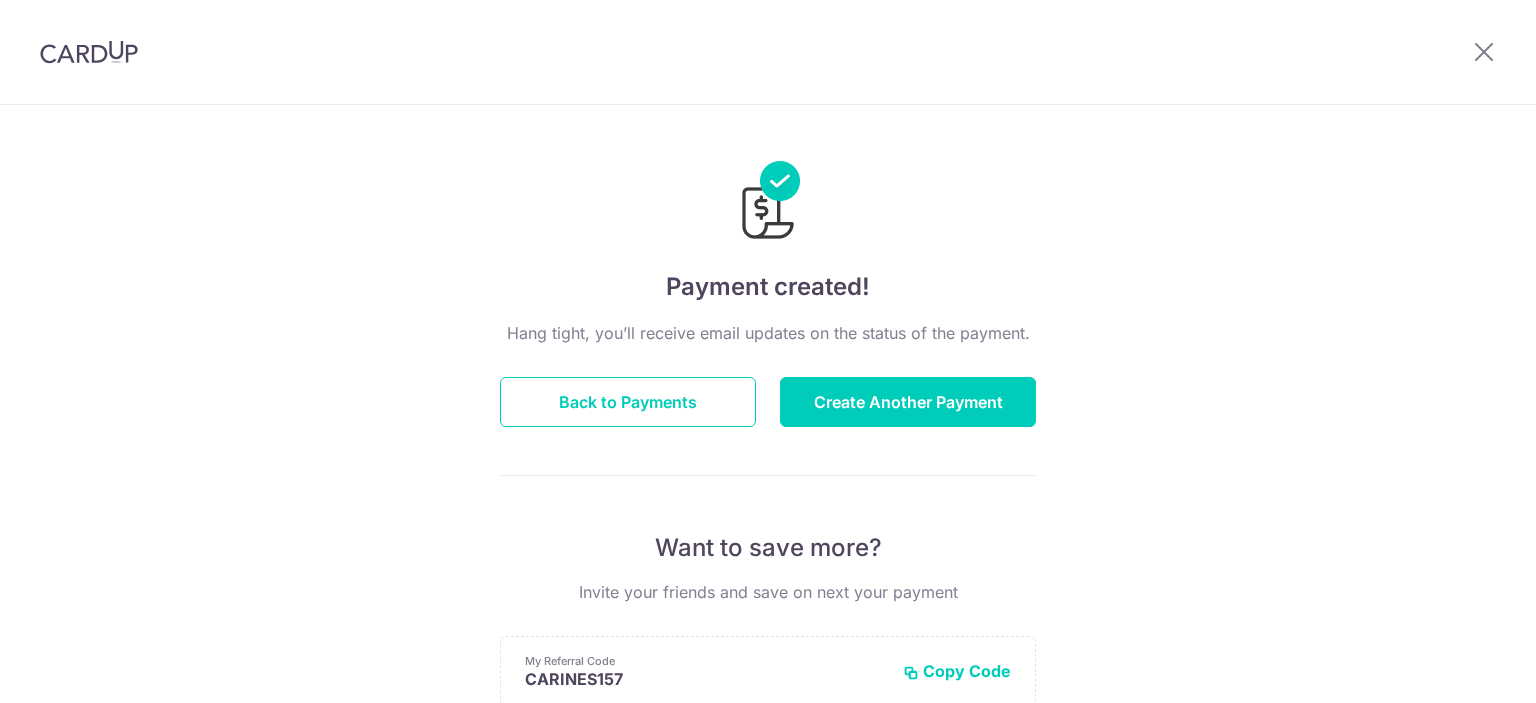 scroll, scrollTop: 0, scrollLeft: 0, axis: both 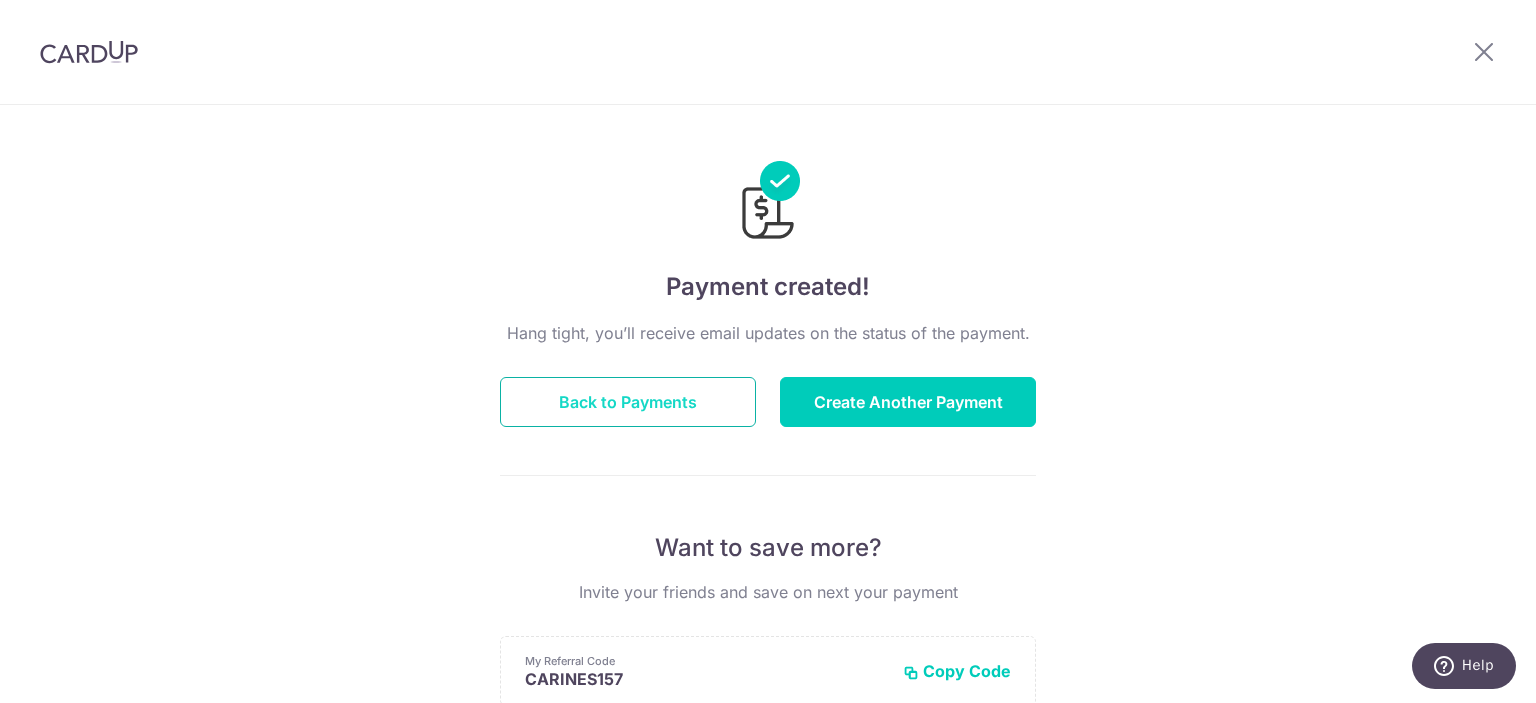 click on "Back to Payments" at bounding box center [628, 402] 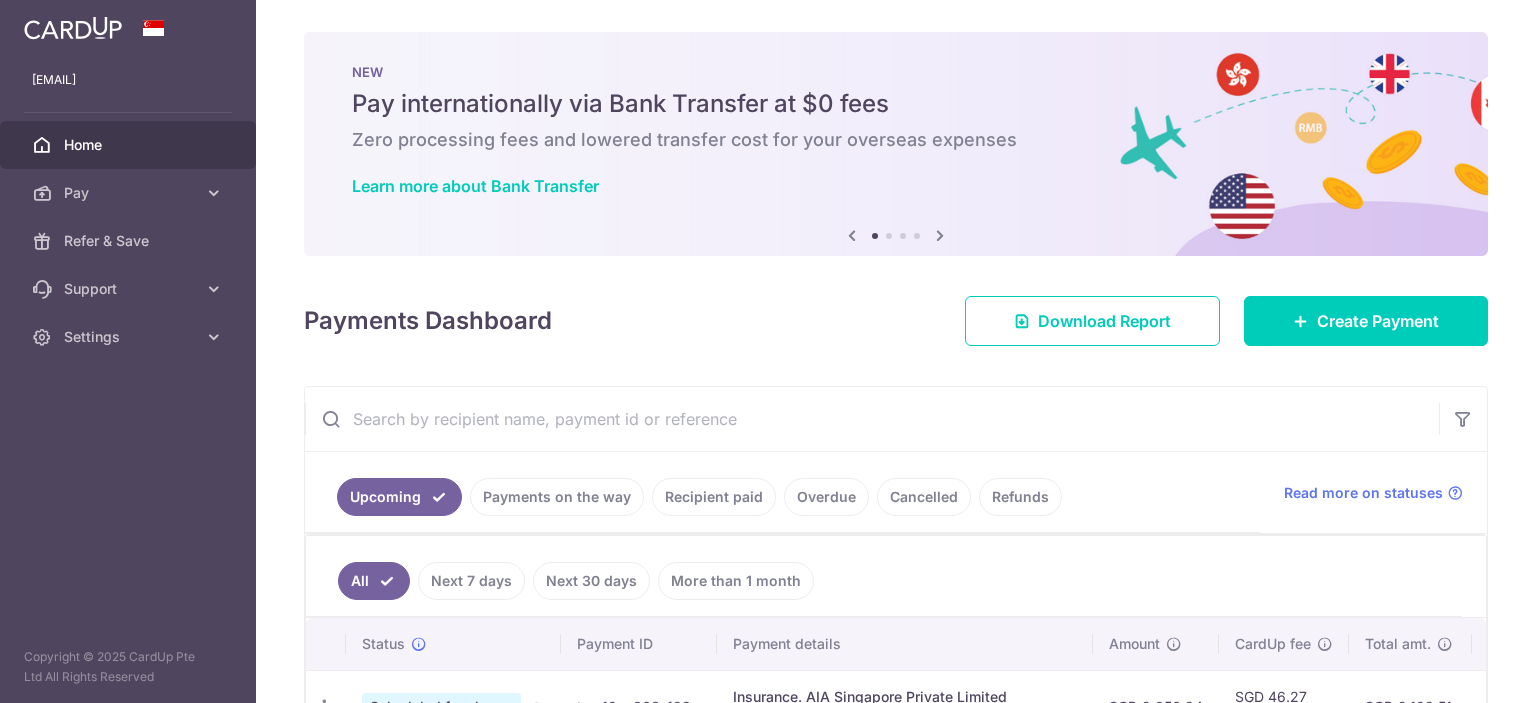 scroll, scrollTop: 0, scrollLeft: 0, axis: both 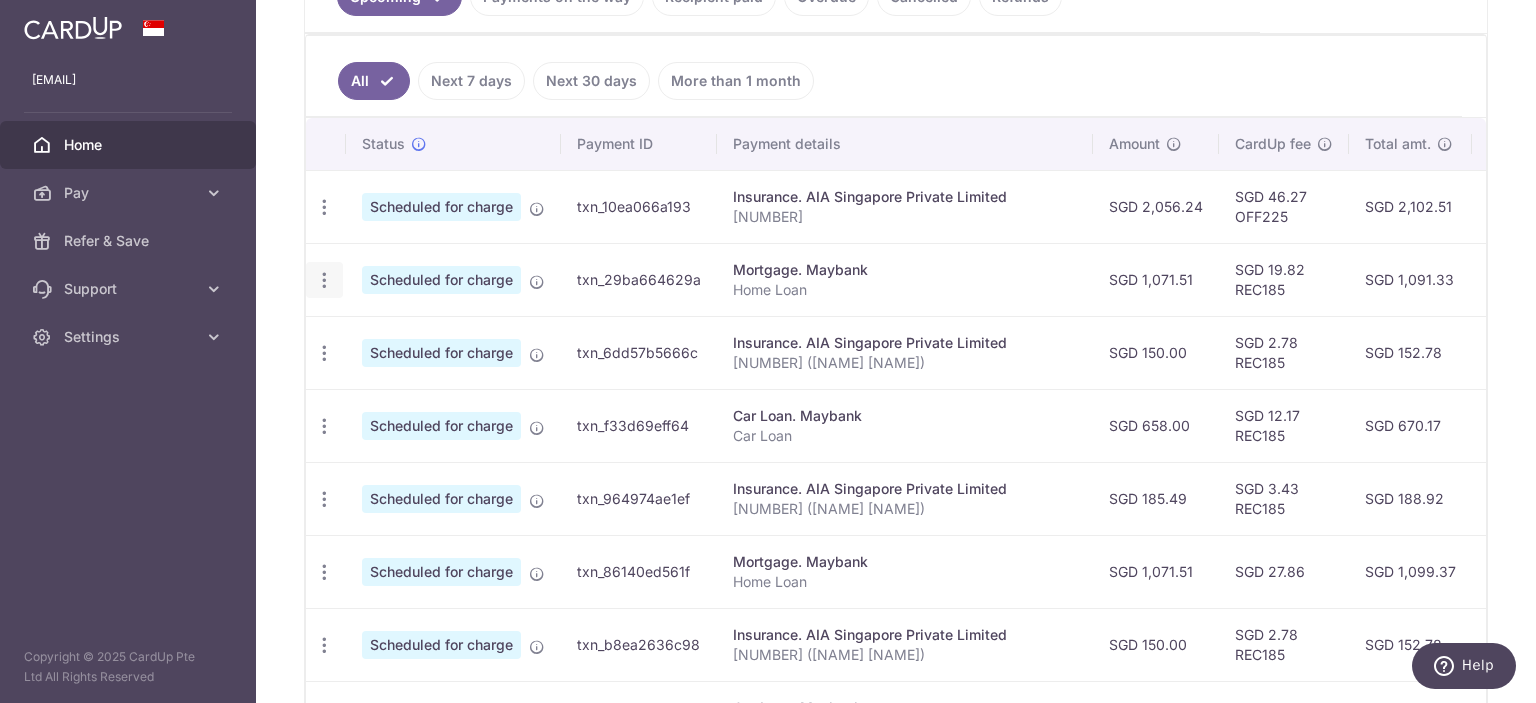 click at bounding box center (324, 207) 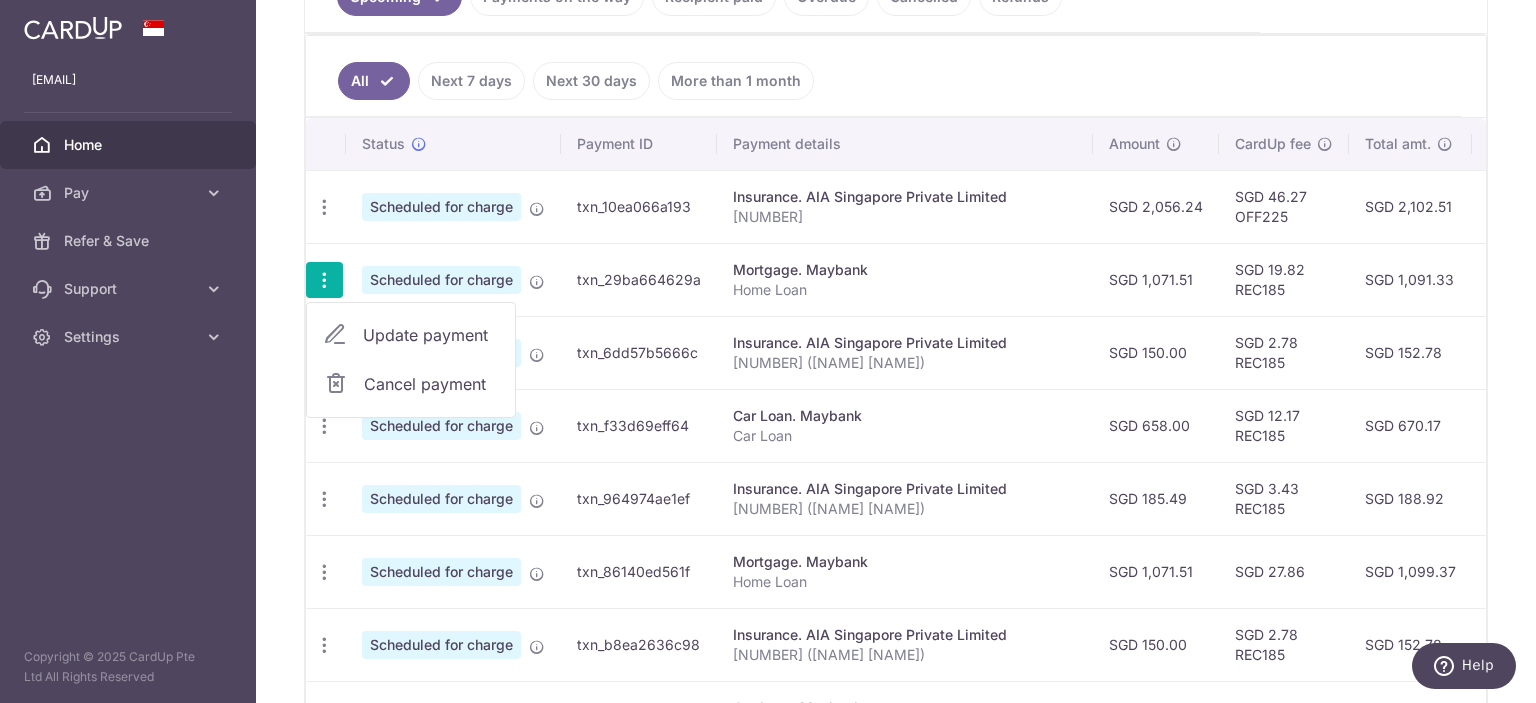 click on "Update payment" at bounding box center [431, 335] 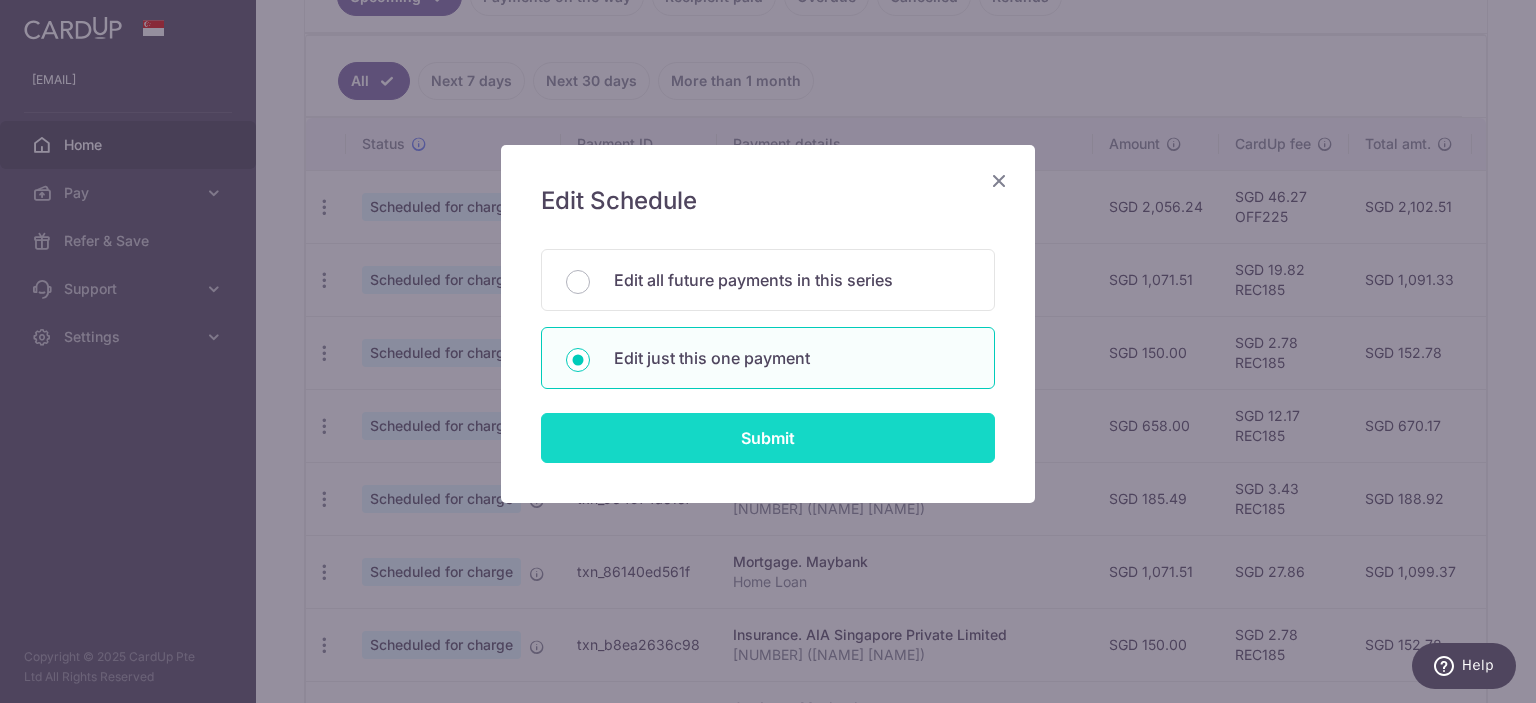 click on "Submit" at bounding box center (768, 438) 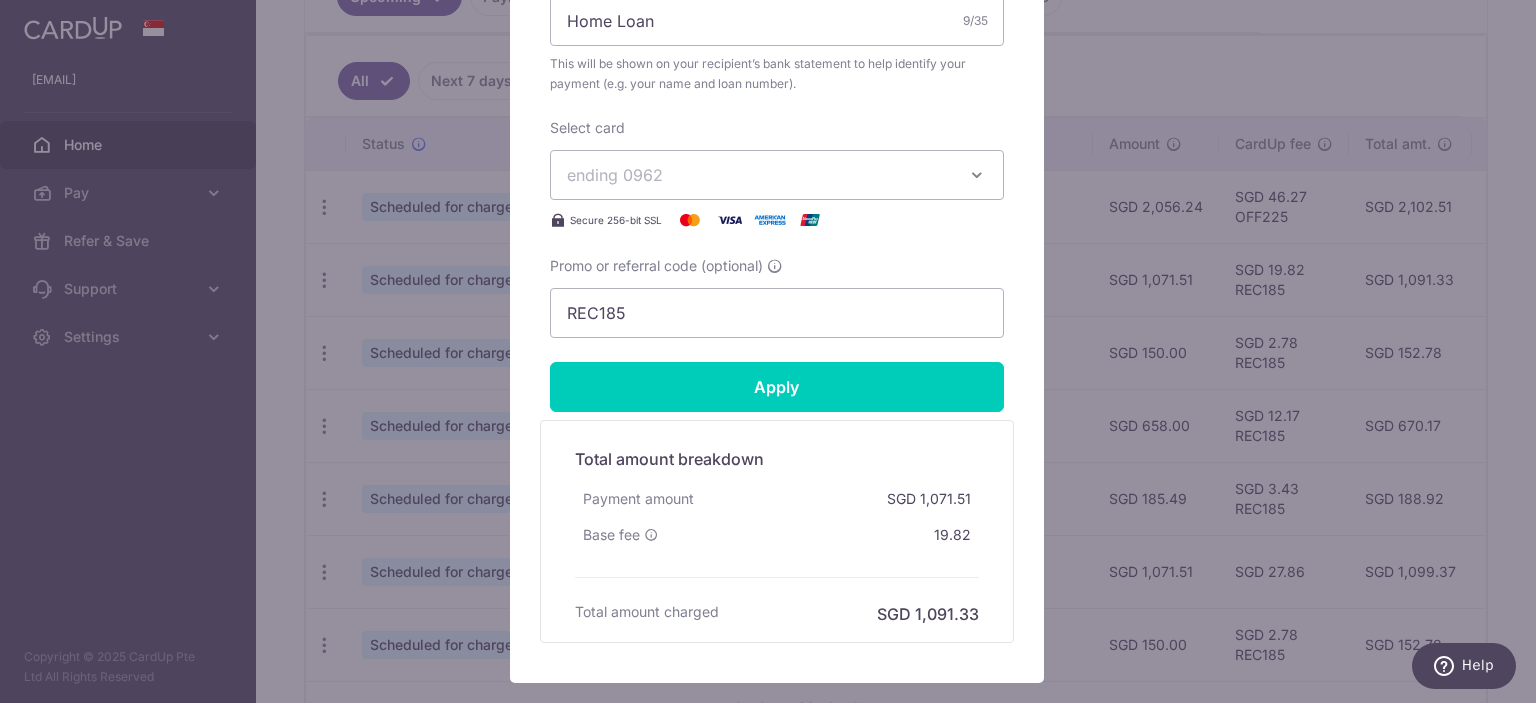 scroll, scrollTop: 900, scrollLeft: 0, axis: vertical 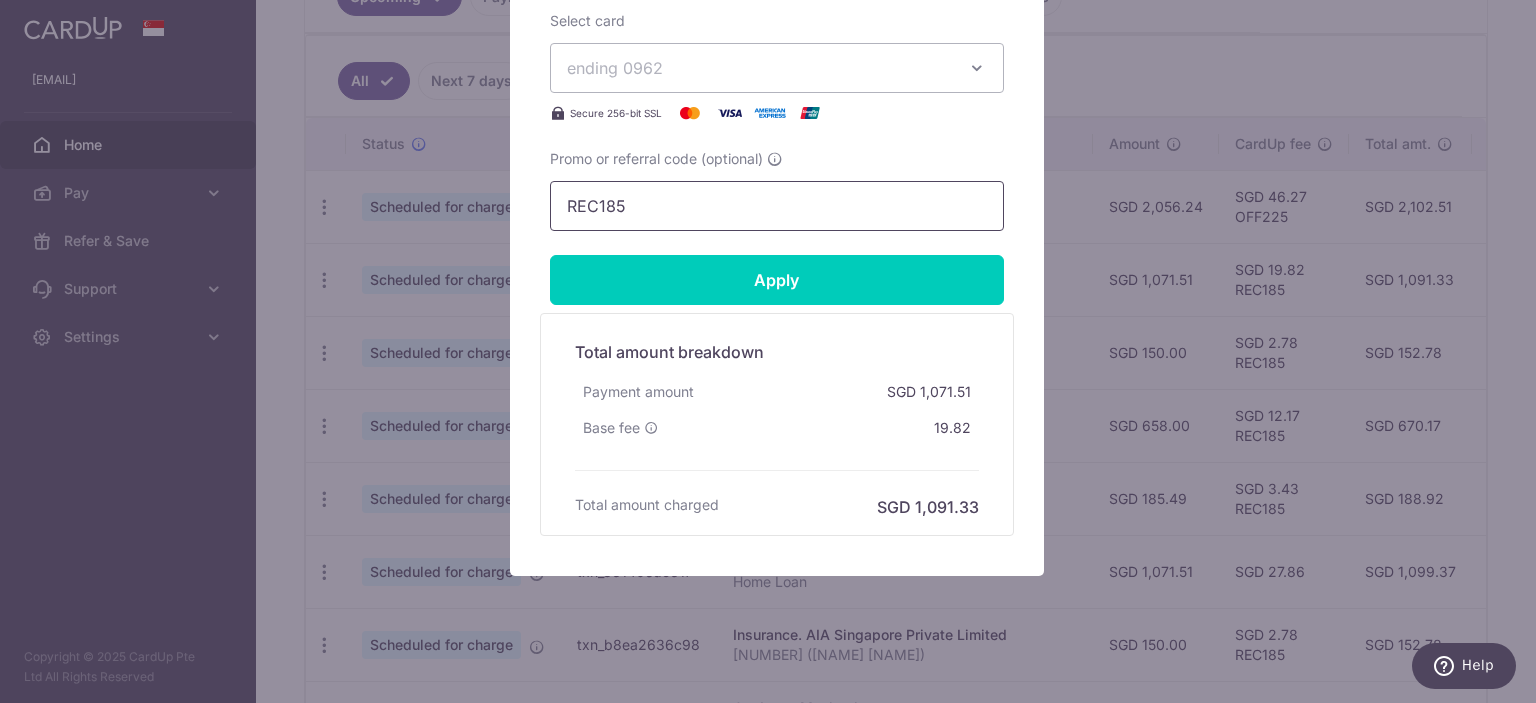 click on "REC185" at bounding box center (777, 206) 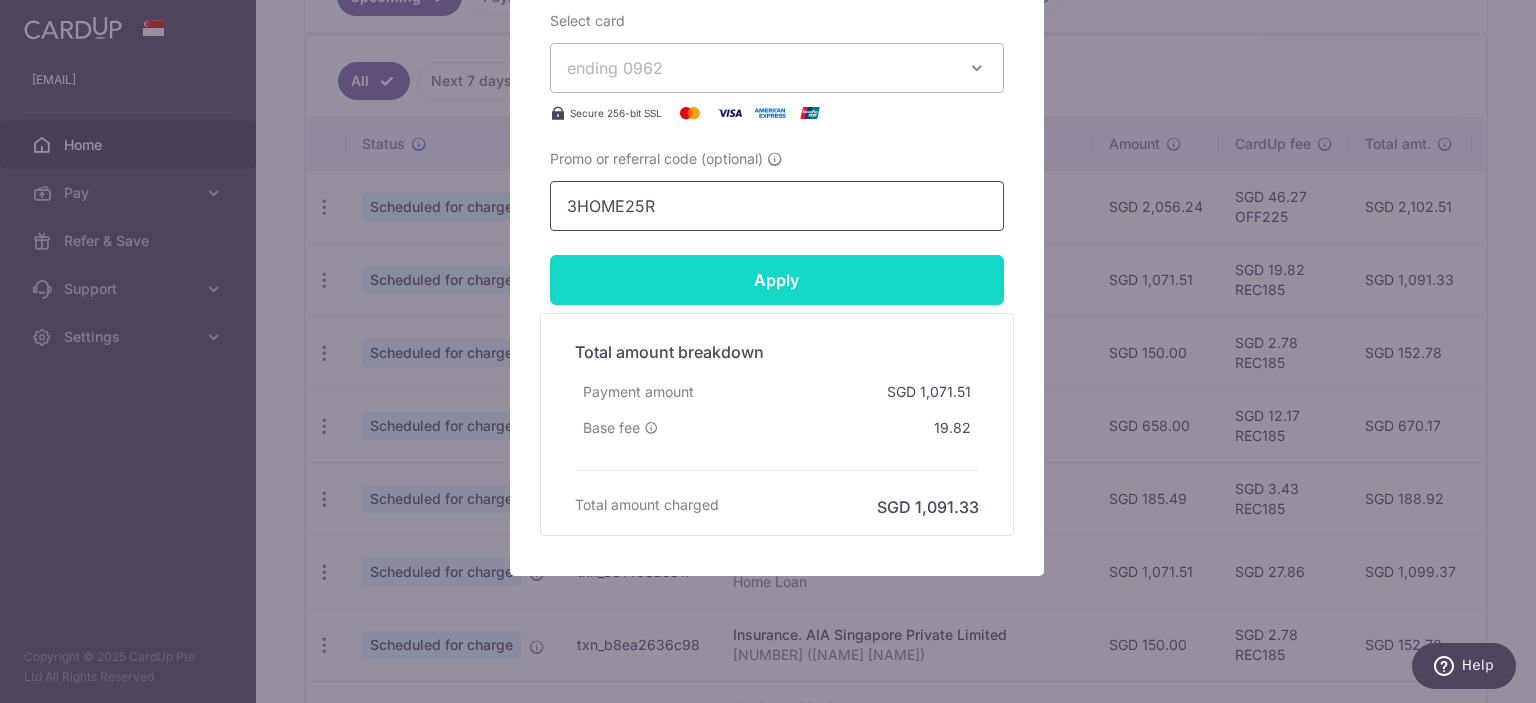 type on "3HOME25R" 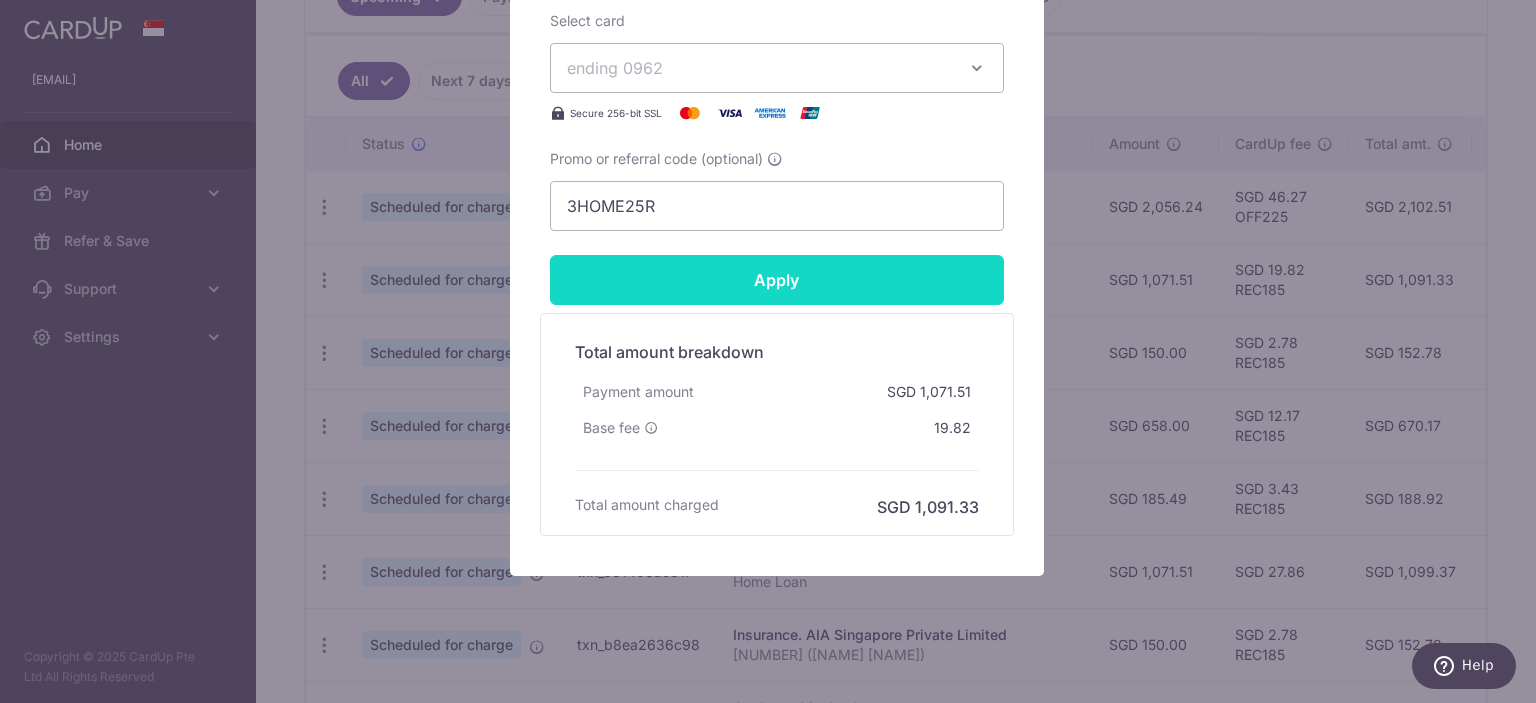 click on "Apply" at bounding box center (777, 280) 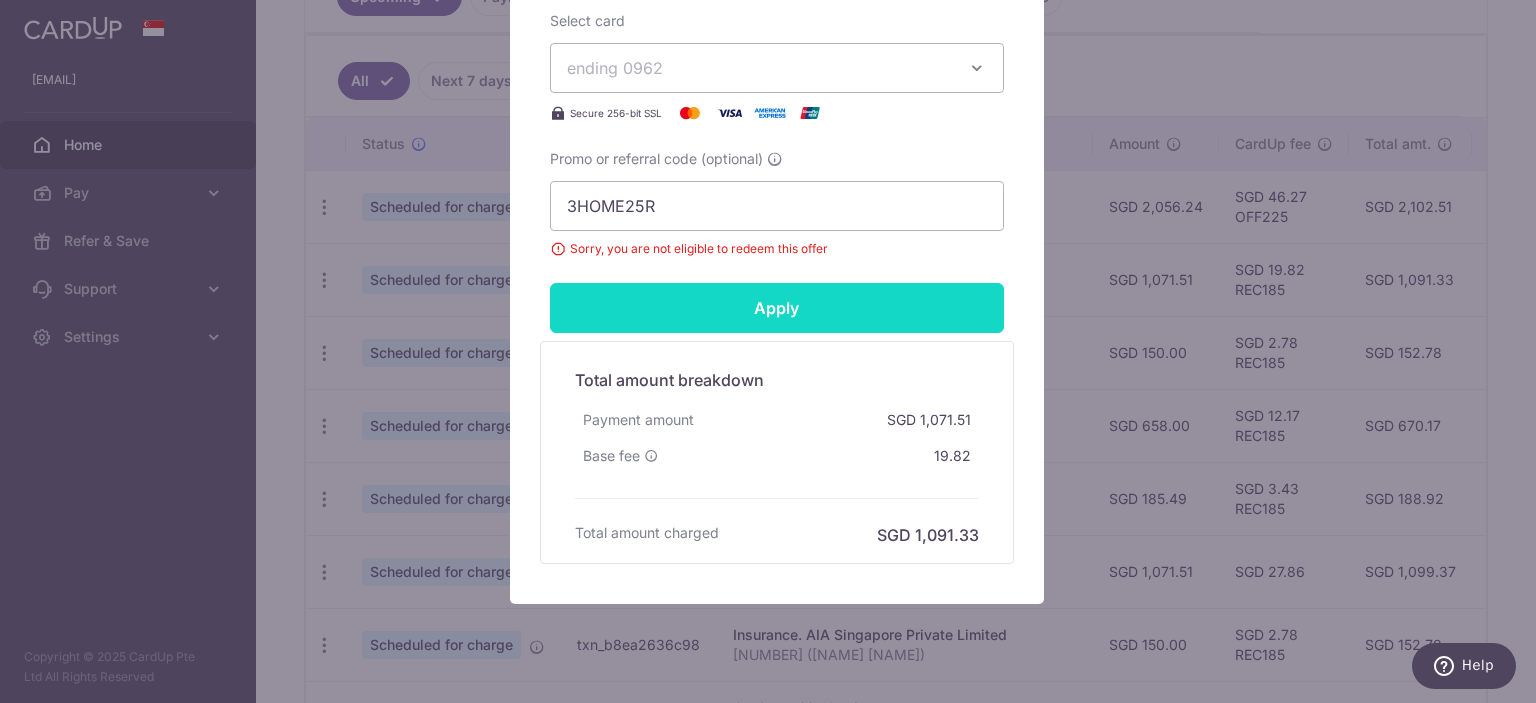 click on "Apply" at bounding box center (777, 308) 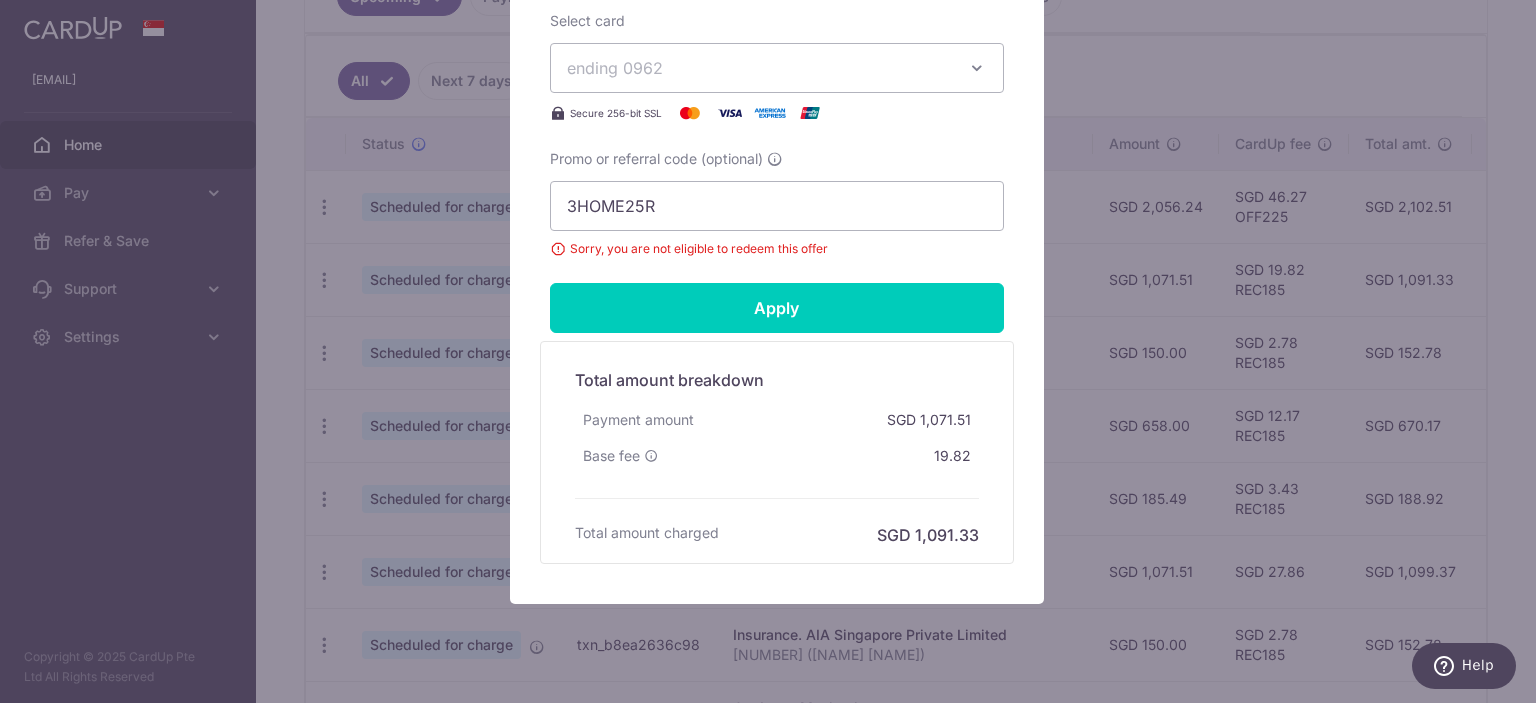 click on "Edit payment
By clicking apply,  you will make changes to all   payments to  Maybank  scheduled from
.
By clicking below, you confirm you are editing this payment to  Maybank  on
15/08/2025 .
1,071.51 SGD" at bounding box center [768, 351] 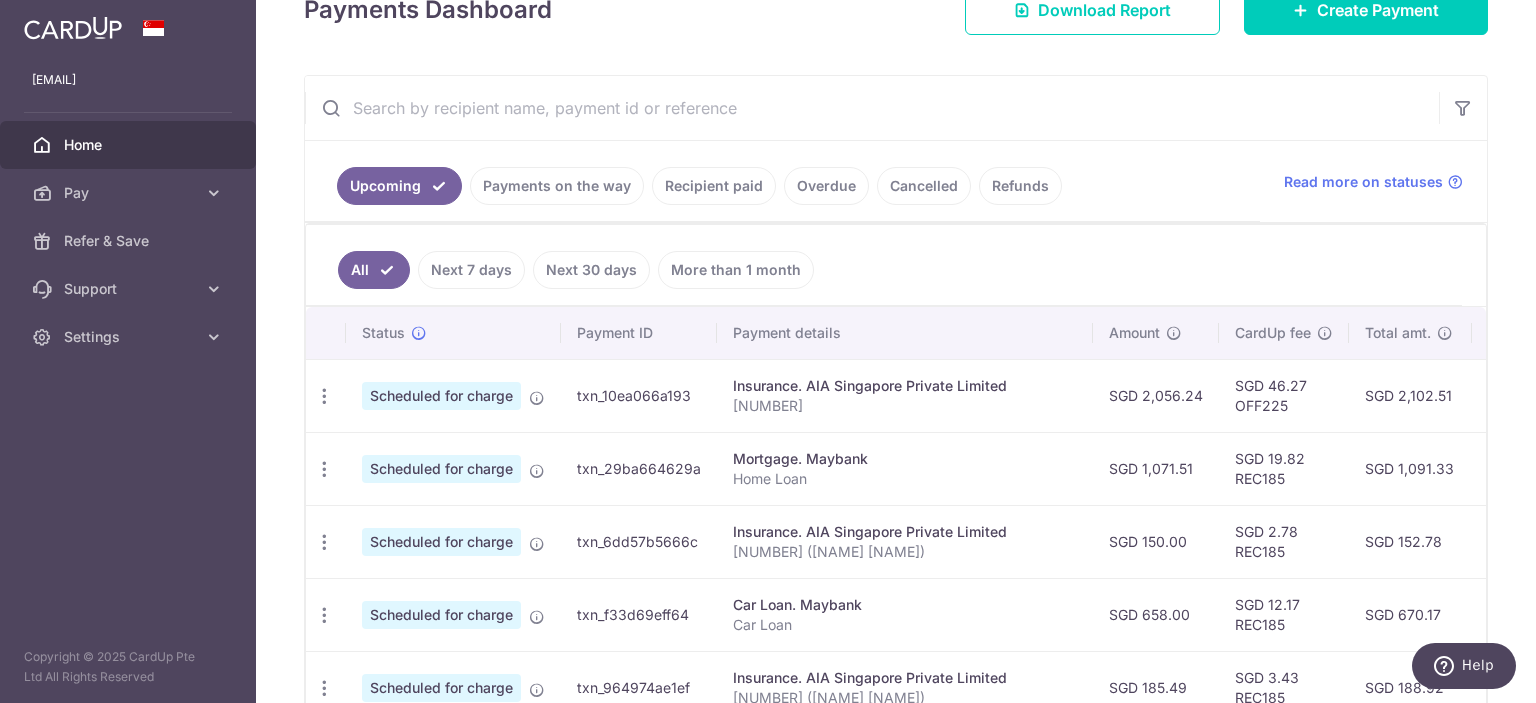scroll, scrollTop: 100, scrollLeft: 0, axis: vertical 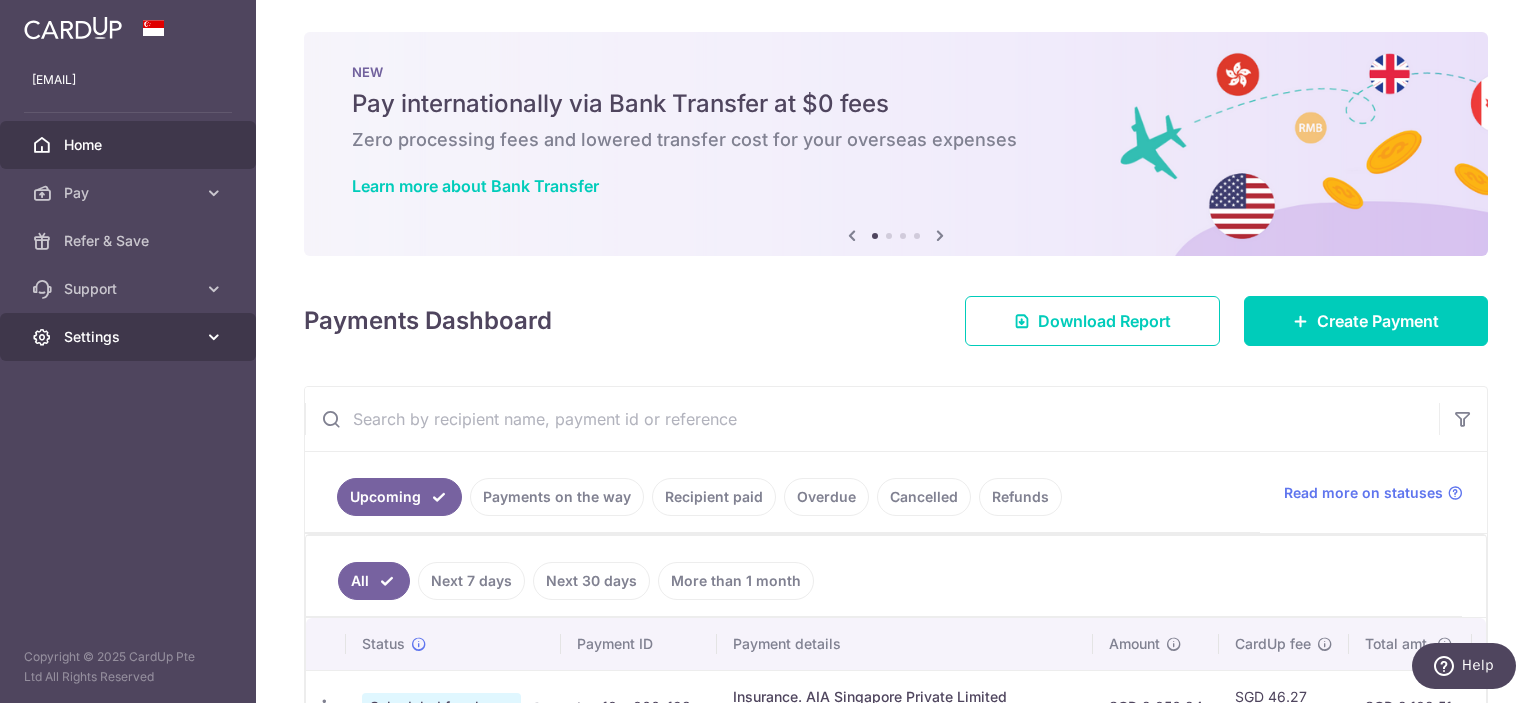 click on "Settings" at bounding box center [130, 337] 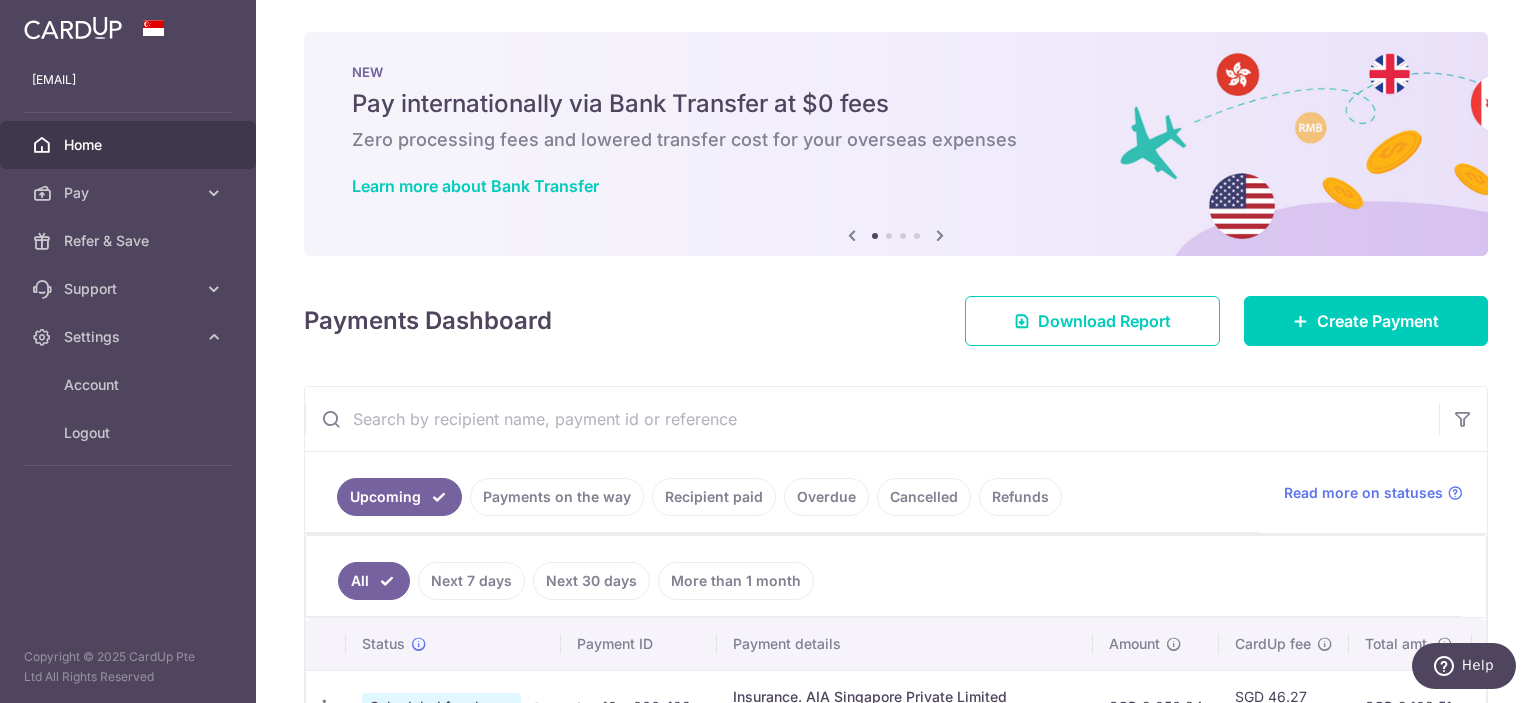 click on "×
Pause Schedule
Pause all future payments in this series
Pause just this one payment
By clicking below, you confirm you are pausing this payment to   on  . Payments can be unpaused at anytime prior to payment taken date.
Confirm
Cancel Schedule
Cancel all future payments in this series
Cancel just this one payment
Confirm
Approve Payment
Recipient Bank Details" at bounding box center (896, 351) 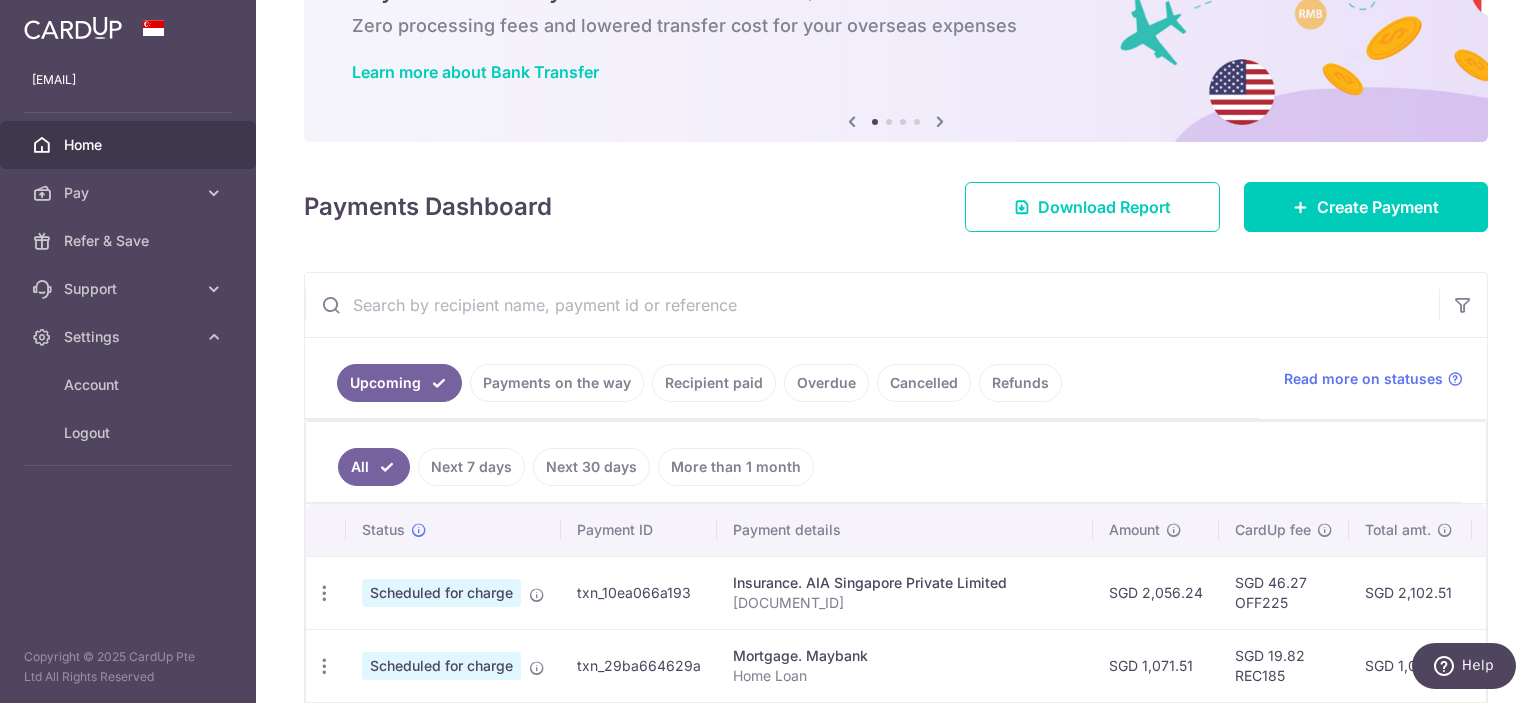 scroll, scrollTop: 400, scrollLeft: 0, axis: vertical 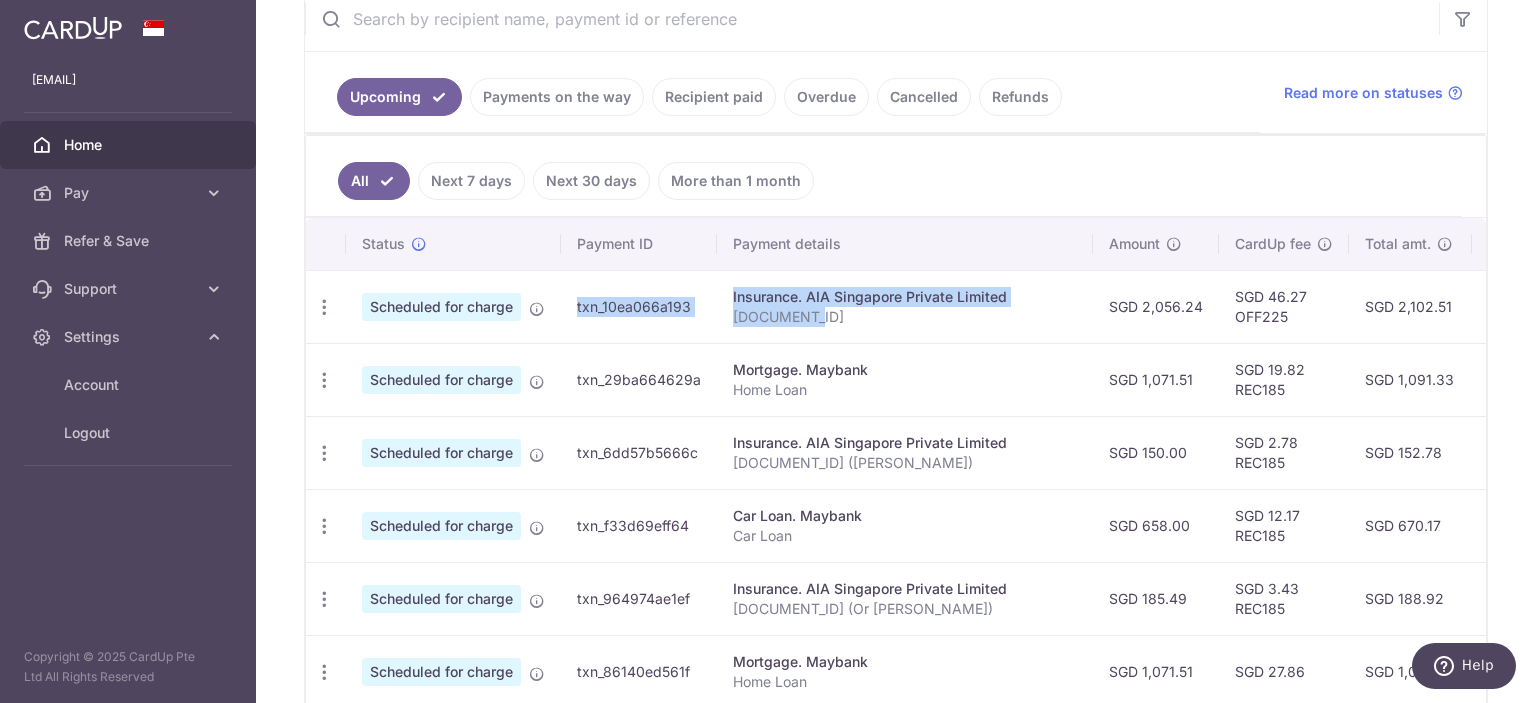 drag, startPoint x: 524, startPoint y: 307, endPoint x: 1066, endPoint y: 314, distance: 542.0452 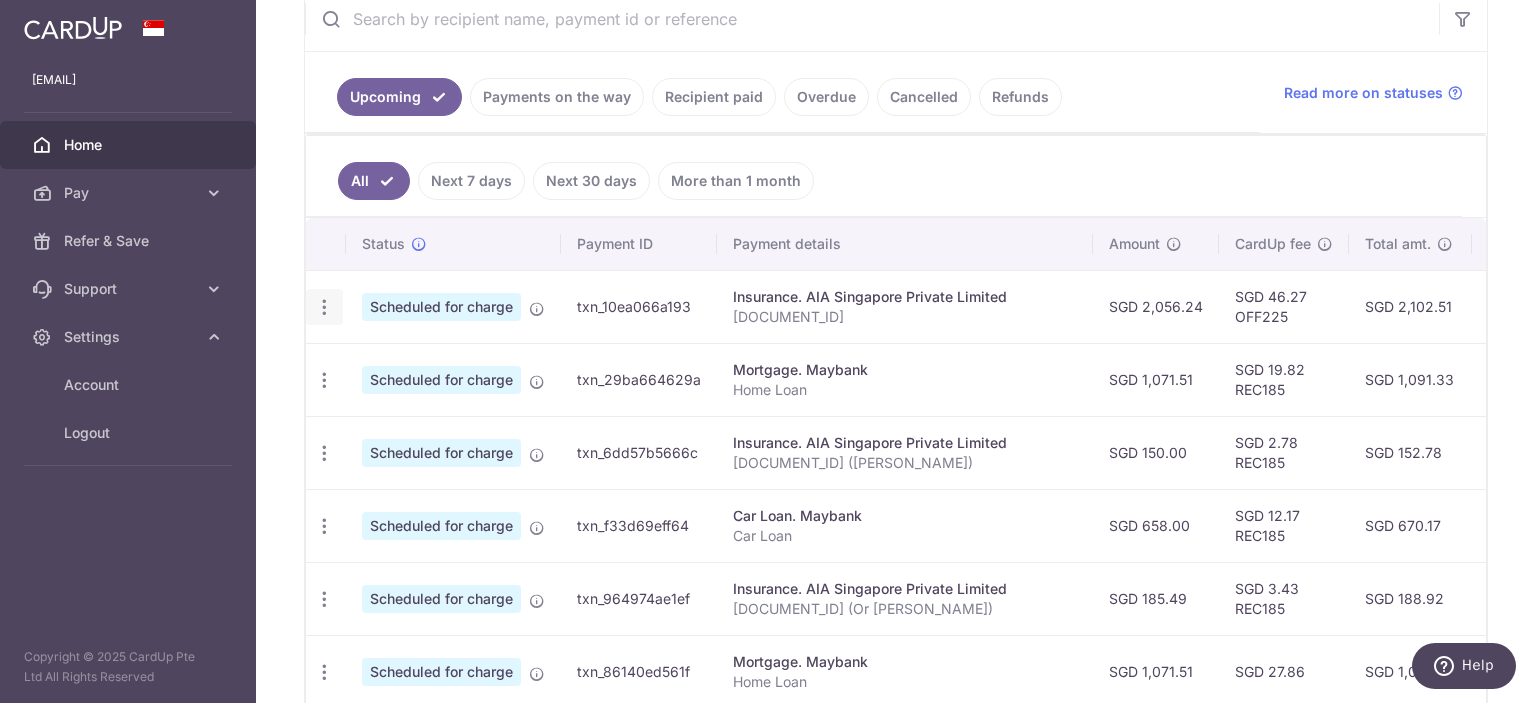 click on "Update payment
Cancel payment" at bounding box center [324, 307] 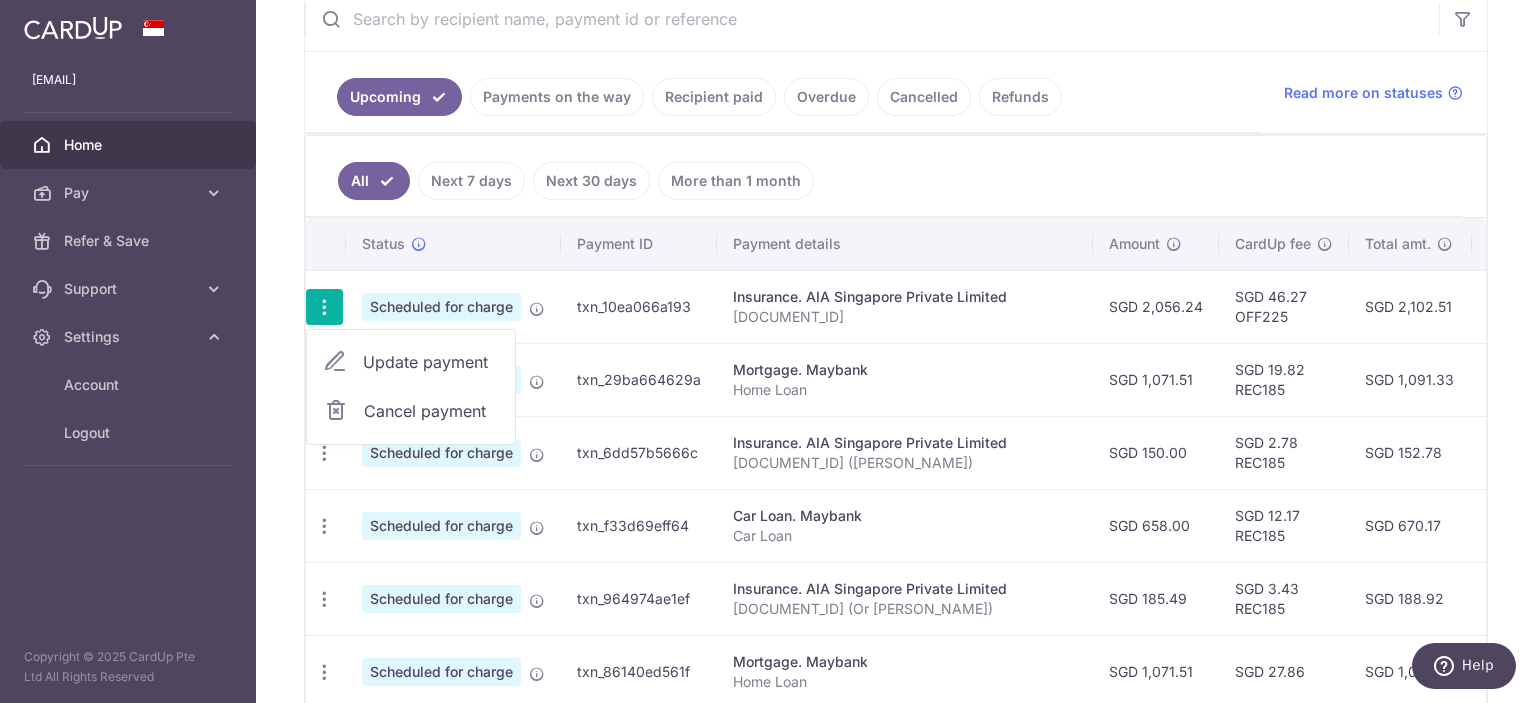 click on "H231274650" at bounding box center [905, 317] 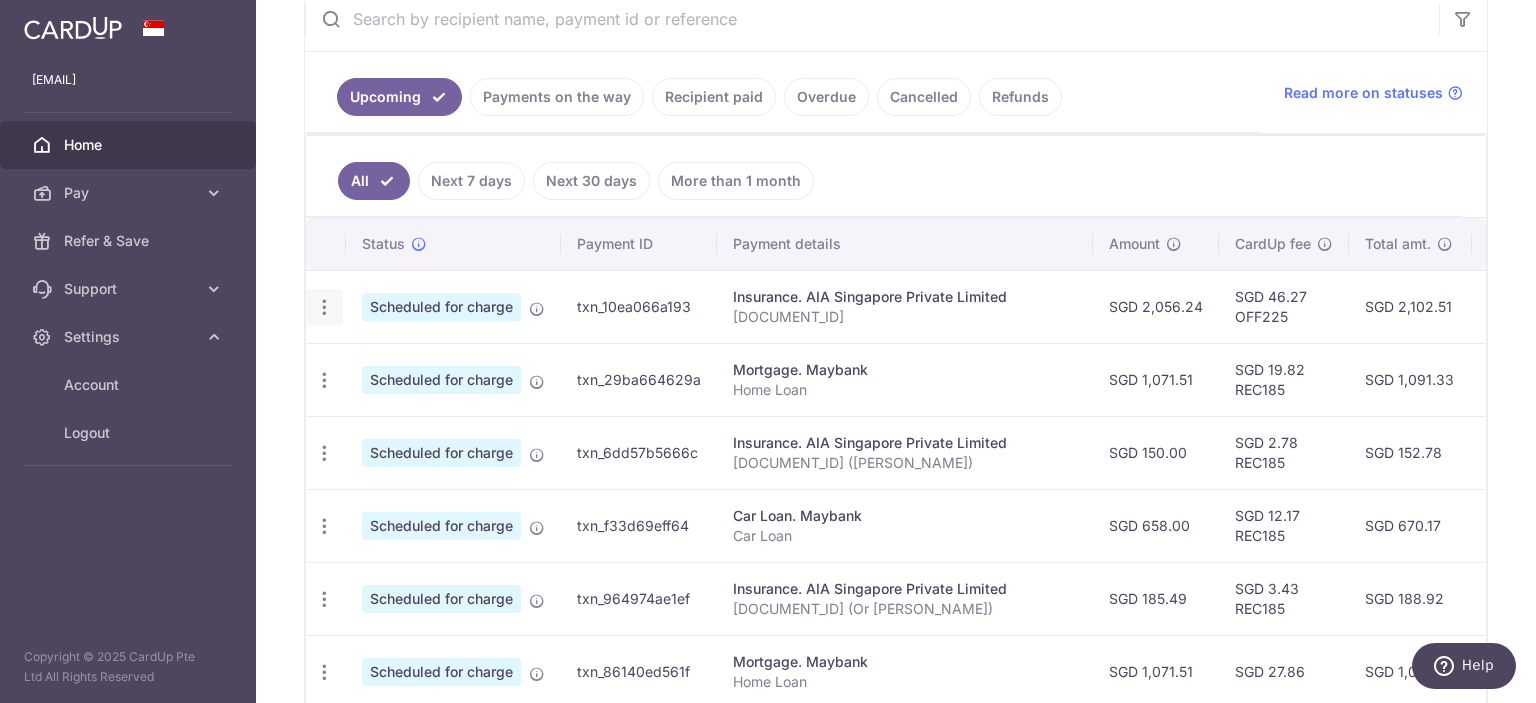 click at bounding box center [324, 307] 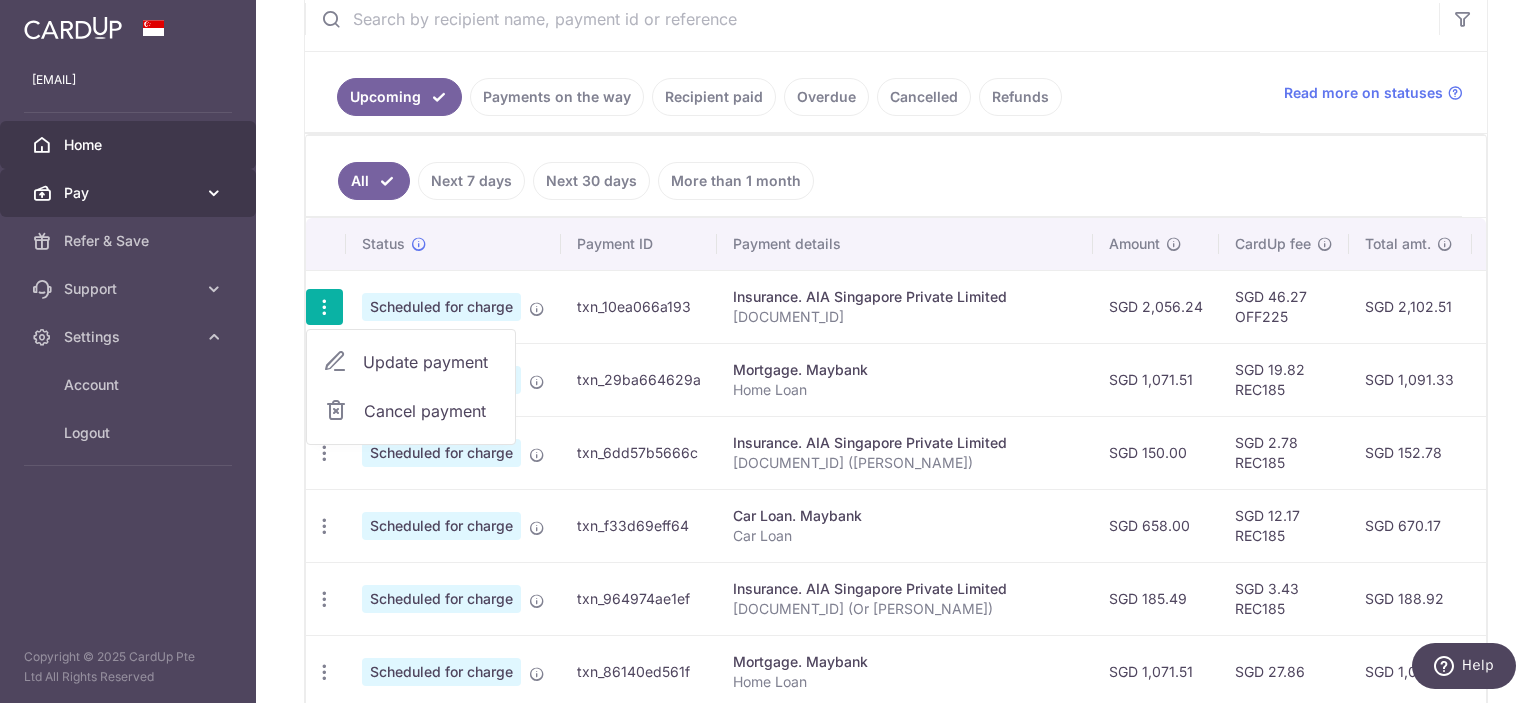 click on "Pay" at bounding box center (130, 193) 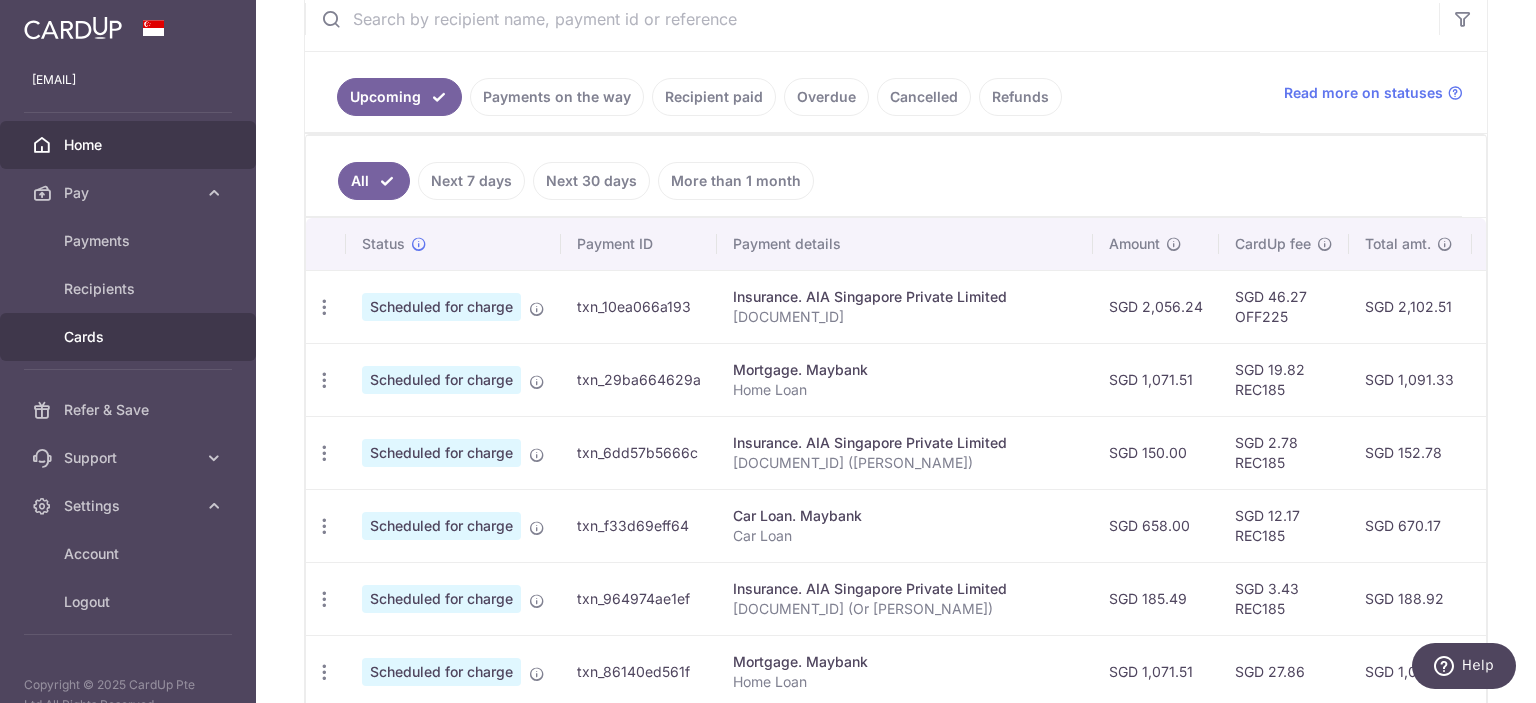 click on "Cards" at bounding box center [130, 337] 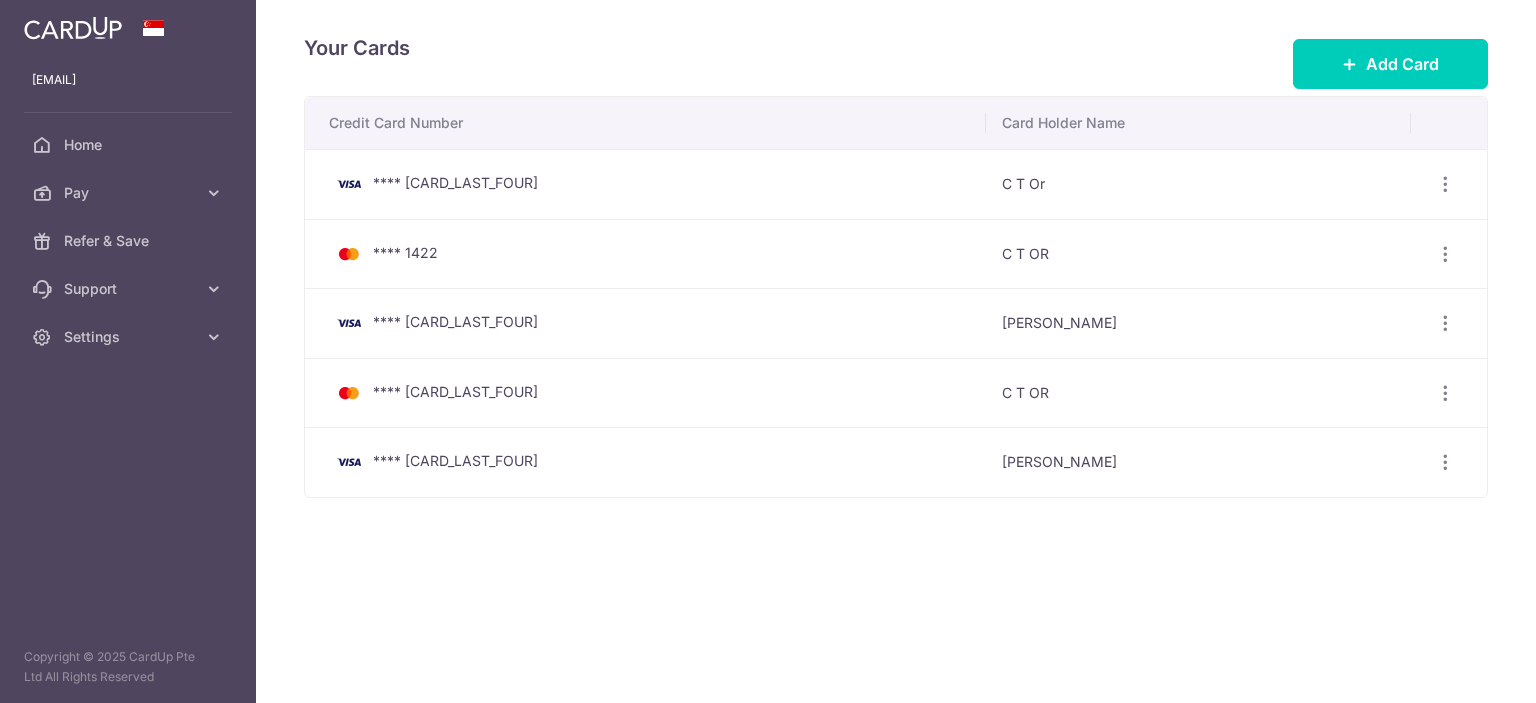 scroll, scrollTop: 0, scrollLeft: 0, axis: both 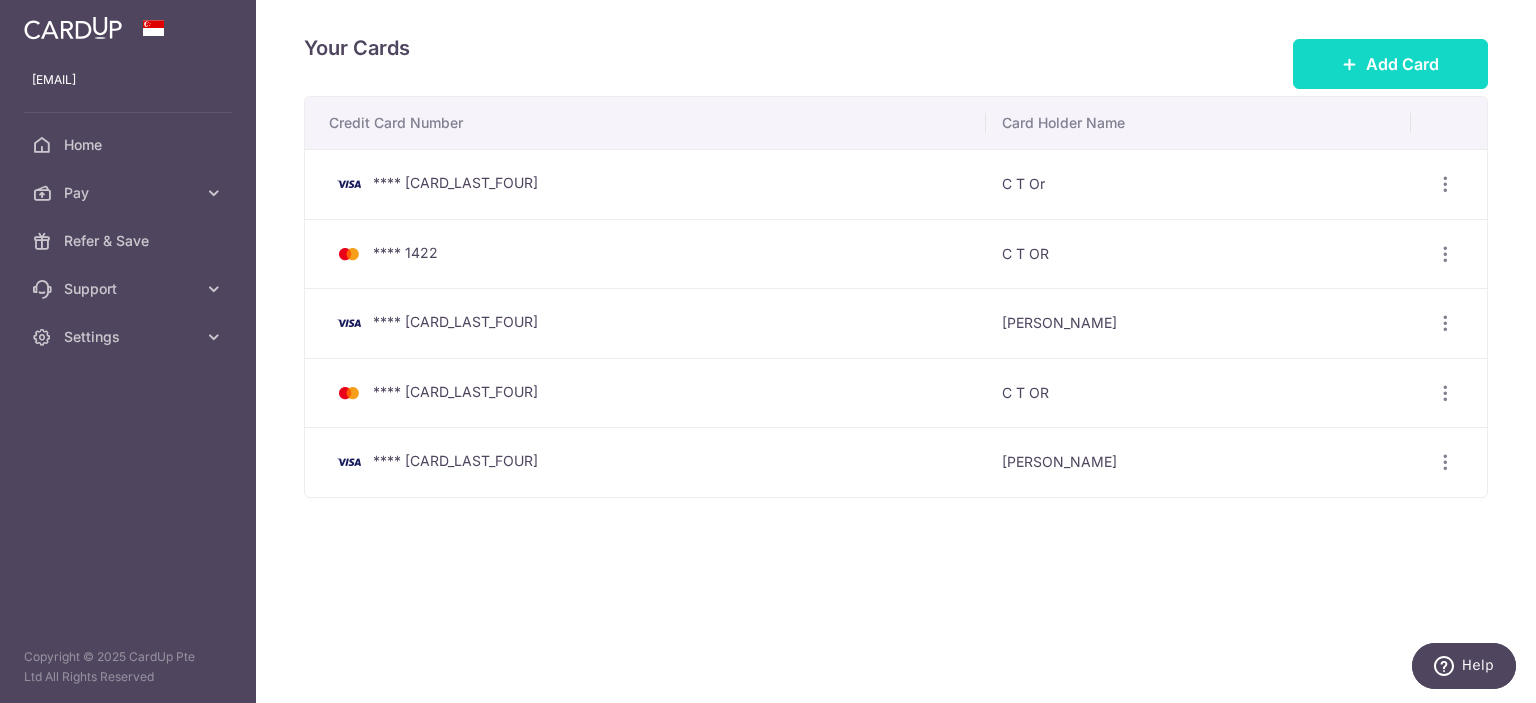 click on "Add Card" at bounding box center (1402, 64) 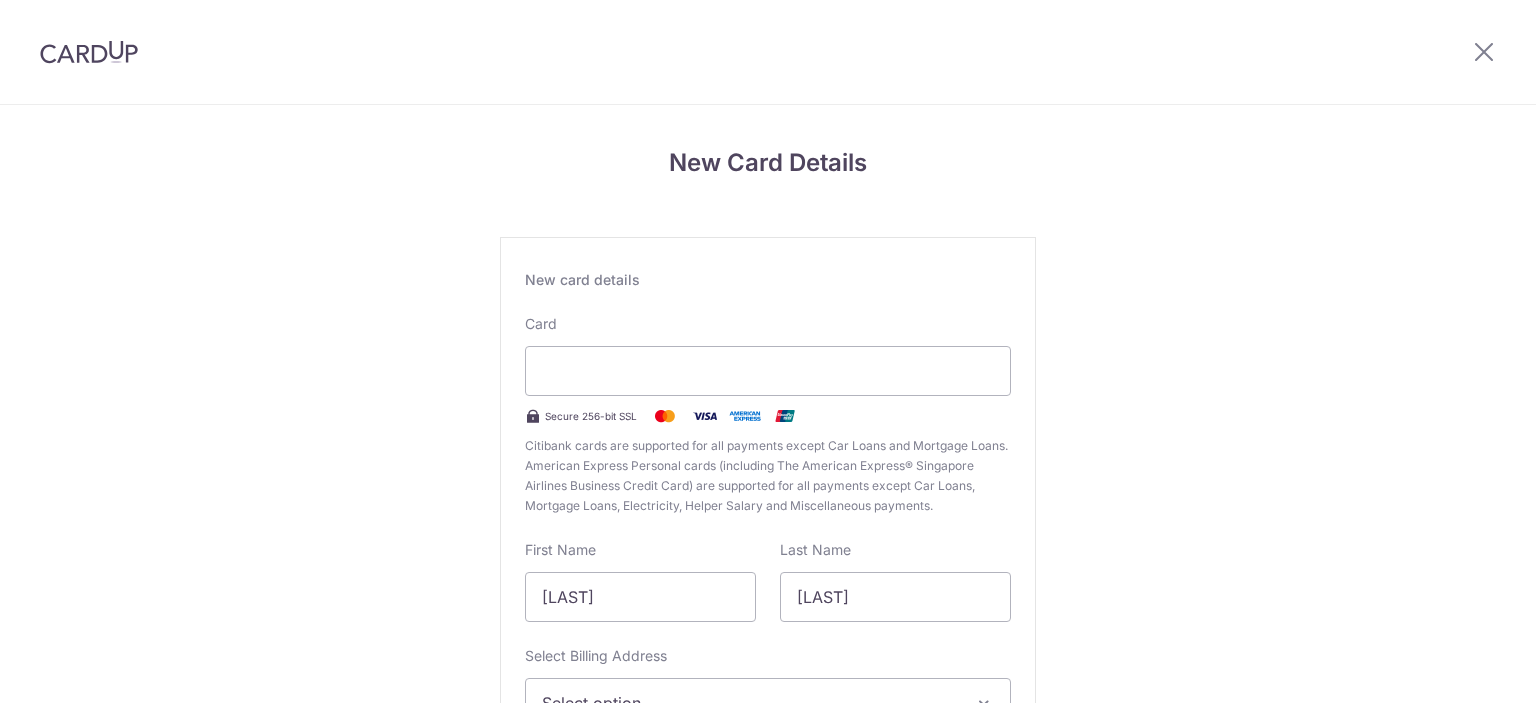 scroll, scrollTop: 0, scrollLeft: 0, axis: both 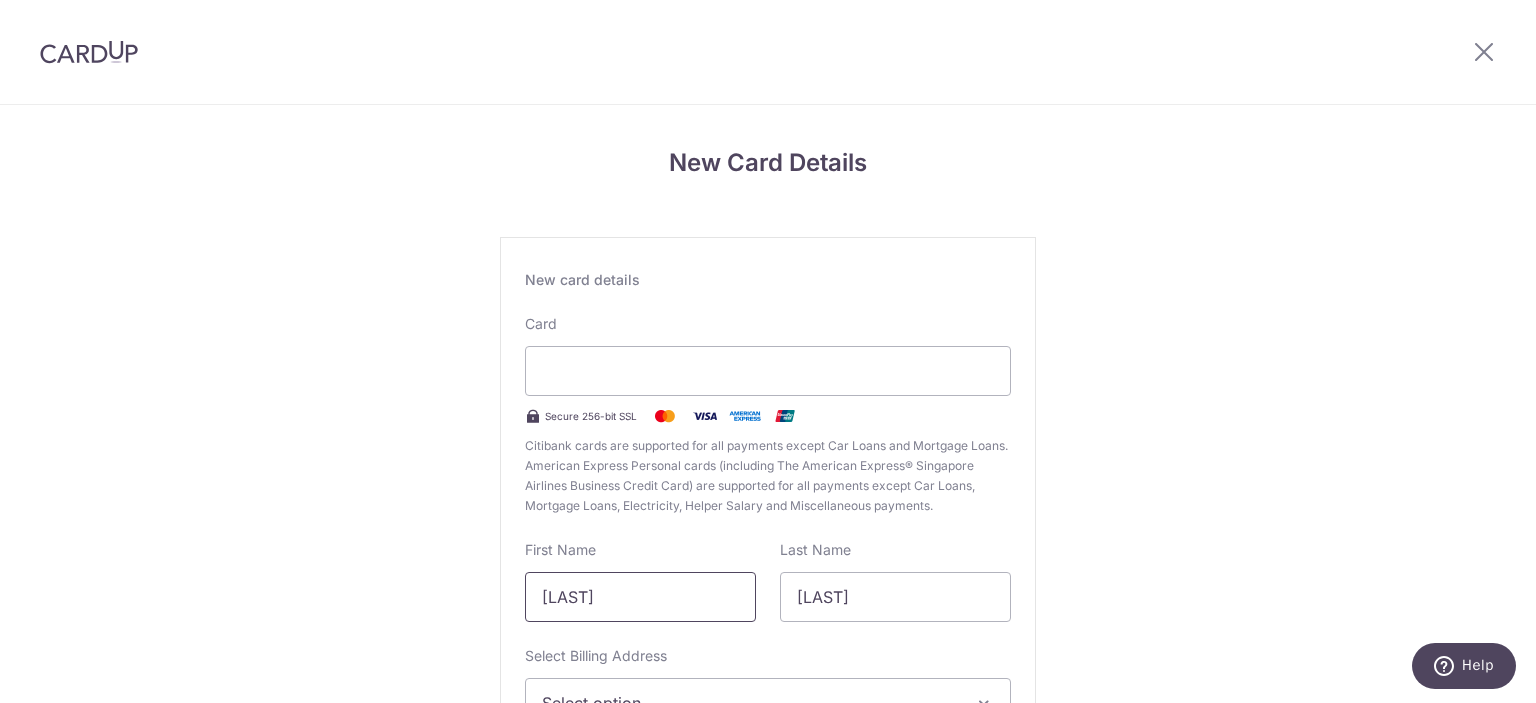 drag, startPoint x: 616, startPoint y: 597, endPoint x: 475, endPoint y: 595, distance: 141.01419 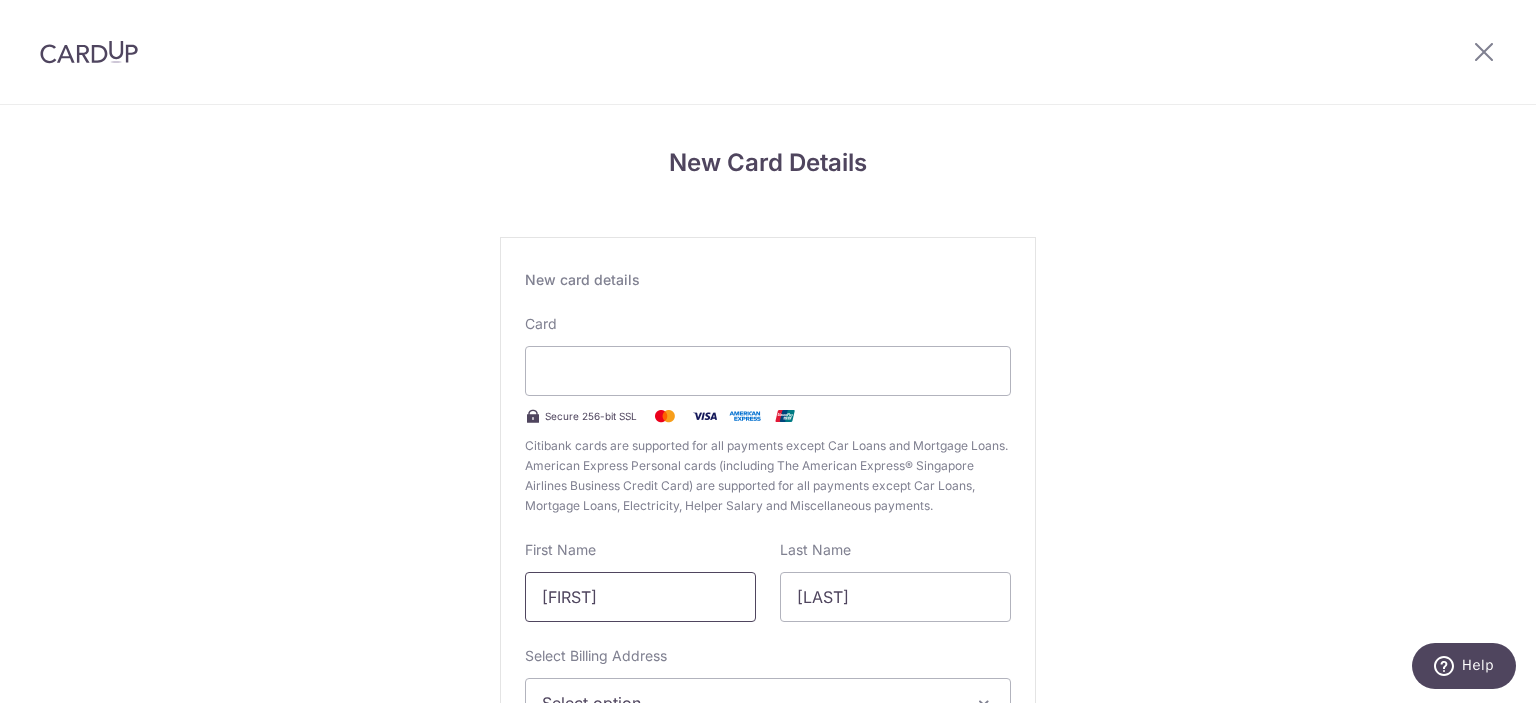 type on "Eugene" 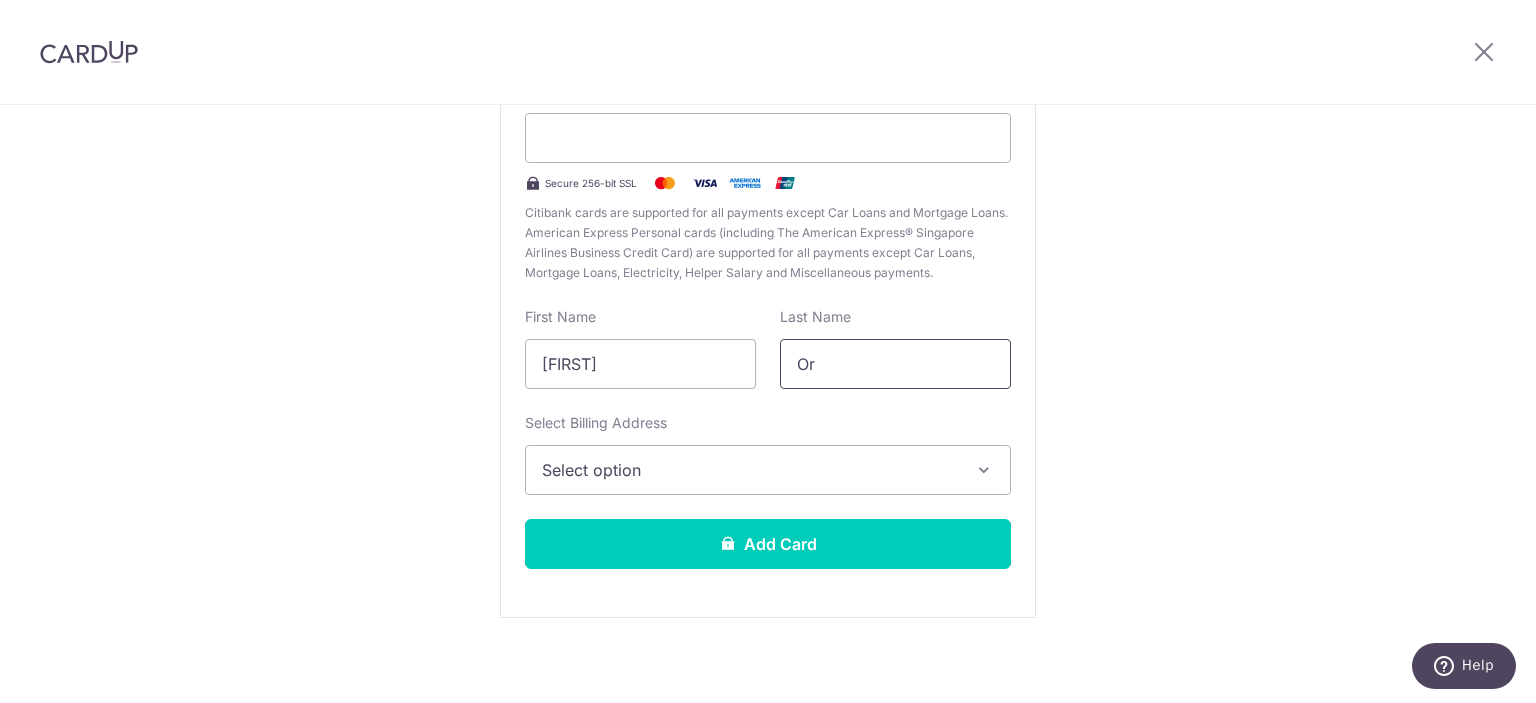 scroll, scrollTop: 240, scrollLeft: 0, axis: vertical 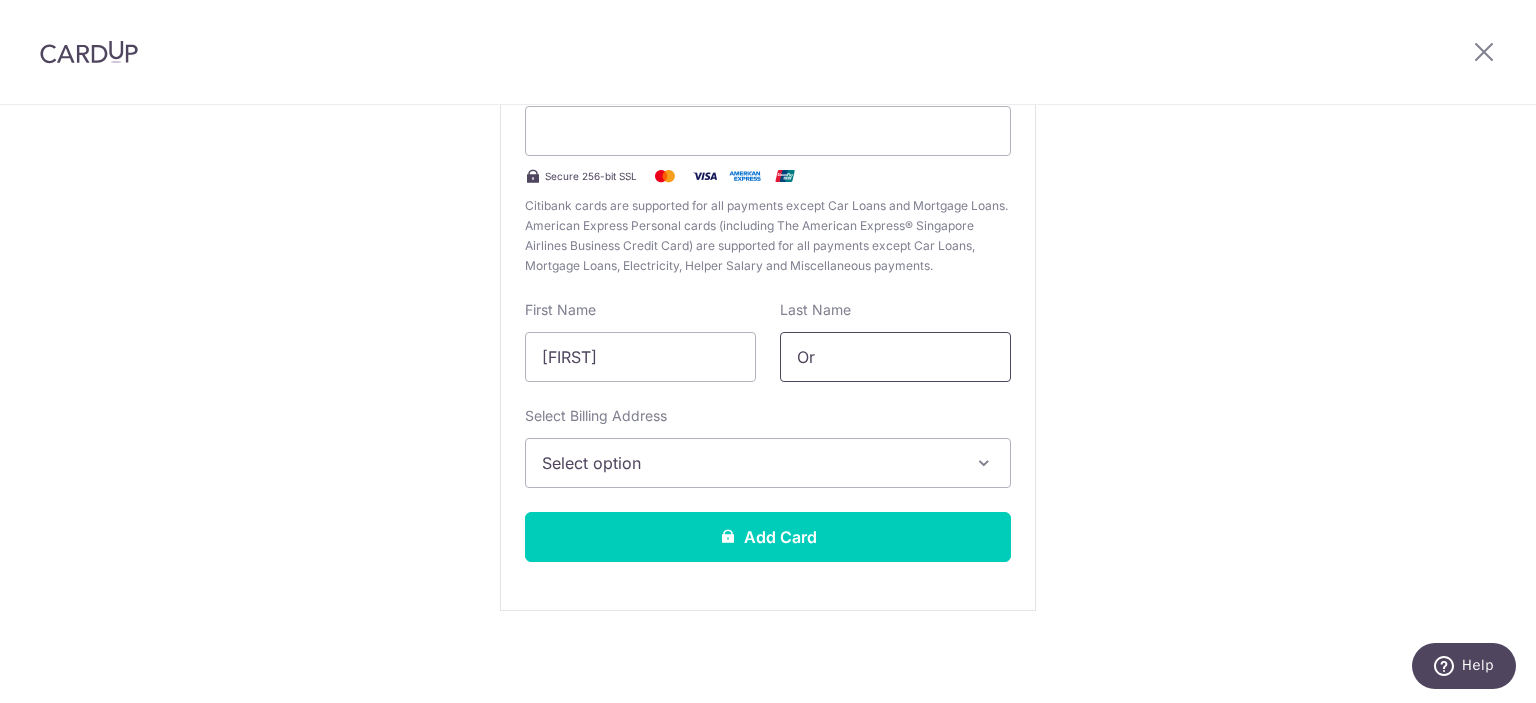 type on "Or" 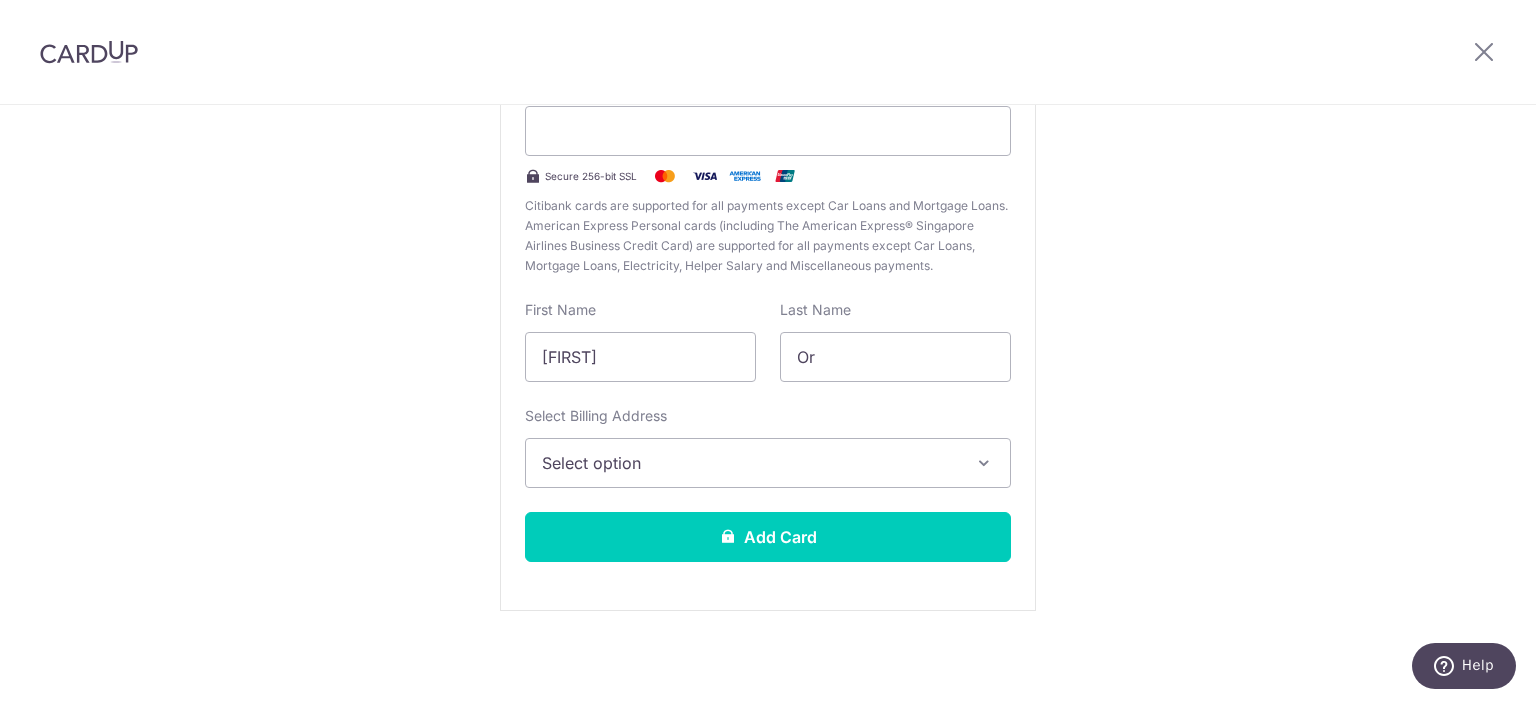click on "Select option" at bounding box center [750, 463] 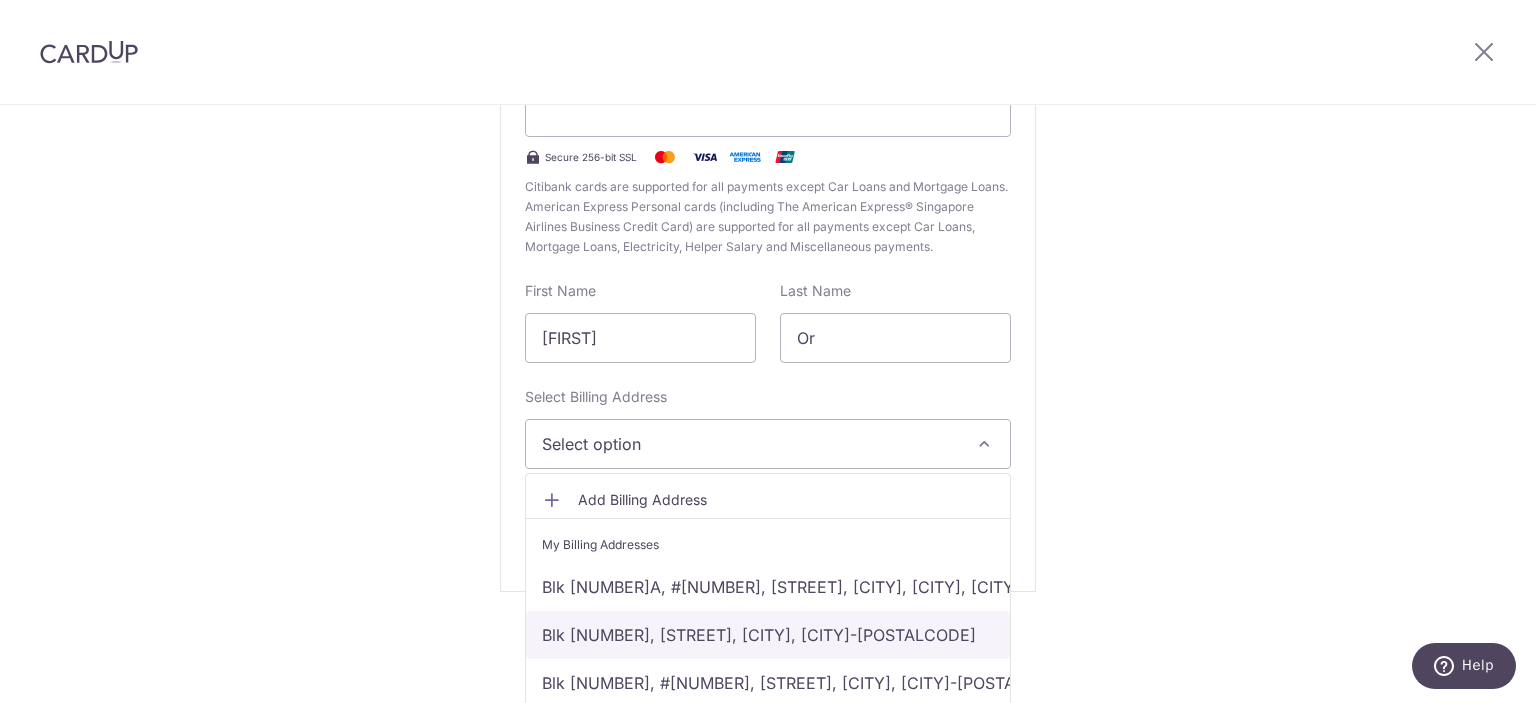 scroll, scrollTop: 29, scrollLeft: 0, axis: vertical 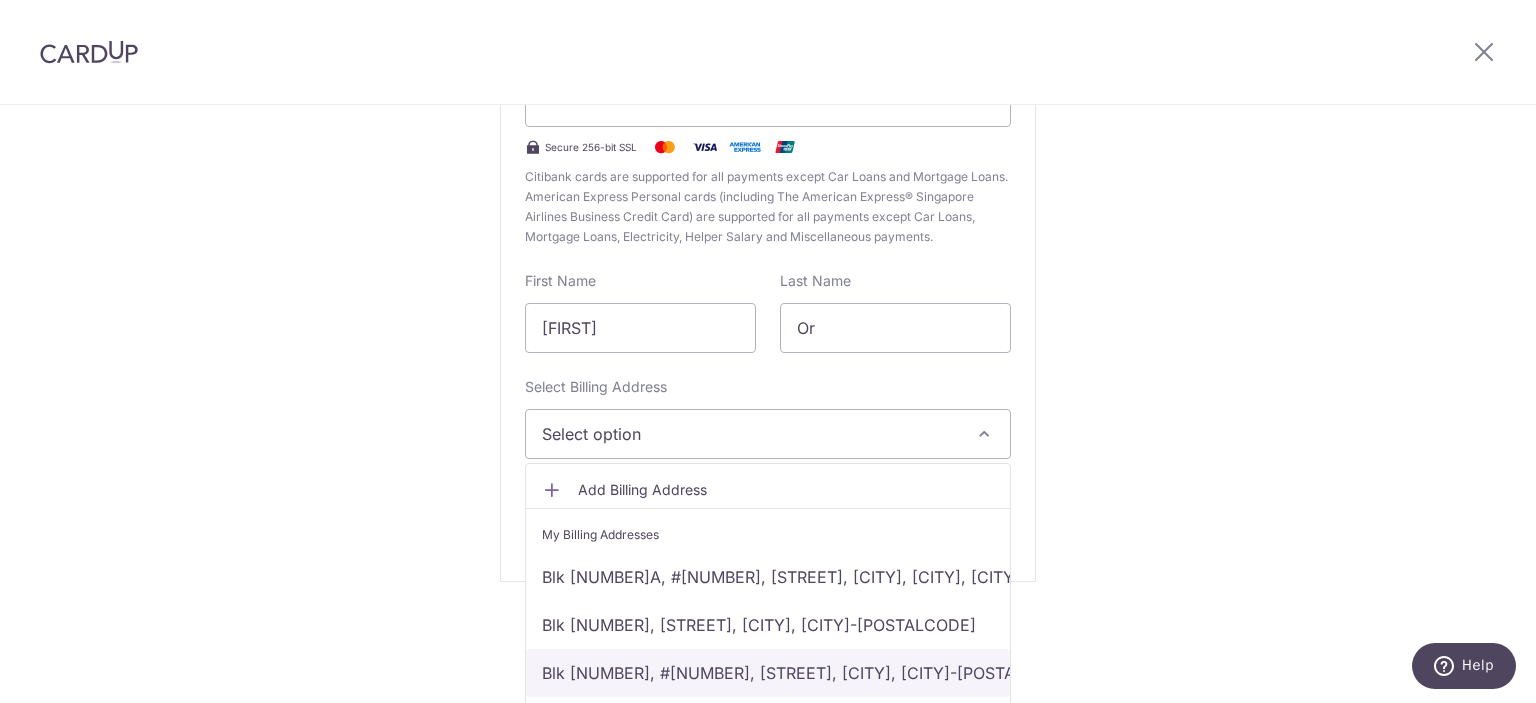 click on "Blk 847, #03-281, Woodlands St 82, Singapore, Singapore-730847" at bounding box center [768, 673] 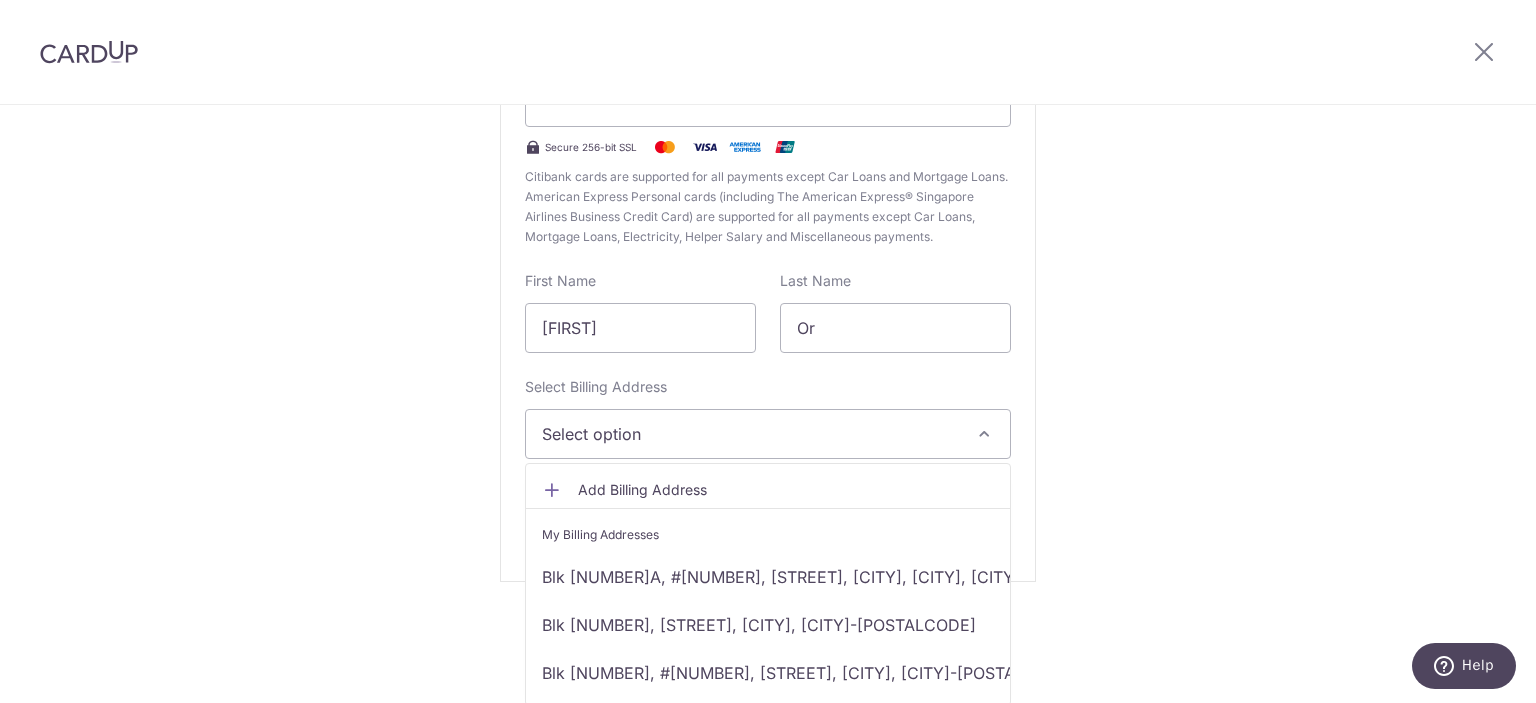 scroll, scrollTop: 0, scrollLeft: 0, axis: both 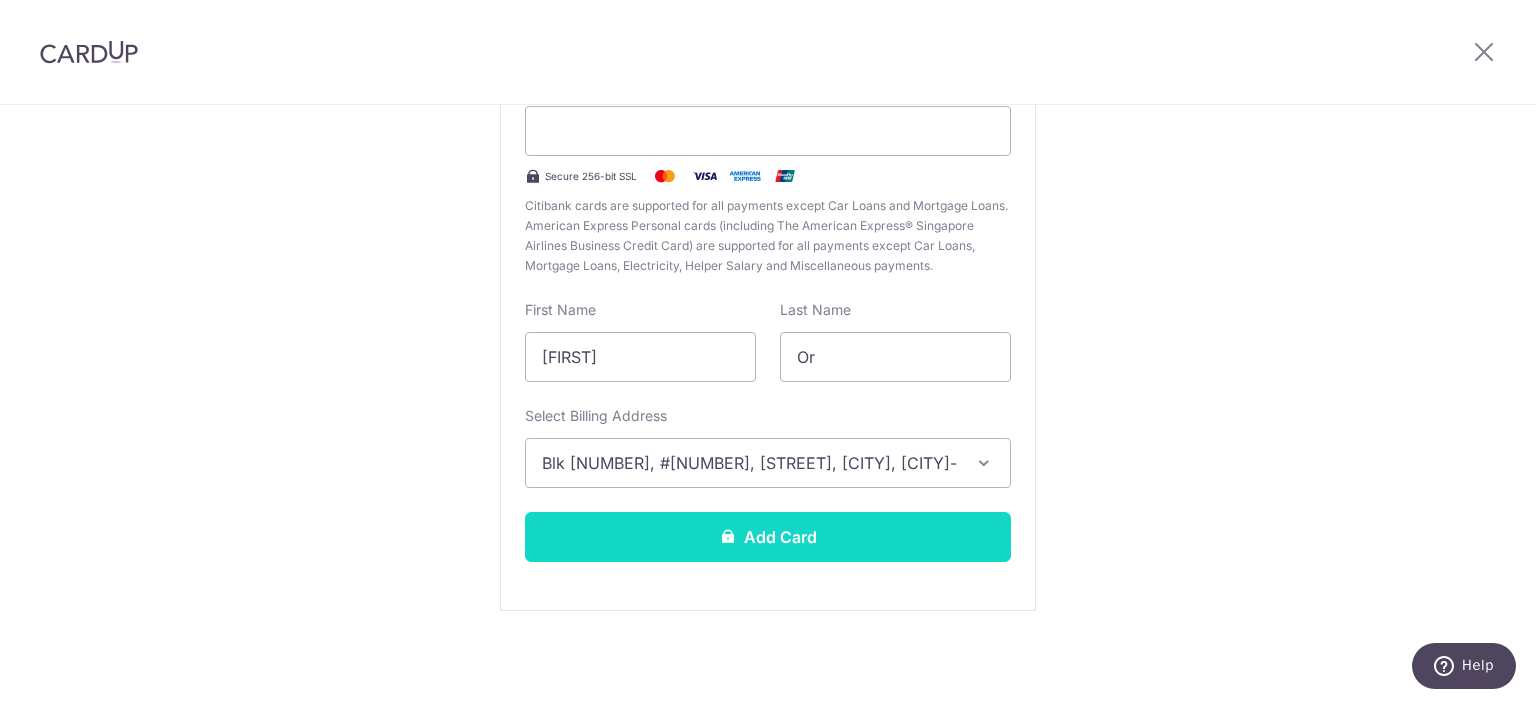 click on "Add Card" at bounding box center (768, 537) 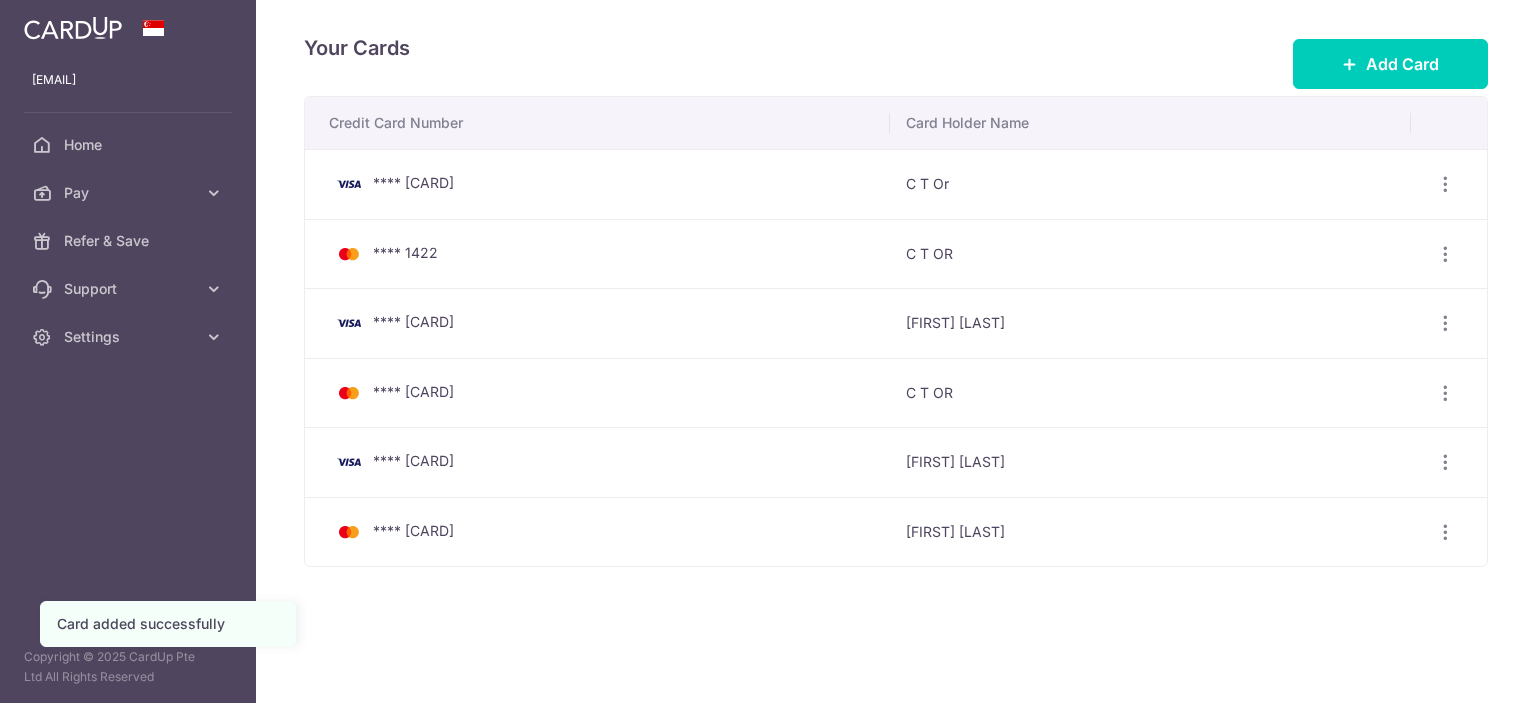 scroll, scrollTop: 0, scrollLeft: 0, axis: both 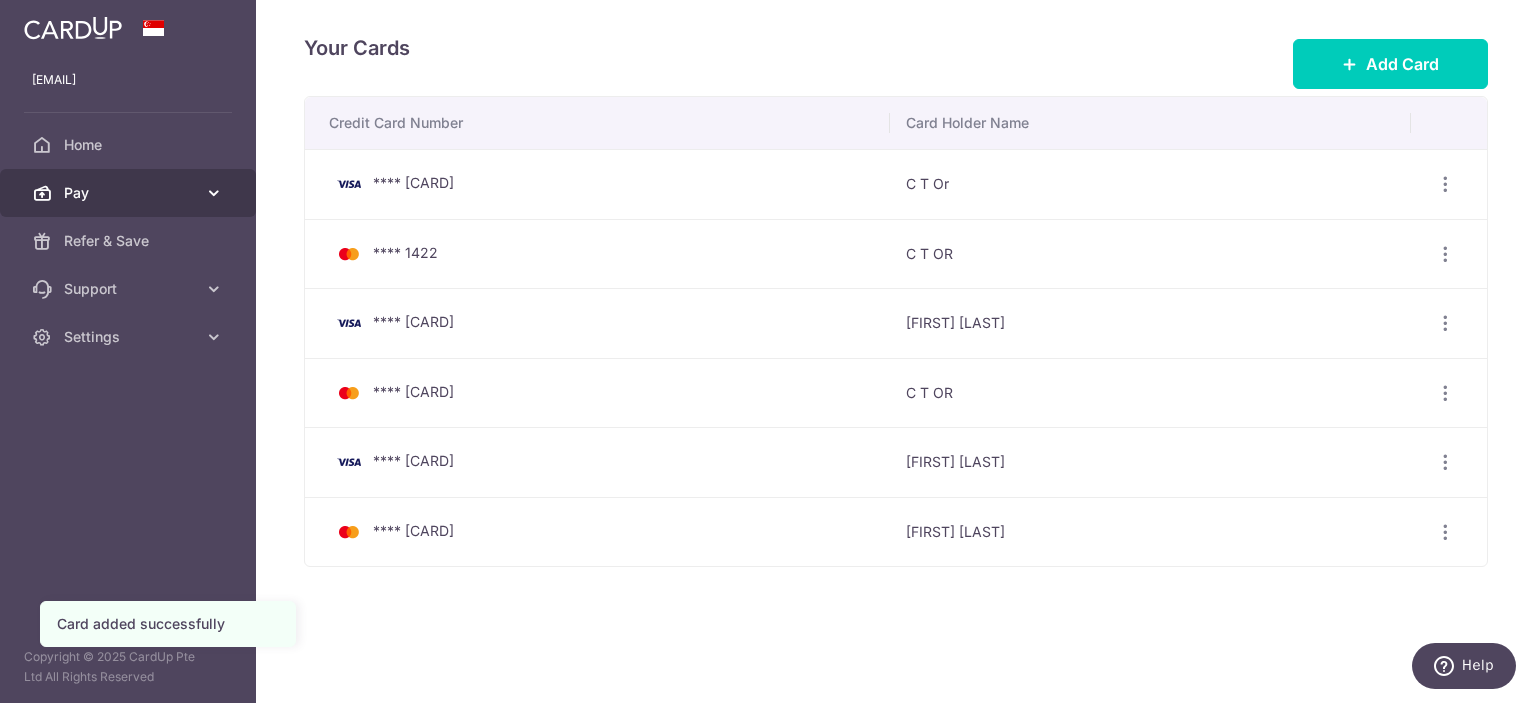 click on "Pay" at bounding box center [130, 193] 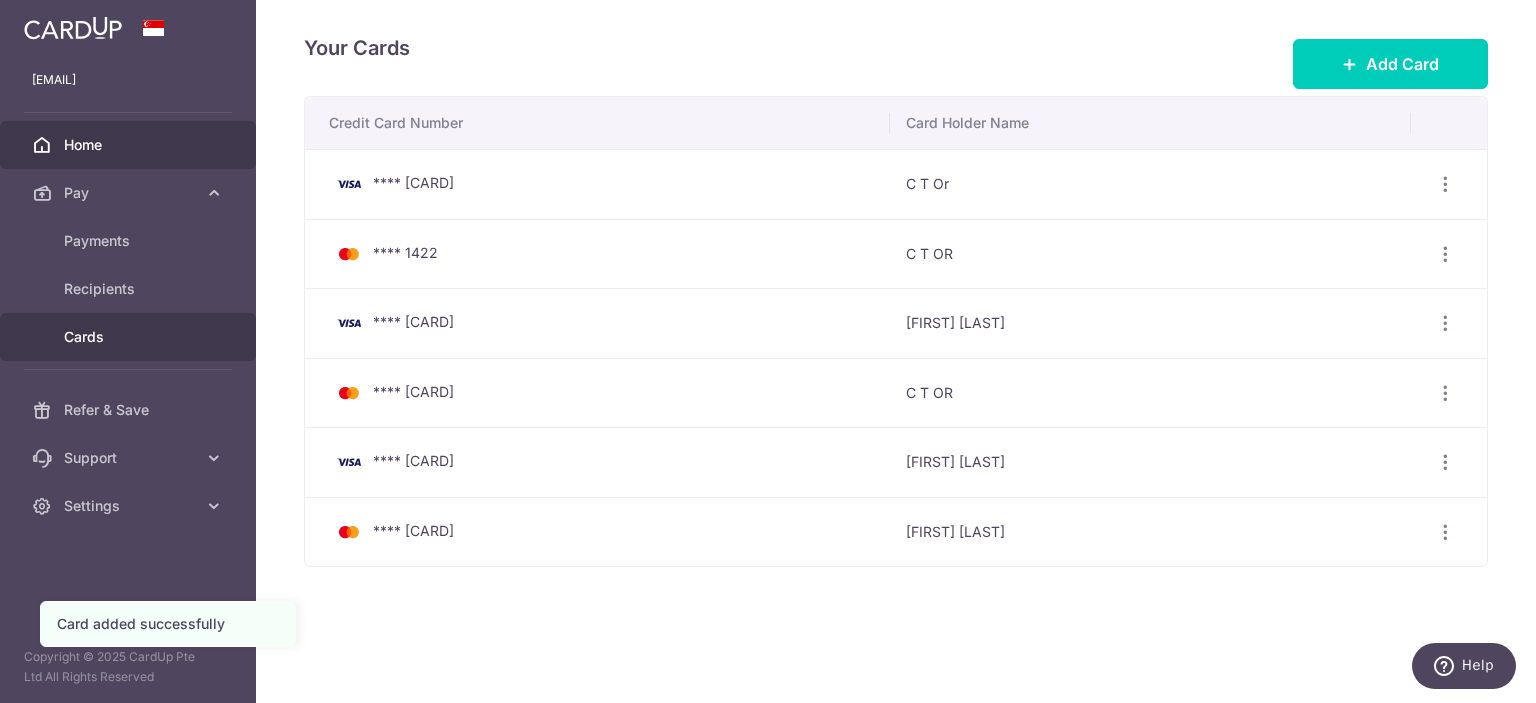 click on "Home" at bounding box center (130, 145) 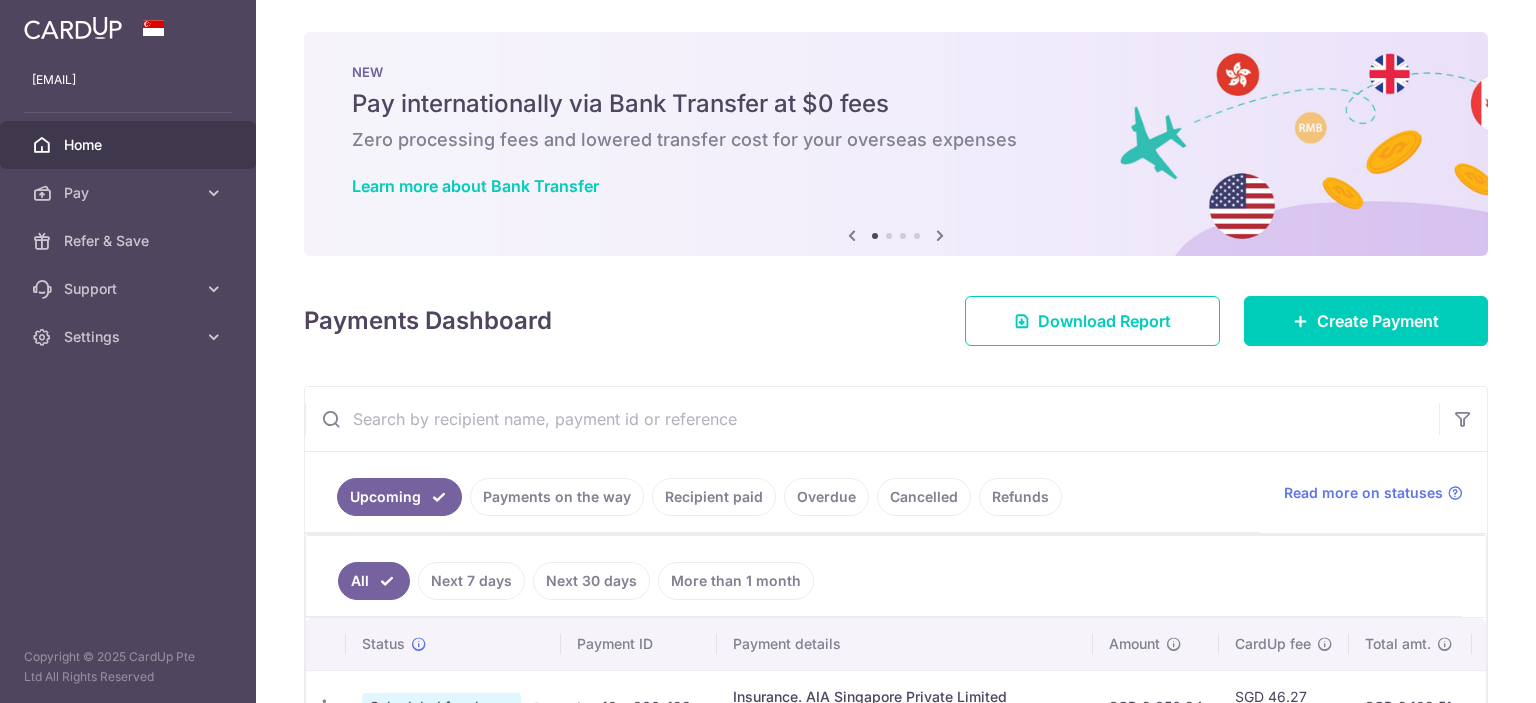 scroll, scrollTop: 0, scrollLeft: 0, axis: both 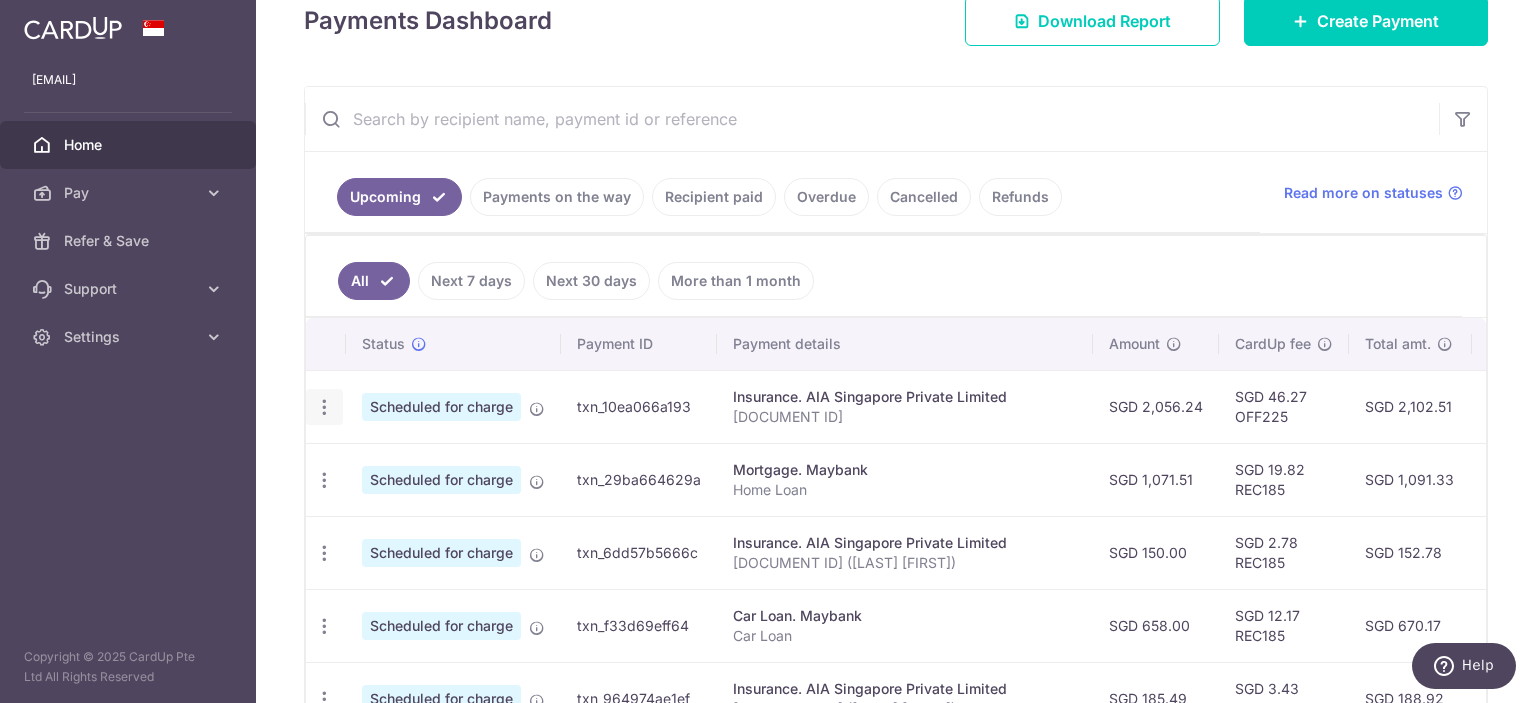 click at bounding box center [324, 407] 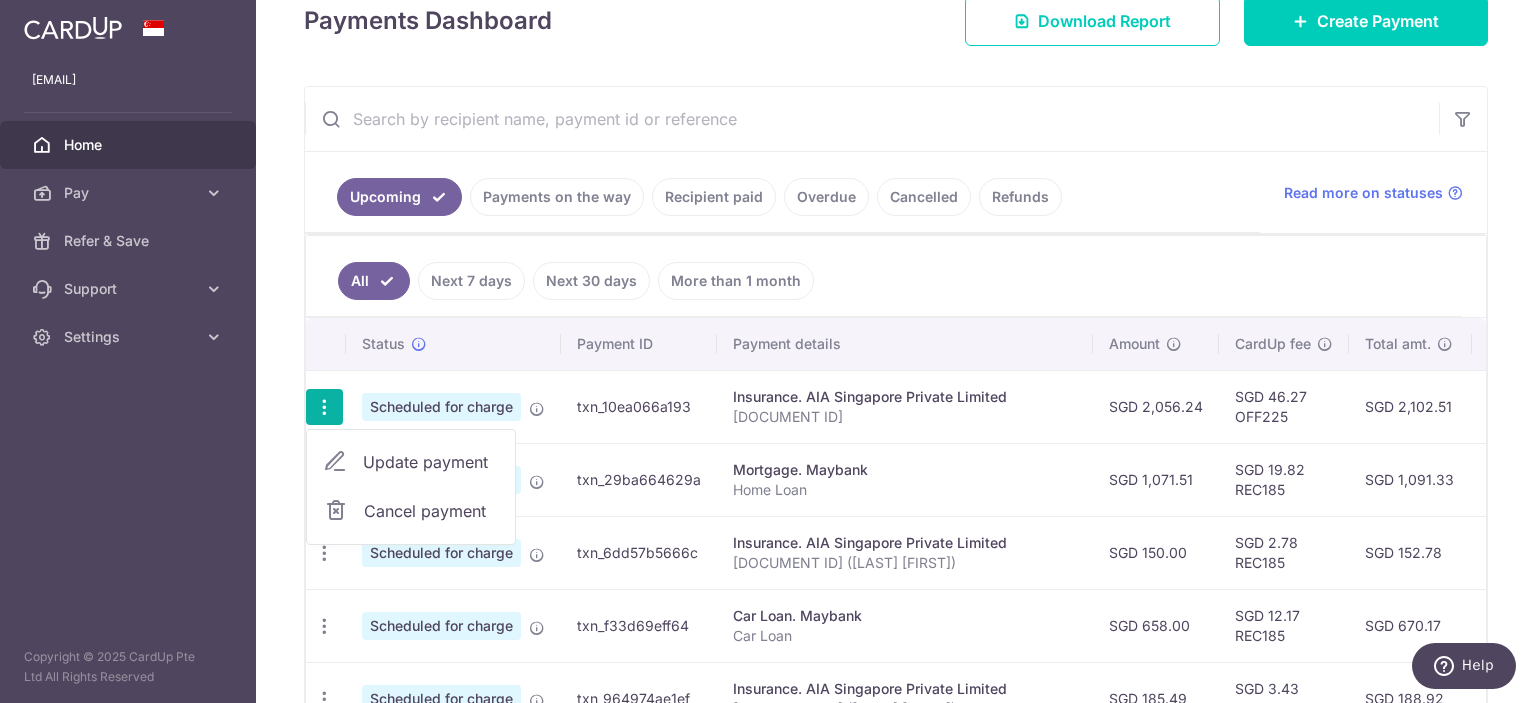 click on "Update payment" at bounding box center (431, 462) 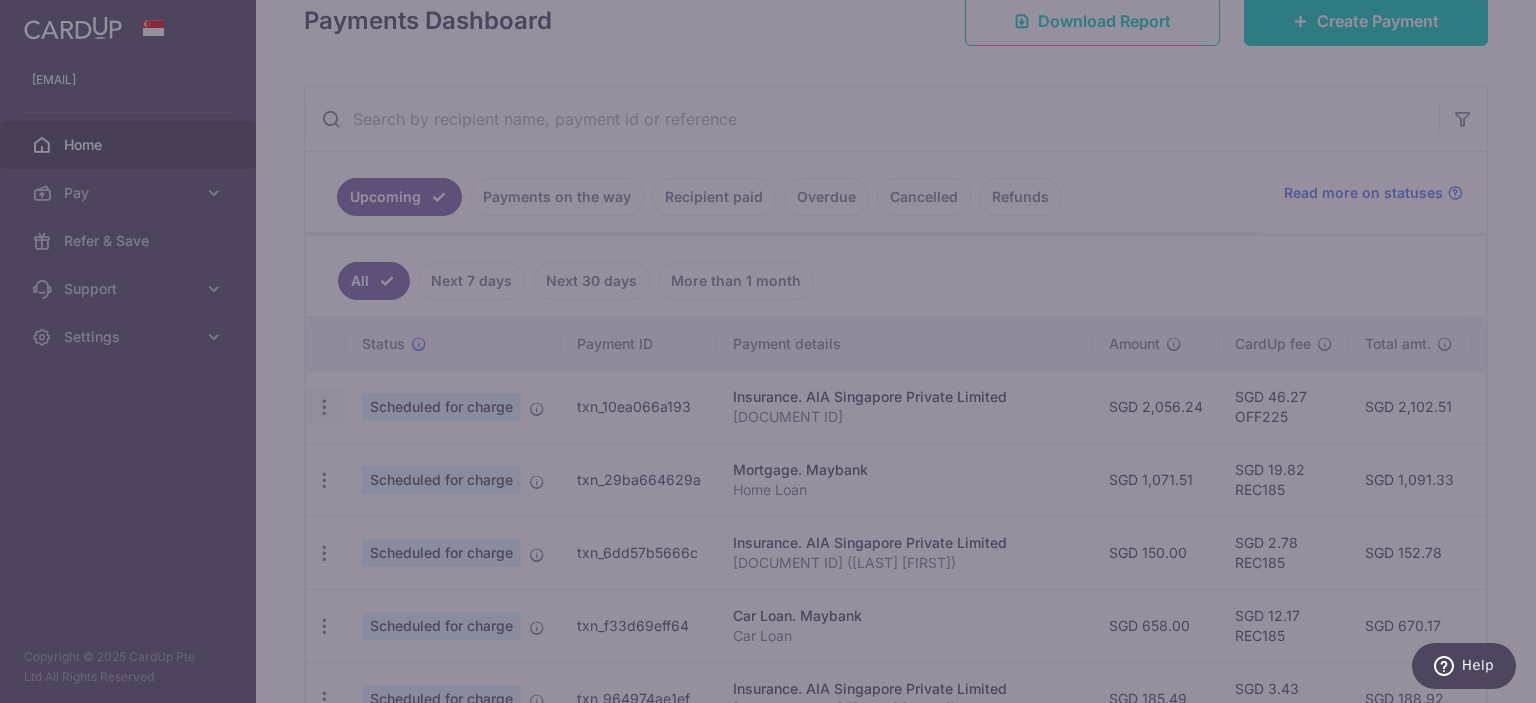 type on "OFF225" 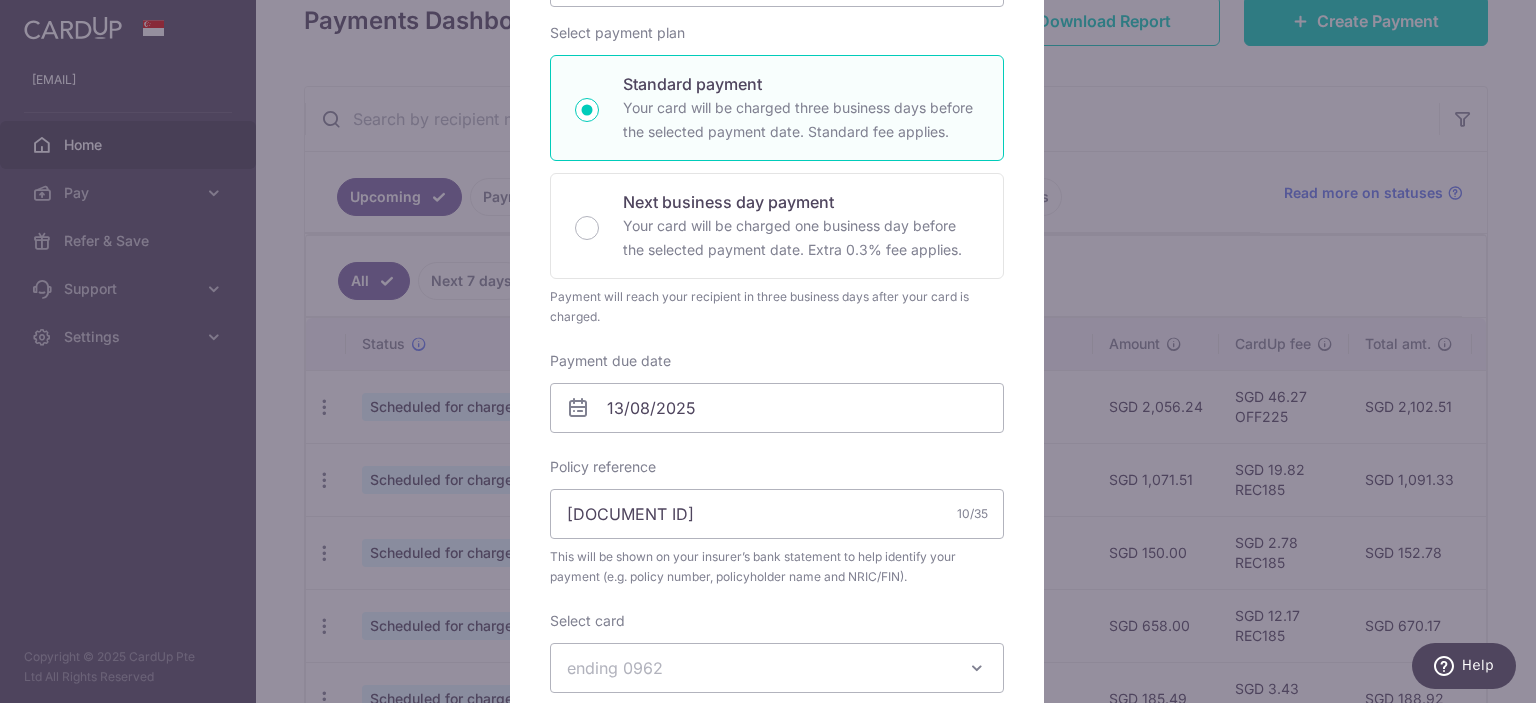 scroll, scrollTop: 500, scrollLeft: 0, axis: vertical 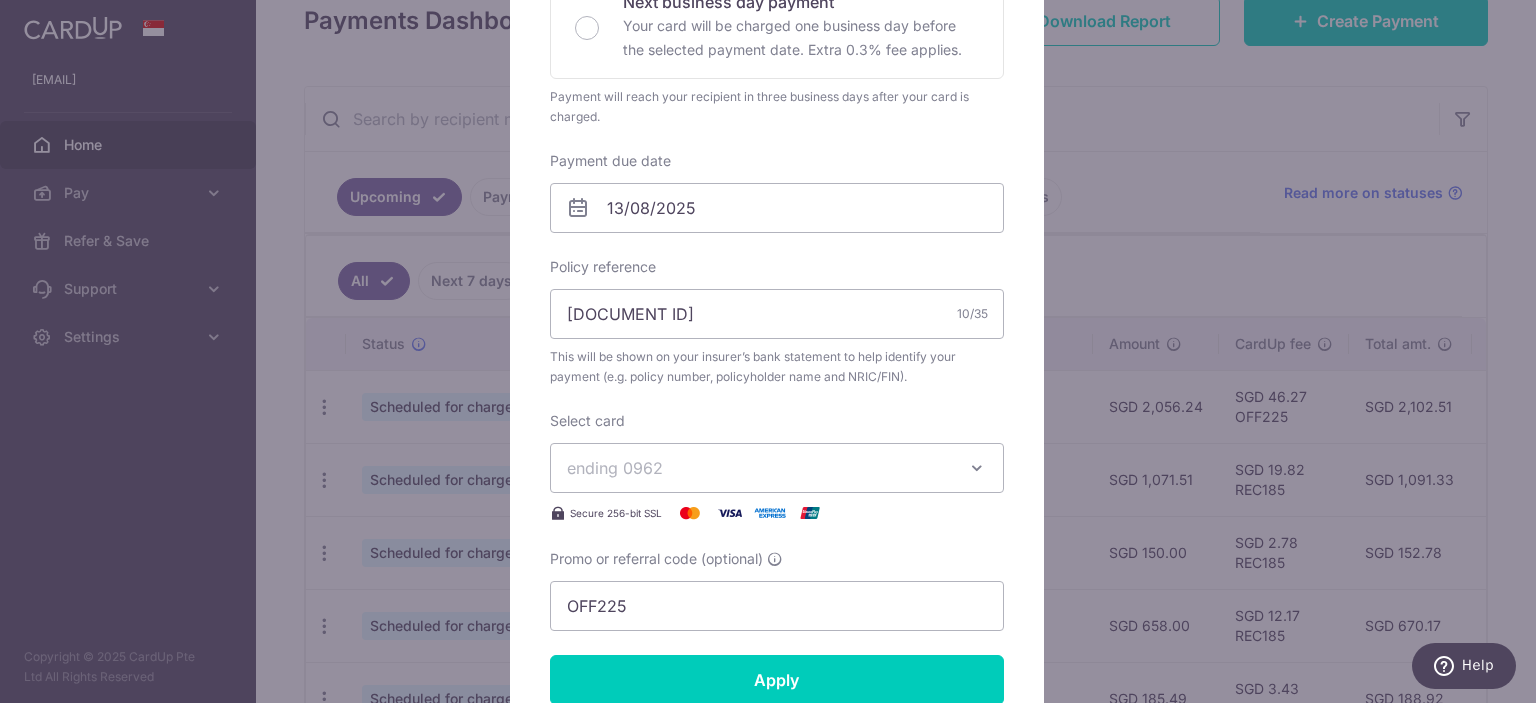 click on "ending 0962" at bounding box center (759, 468) 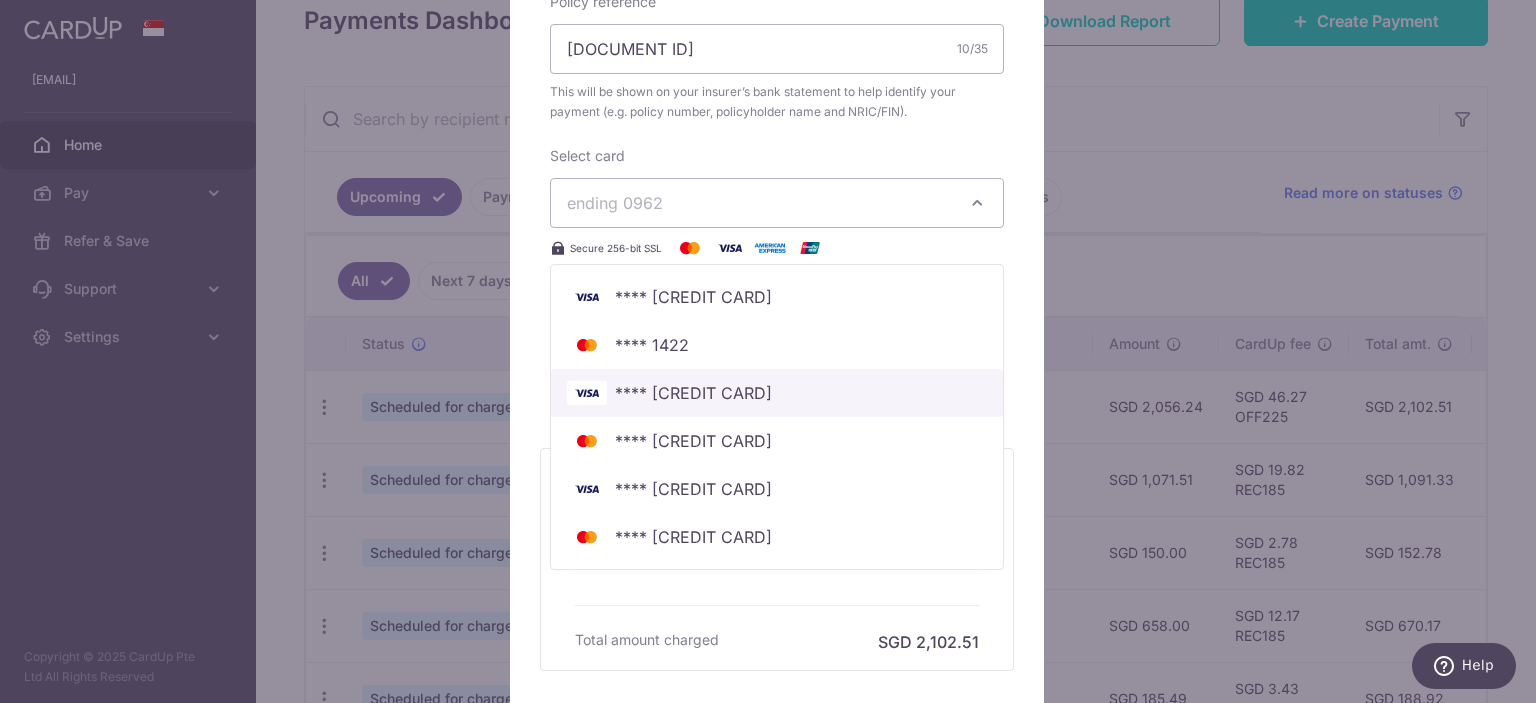 scroll, scrollTop: 800, scrollLeft: 0, axis: vertical 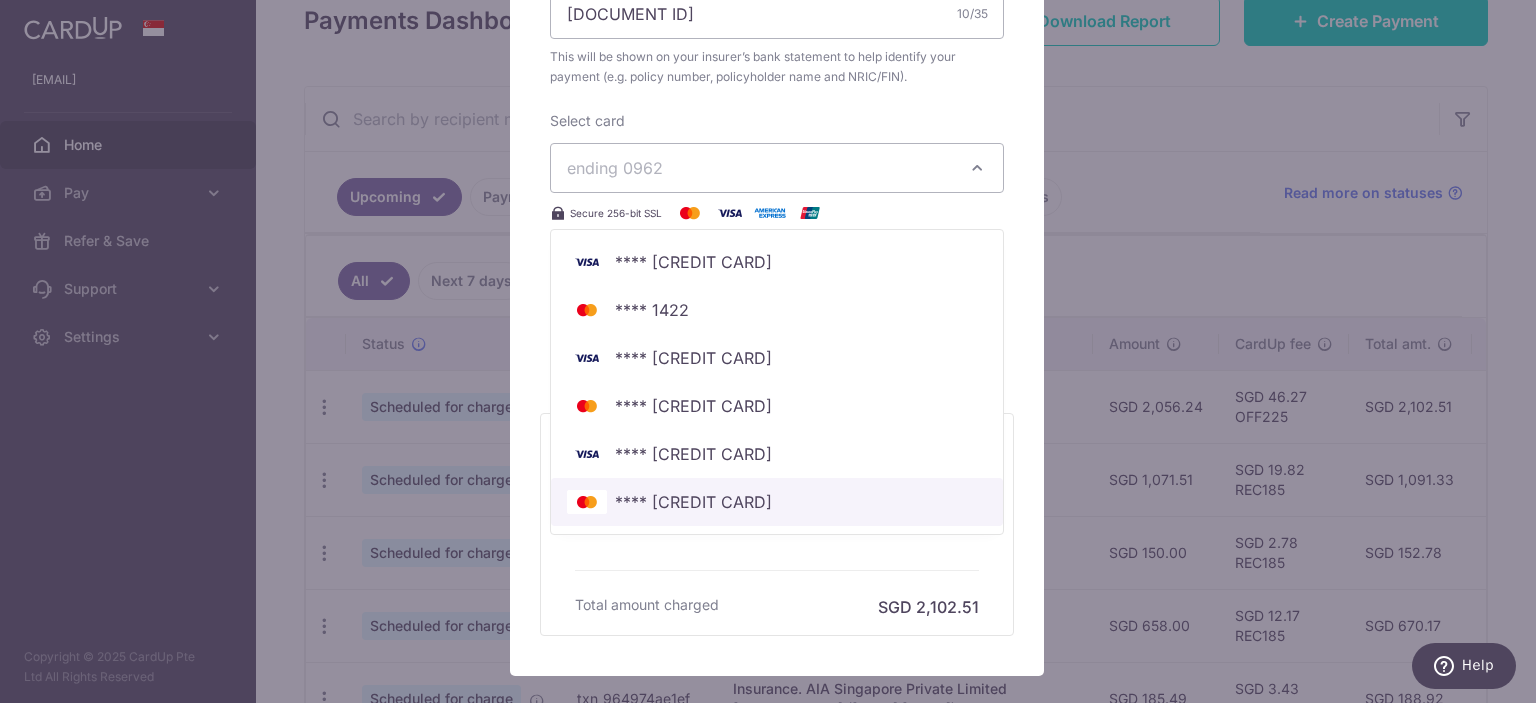 click on "**** [LAST_FOUR]" at bounding box center [777, 502] 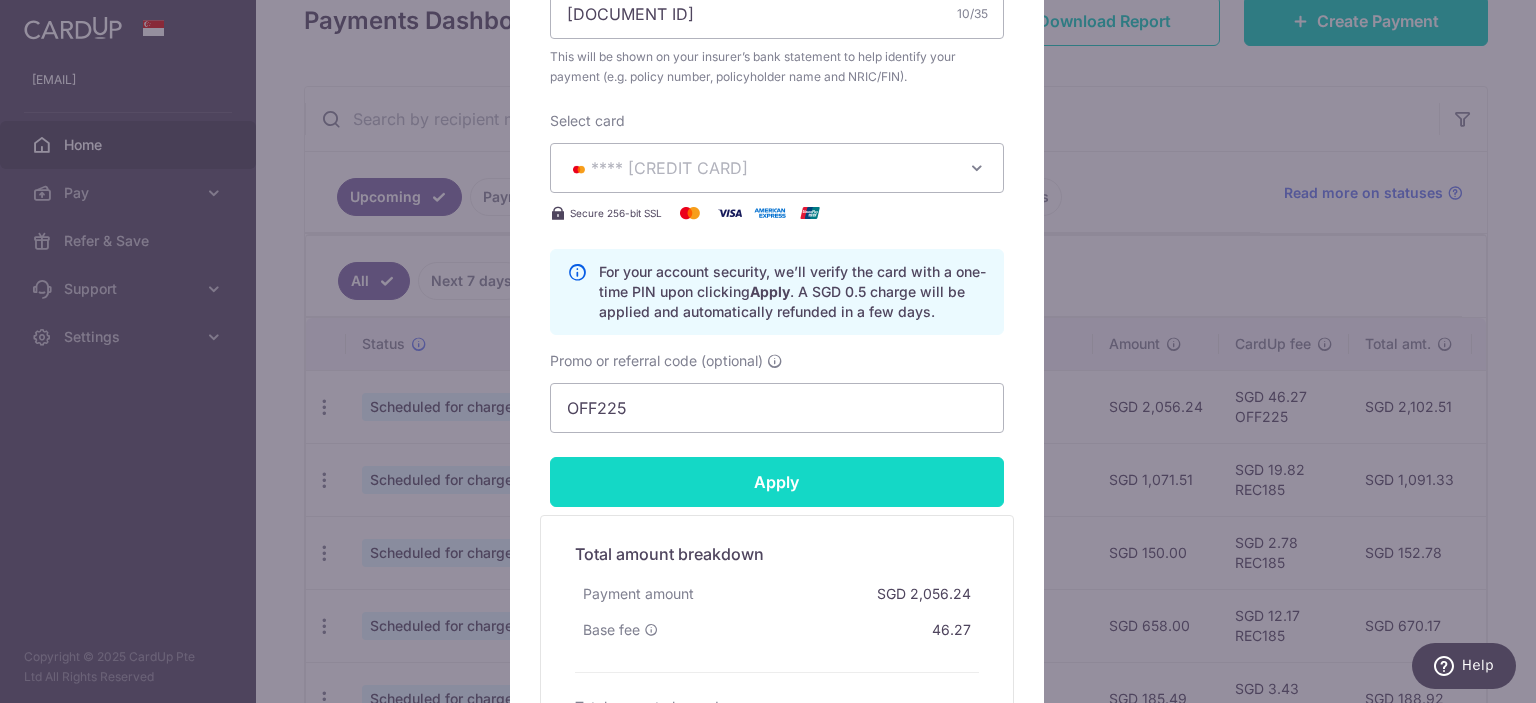 click on "Apply" at bounding box center [777, 482] 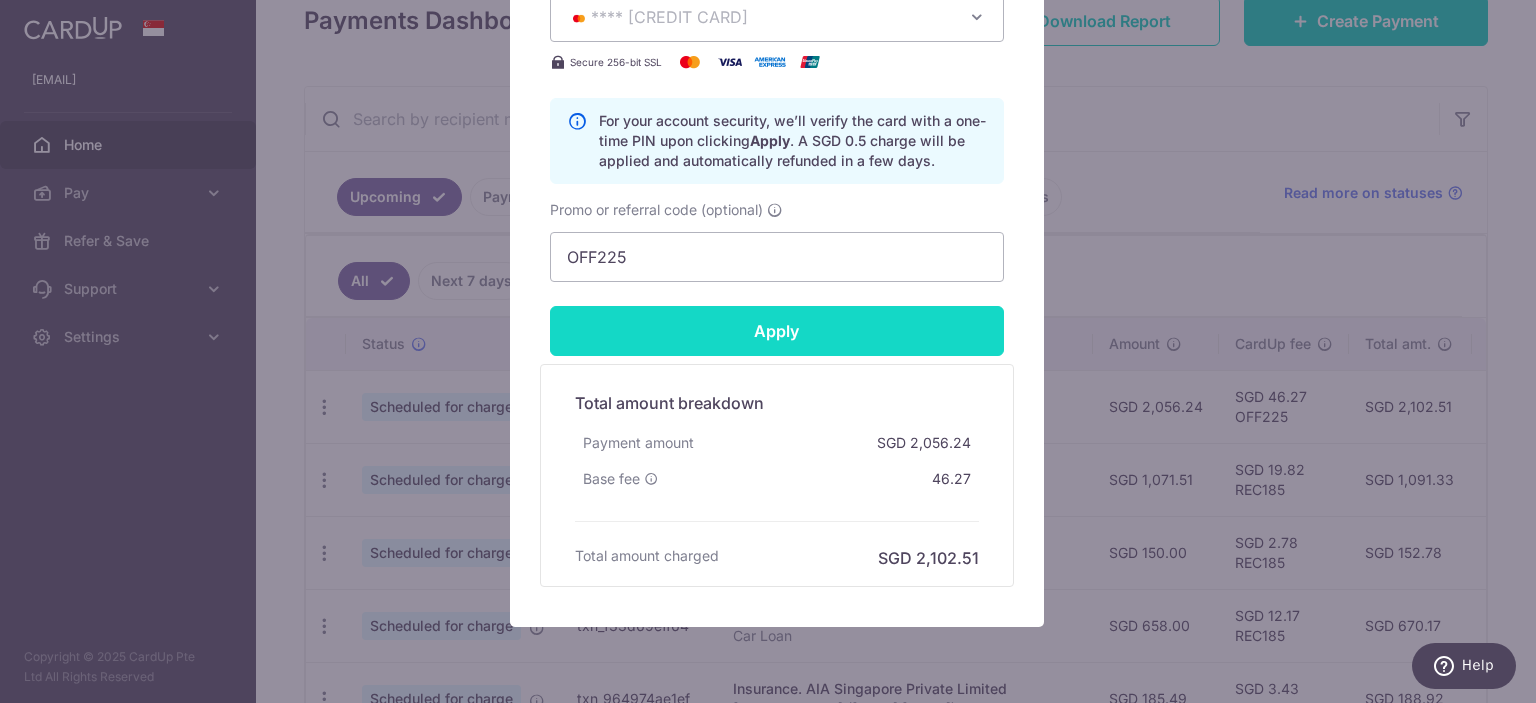 scroll, scrollTop: 916, scrollLeft: 0, axis: vertical 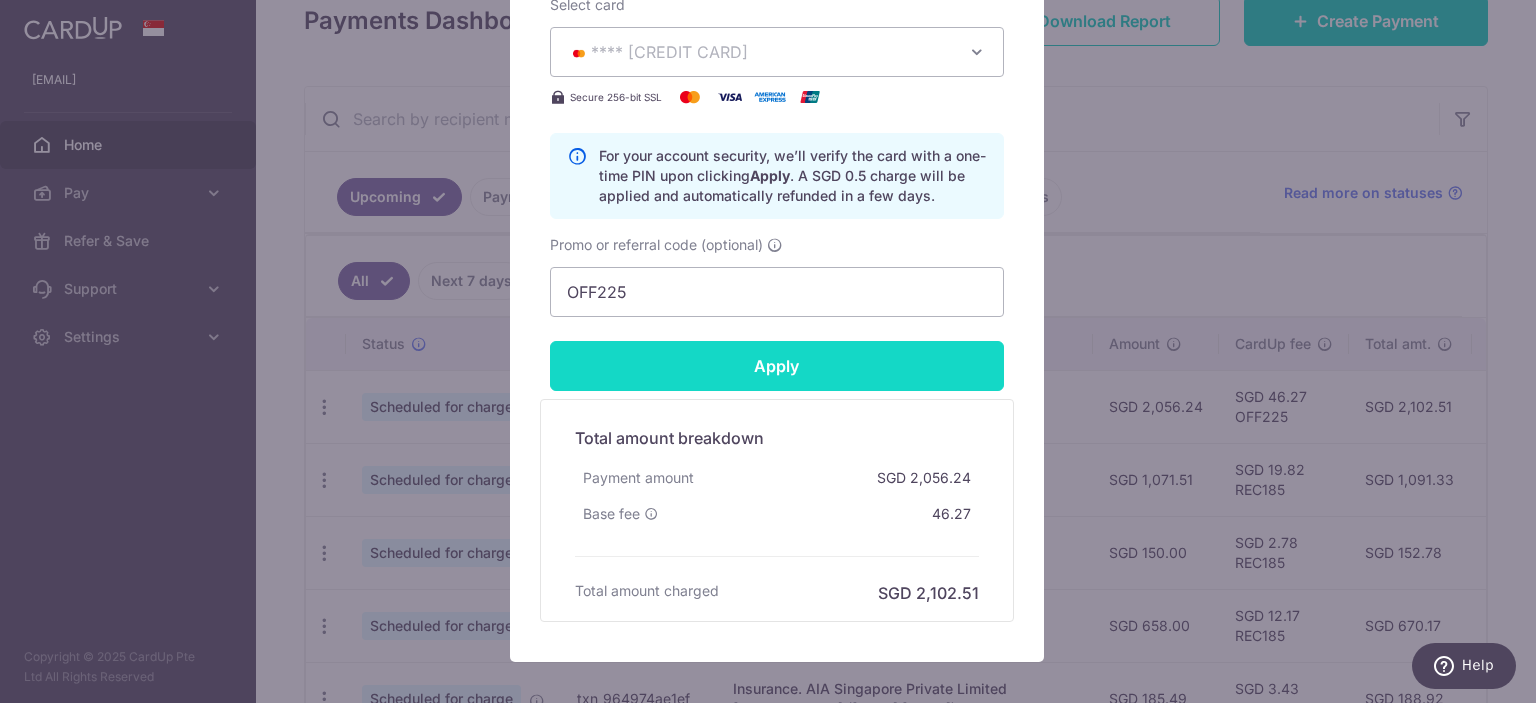 click on "Apply" at bounding box center (777, 366) 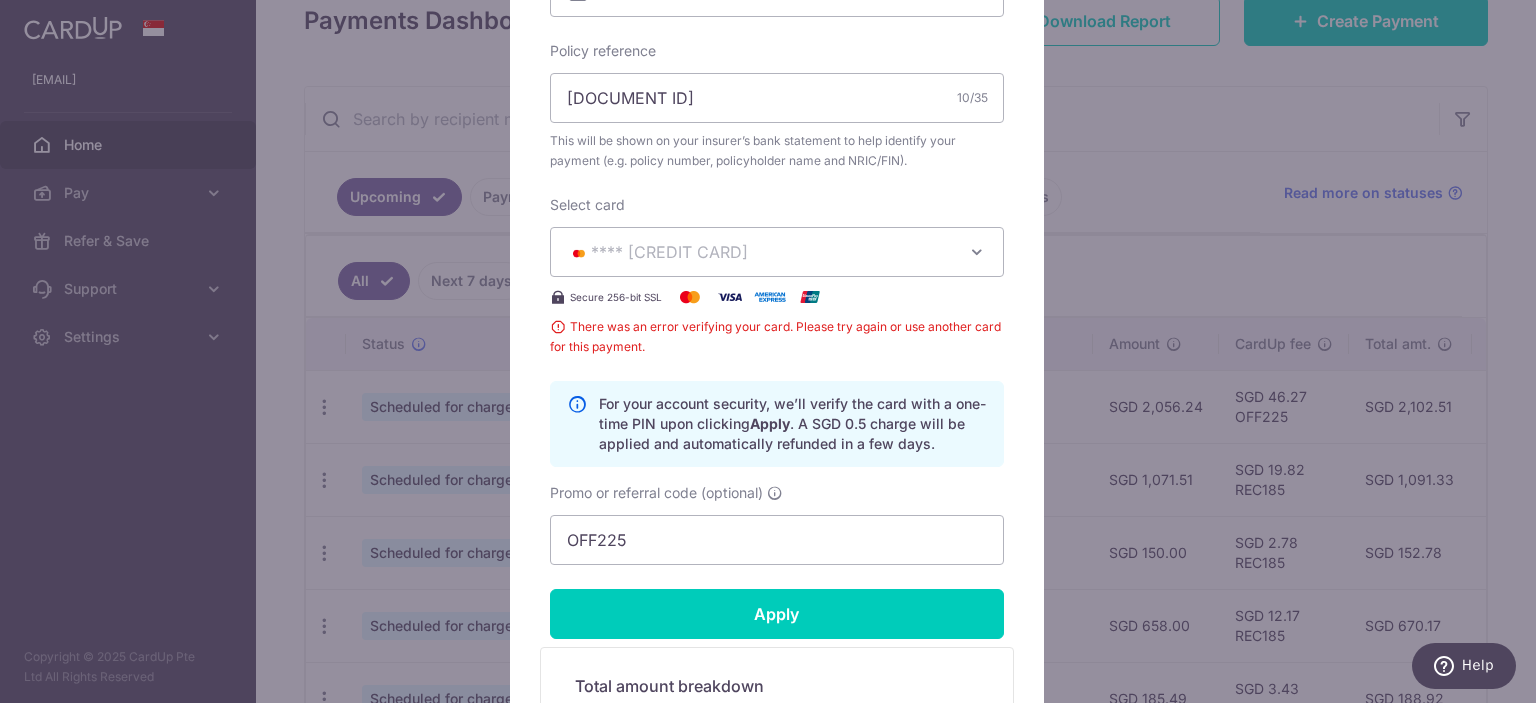 scroll, scrollTop: 716, scrollLeft: 0, axis: vertical 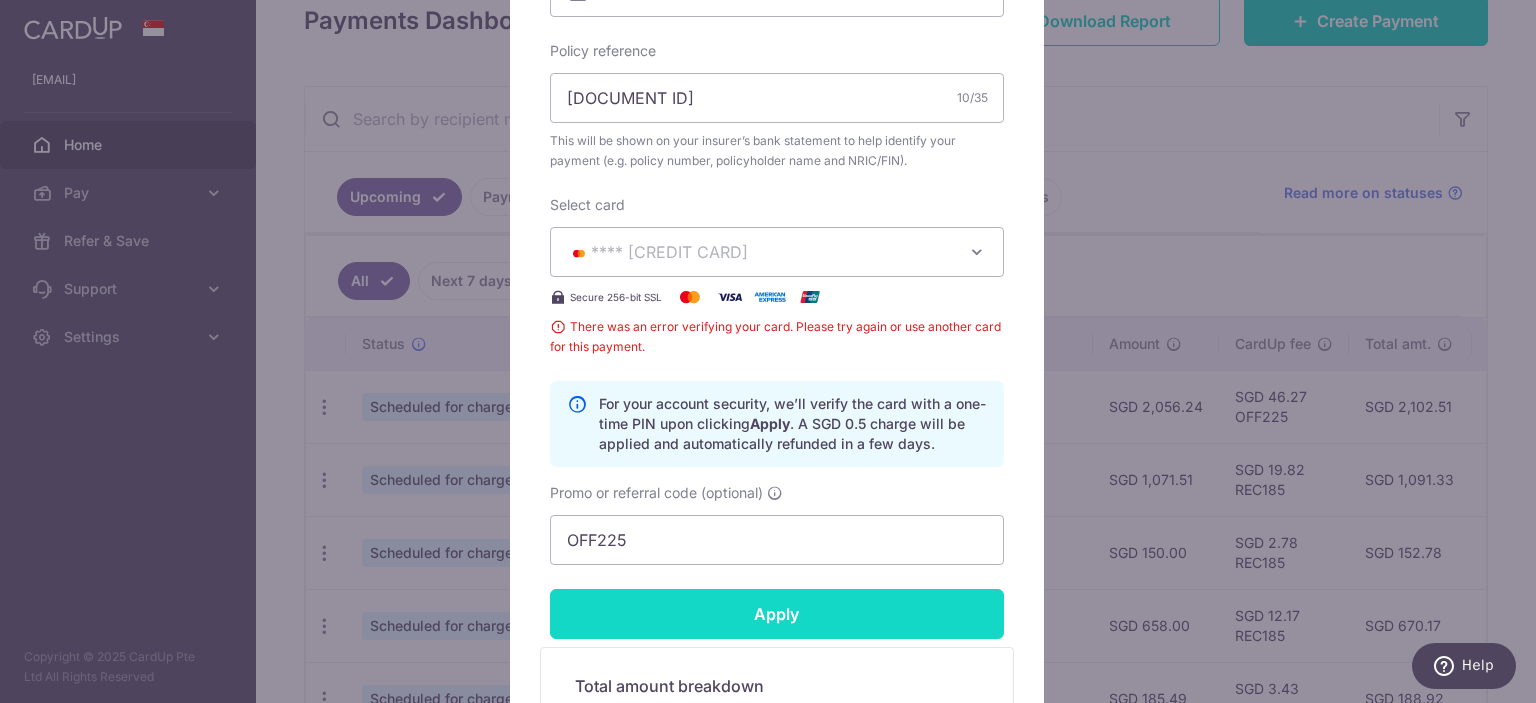 click on "Apply" at bounding box center [777, 614] 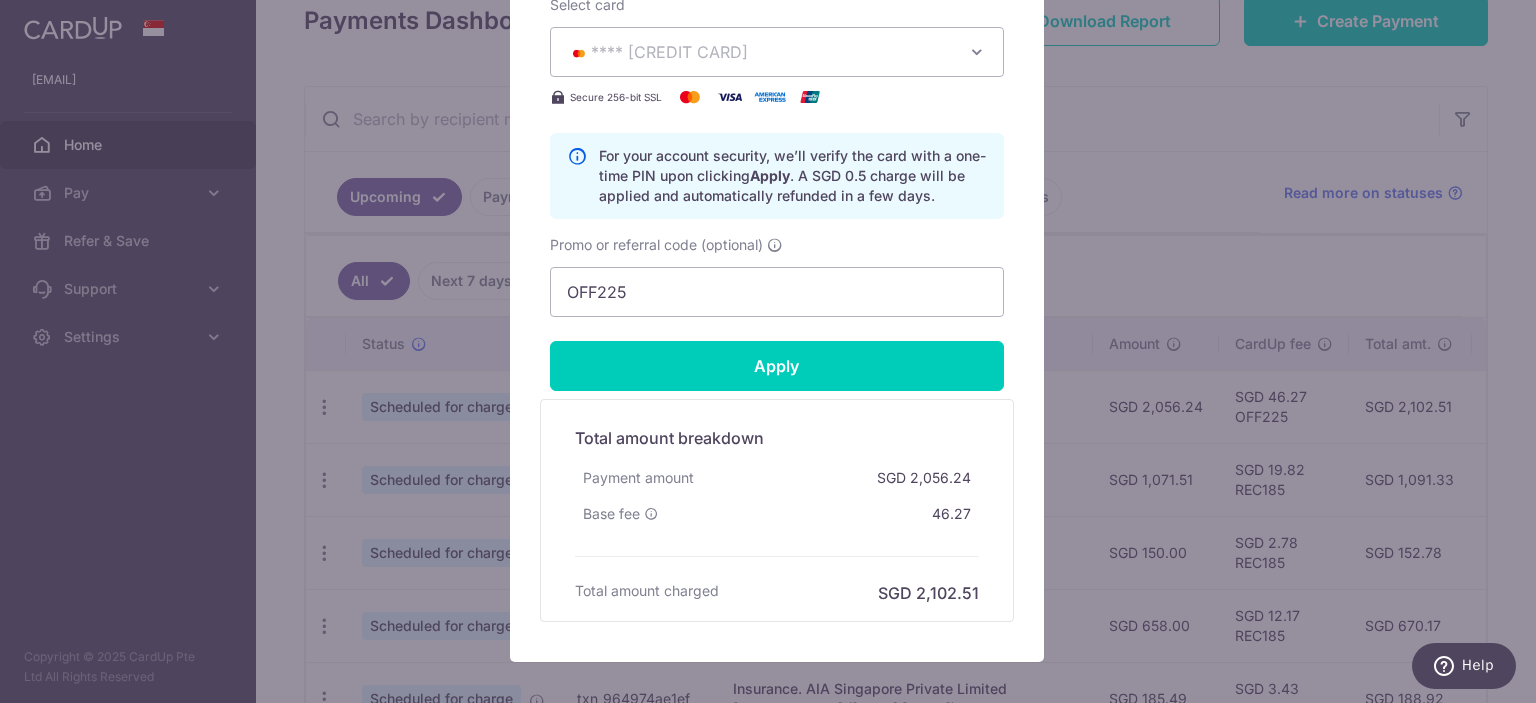 type on "Successfully Applied" 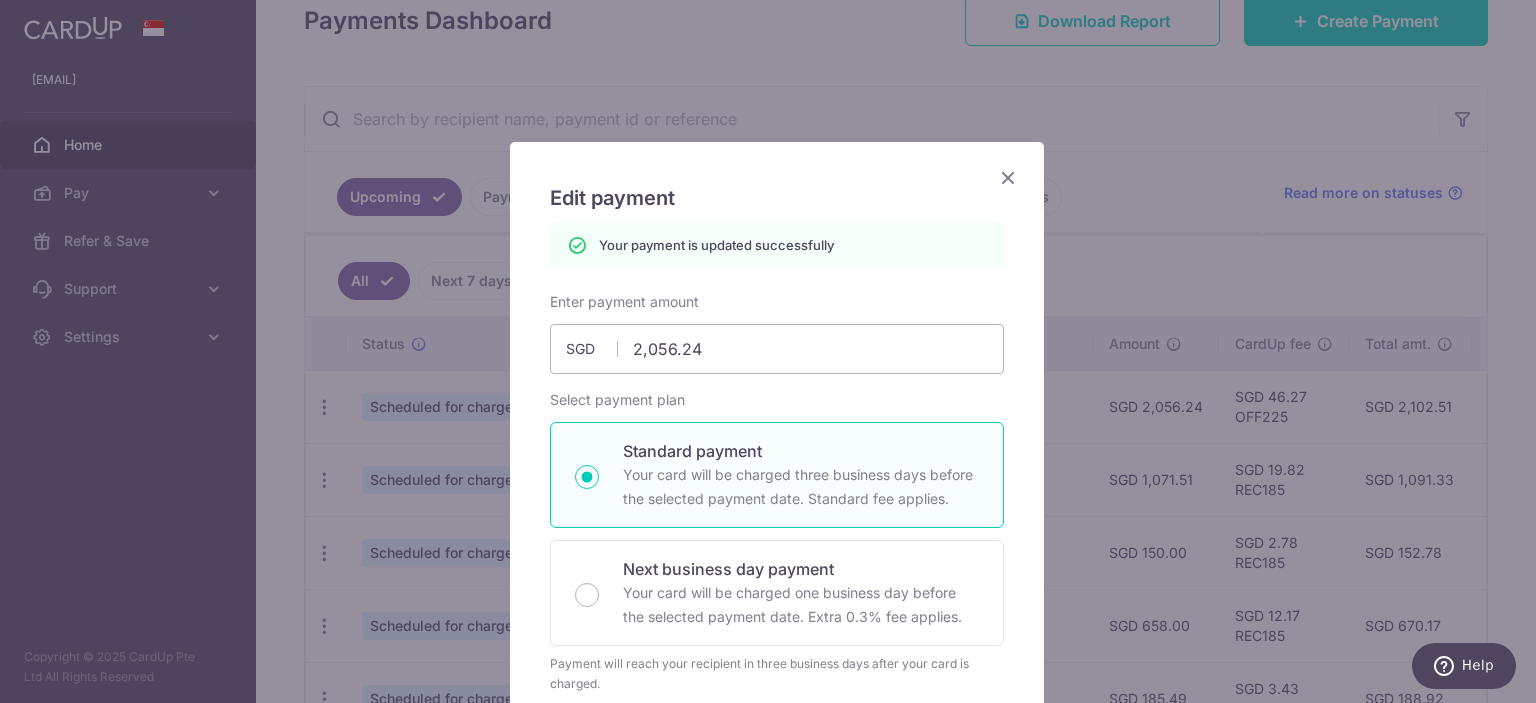scroll, scrollTop: 0, scrollLeft: 0, axis: both 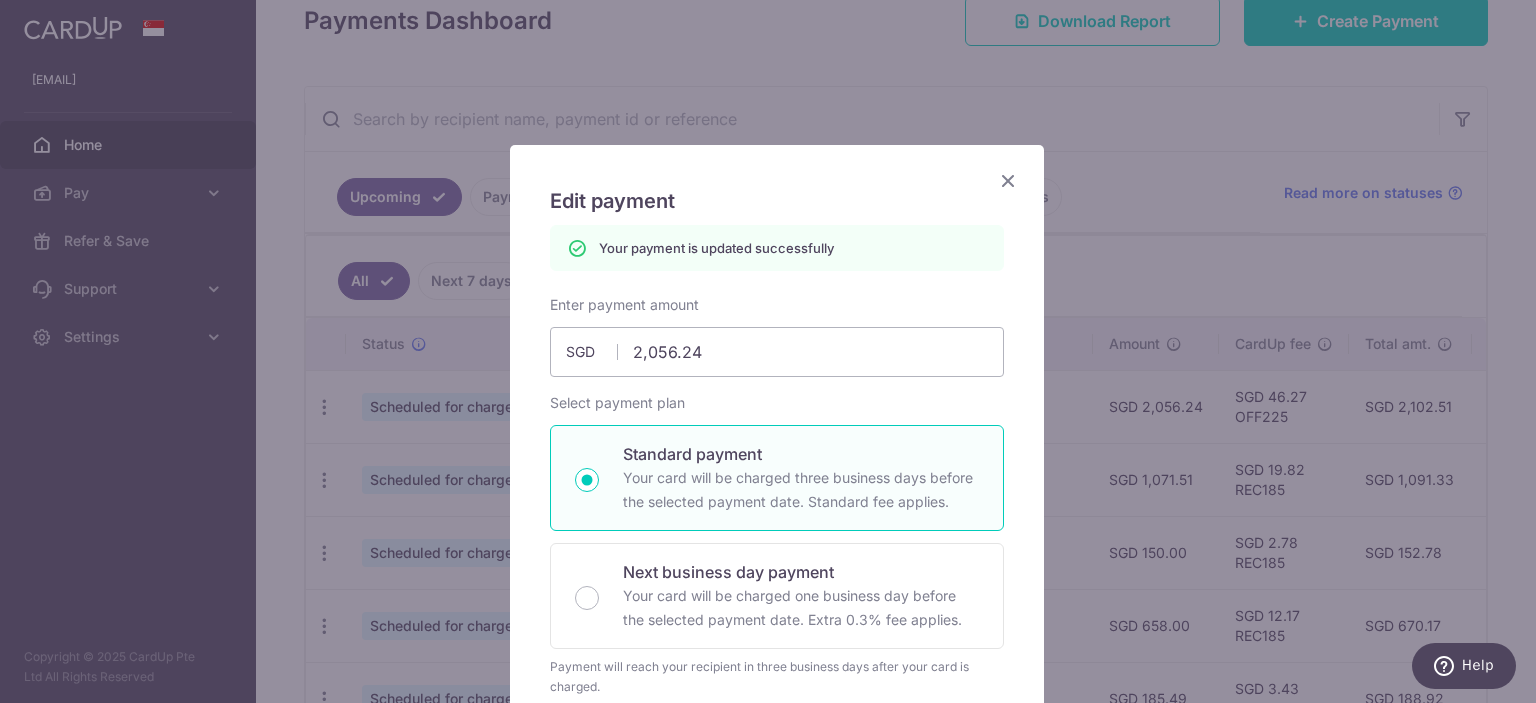 click at bounding box center [1008, 180] 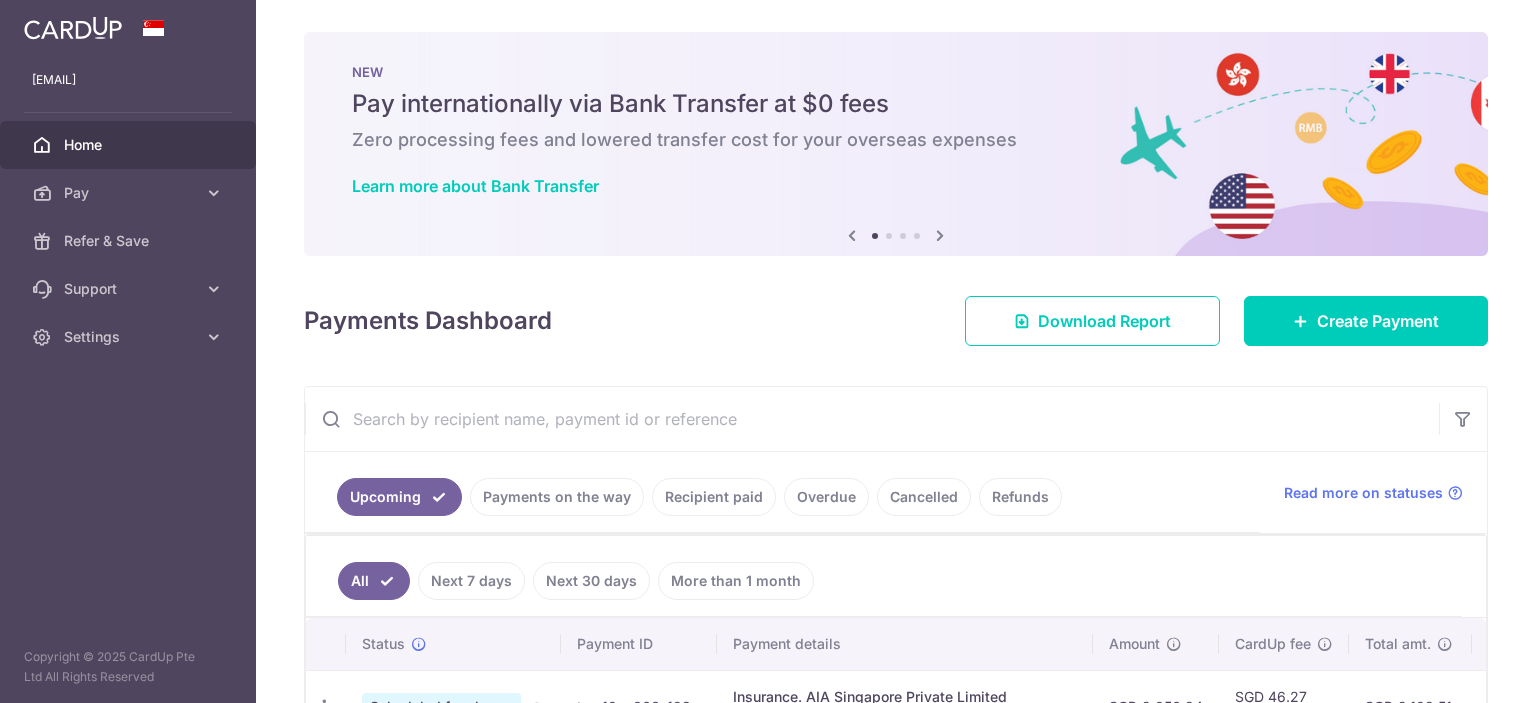scroll, scrollTop: 0, scrollLeft: 0, axis: both 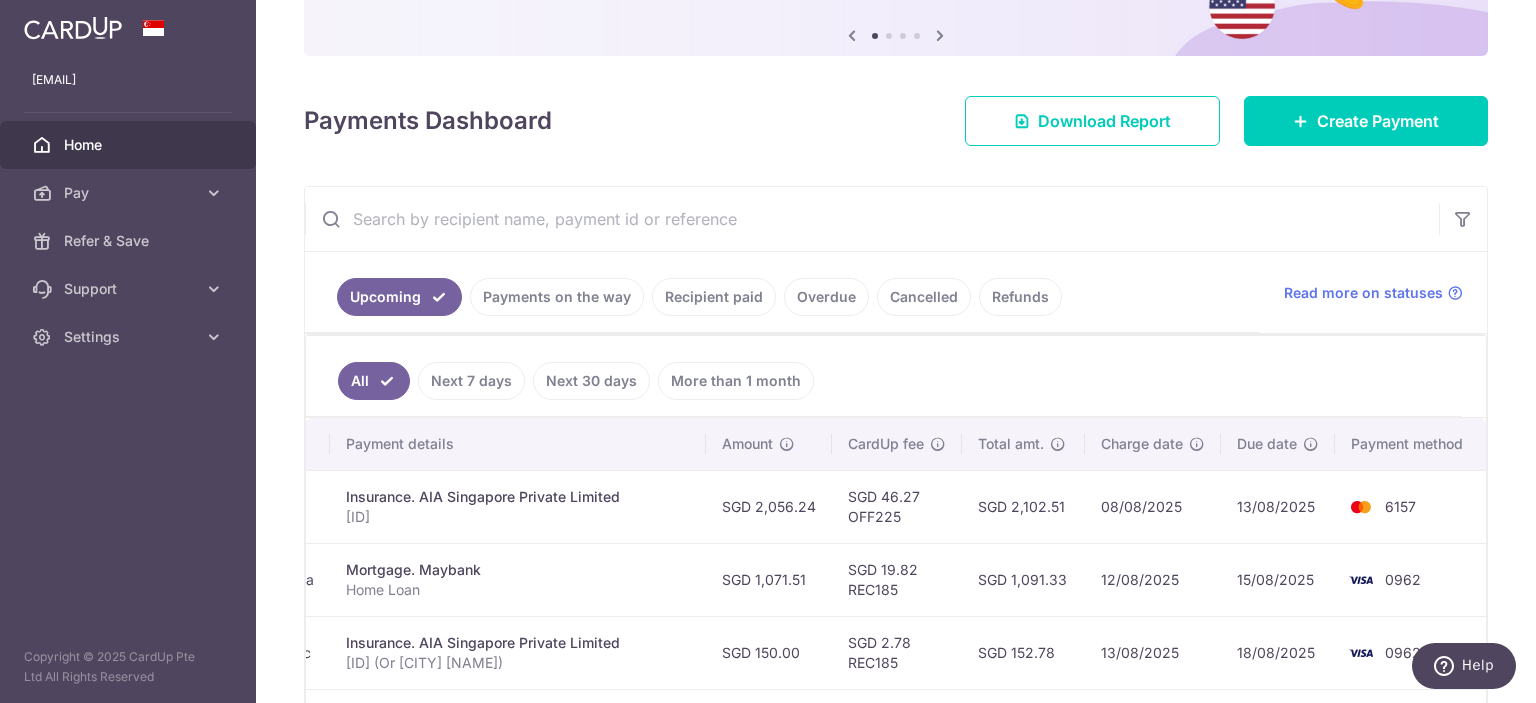 drag, startPoint x: 1050, startPoint y: 528, endPoint x: 1205, endPoint y: 533, distance: 155.08063 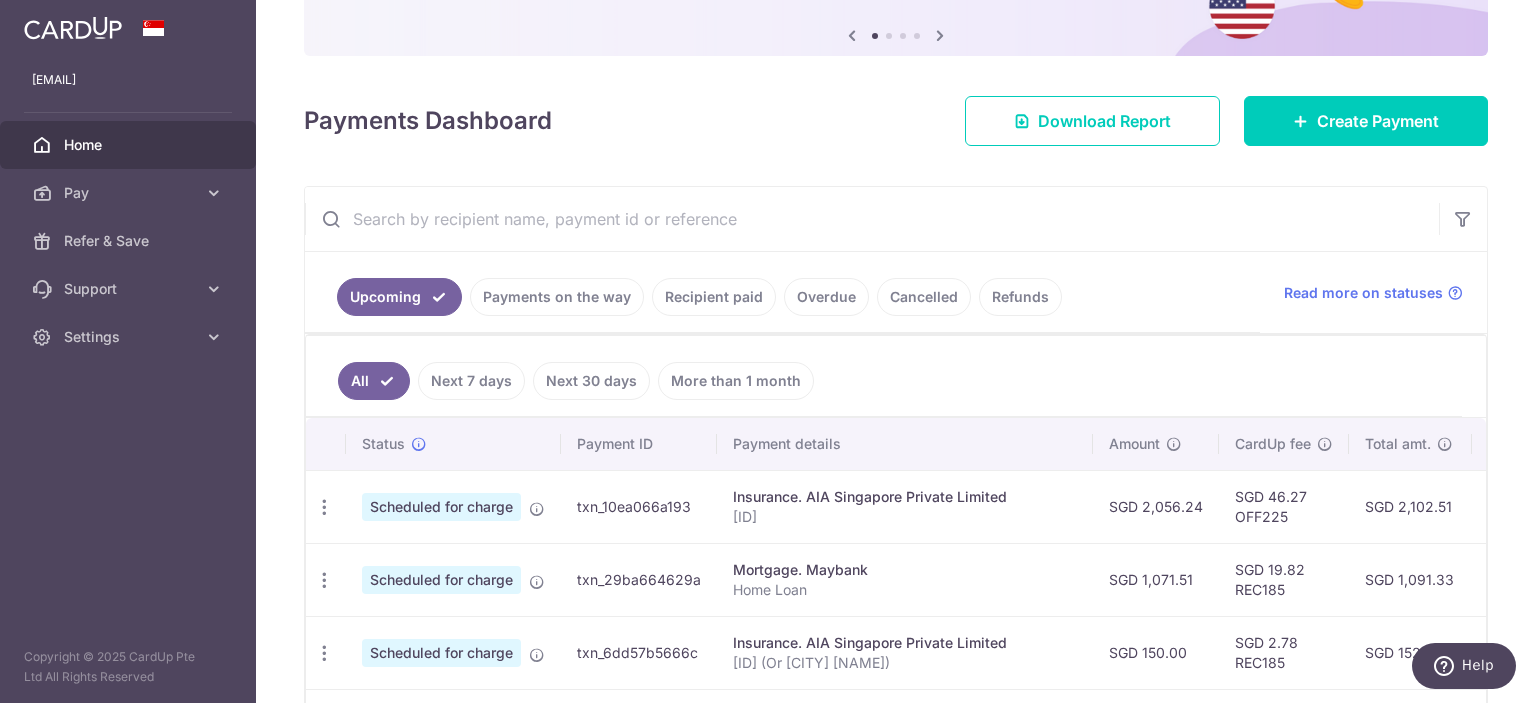 drag, startPoint x: 1016, startPoint y: 527, endPoint x: 804, endPoint y: 534, distance: 212.11554 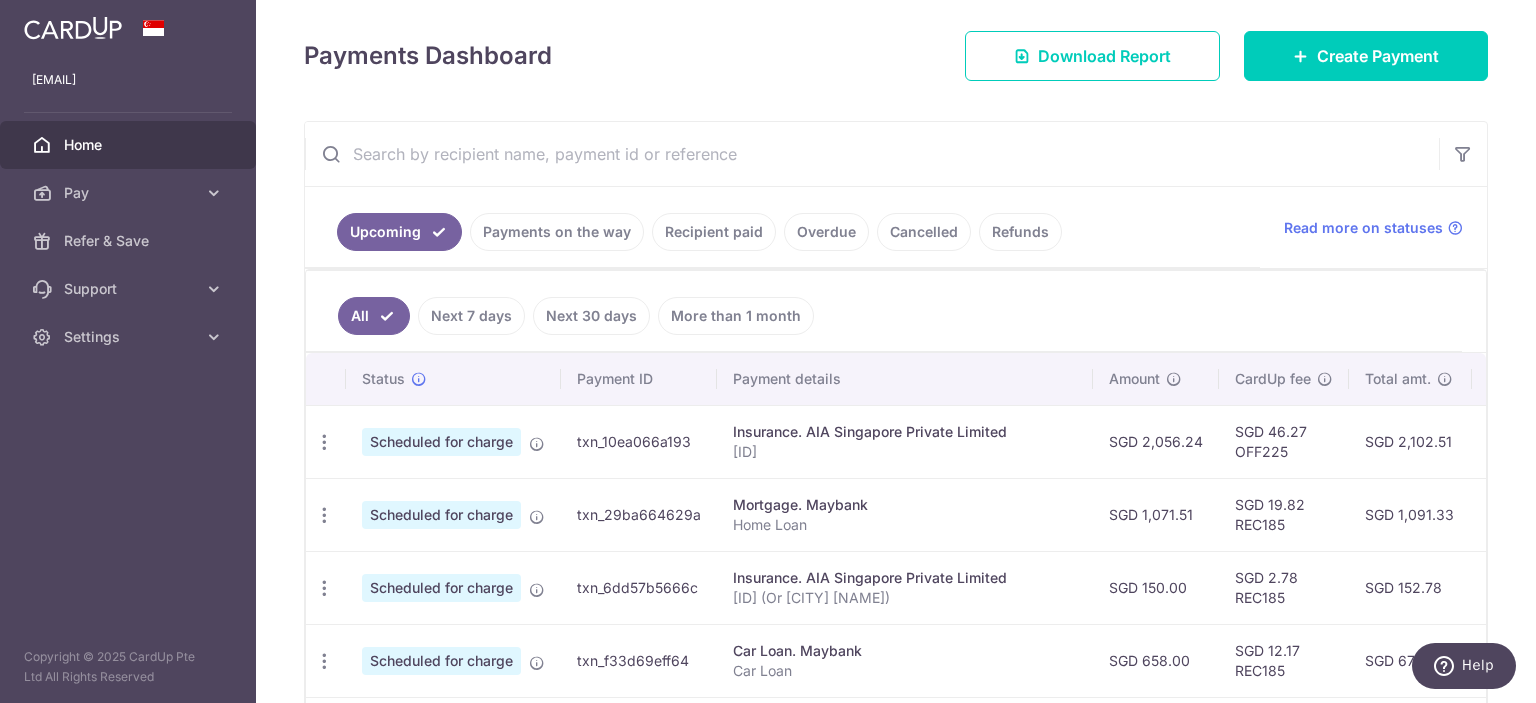 scroll, scrollTop: 300, scrollLeft: 0, axis: vertical 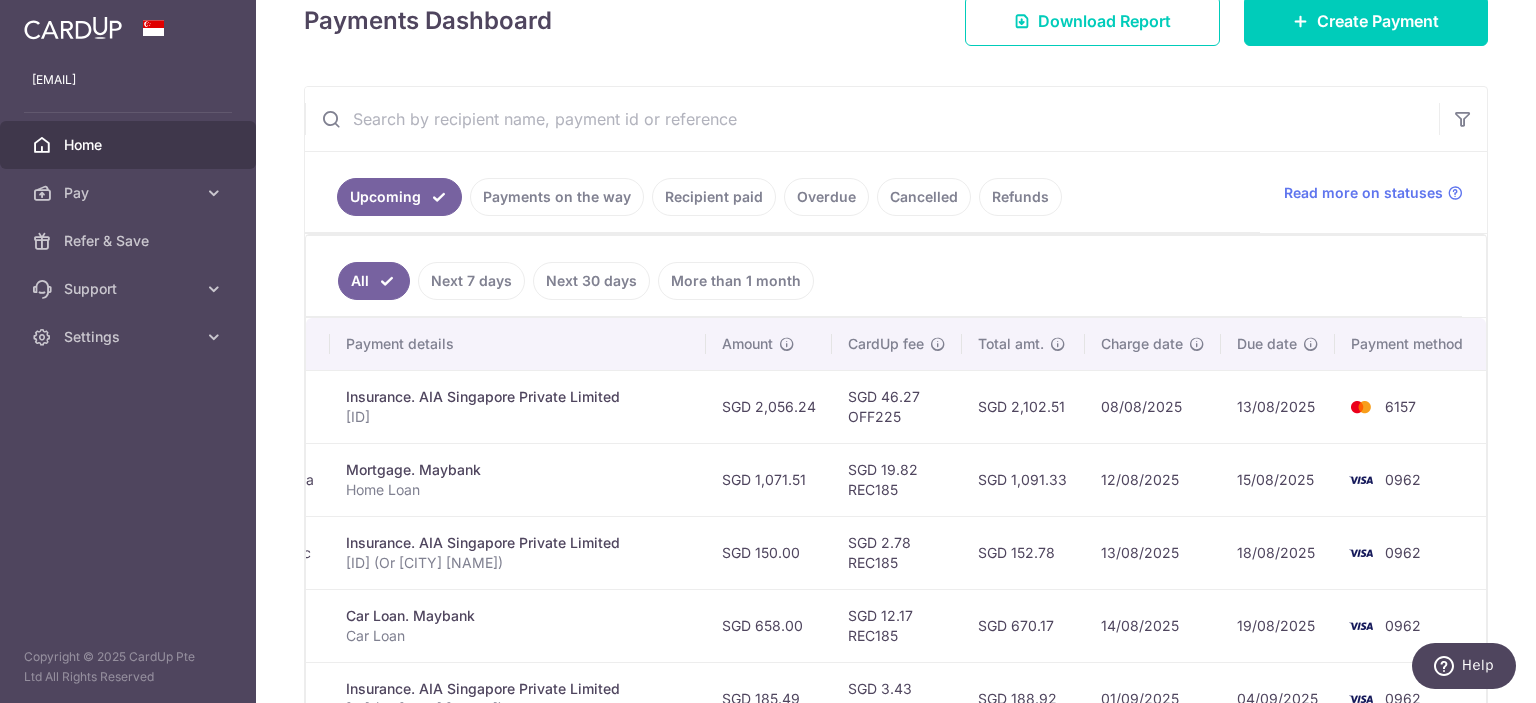 drag, startPoint x: 1096, startPoint y: 463, endPoint x: 1241, endPoint y: 468, distance: 145.08618 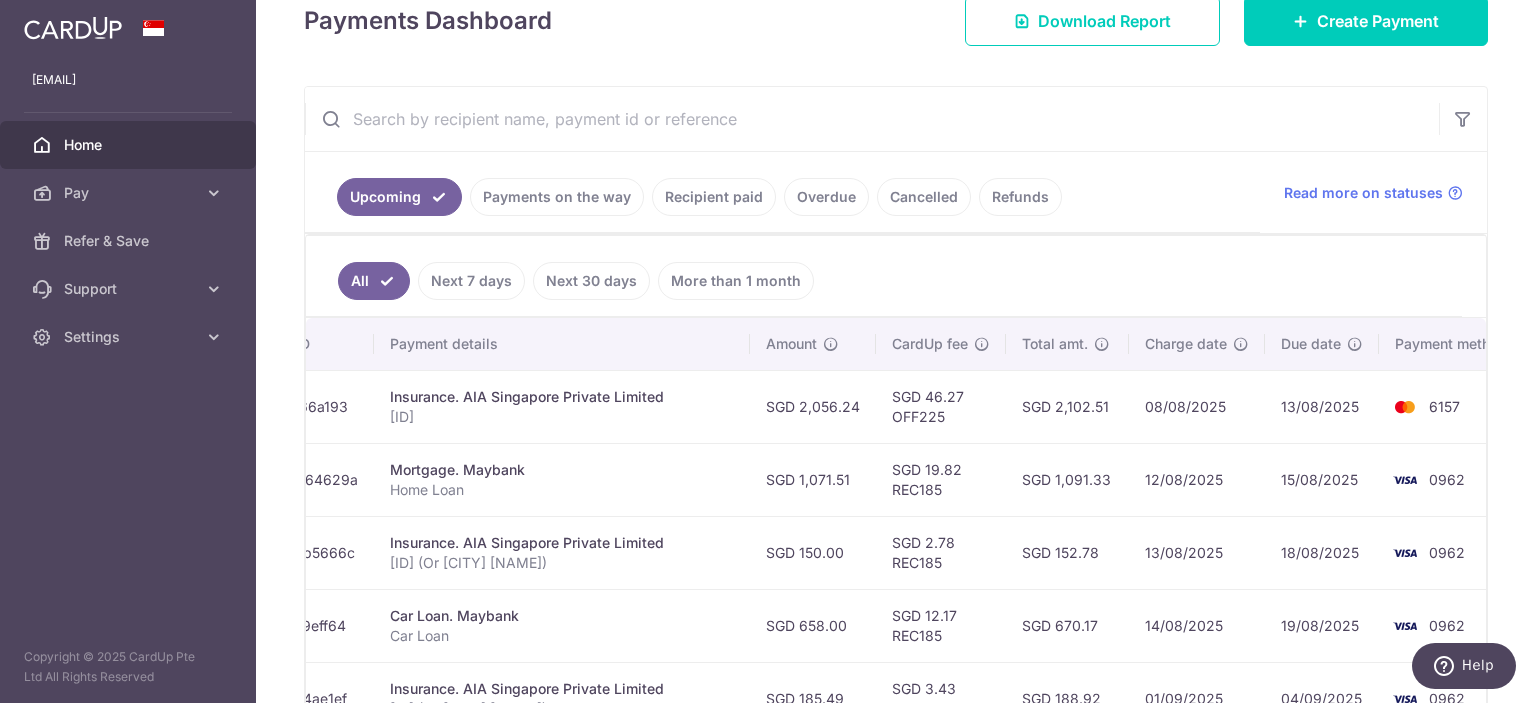 scroll, scrollTop: 0, scrollLeft: 0, axis: both 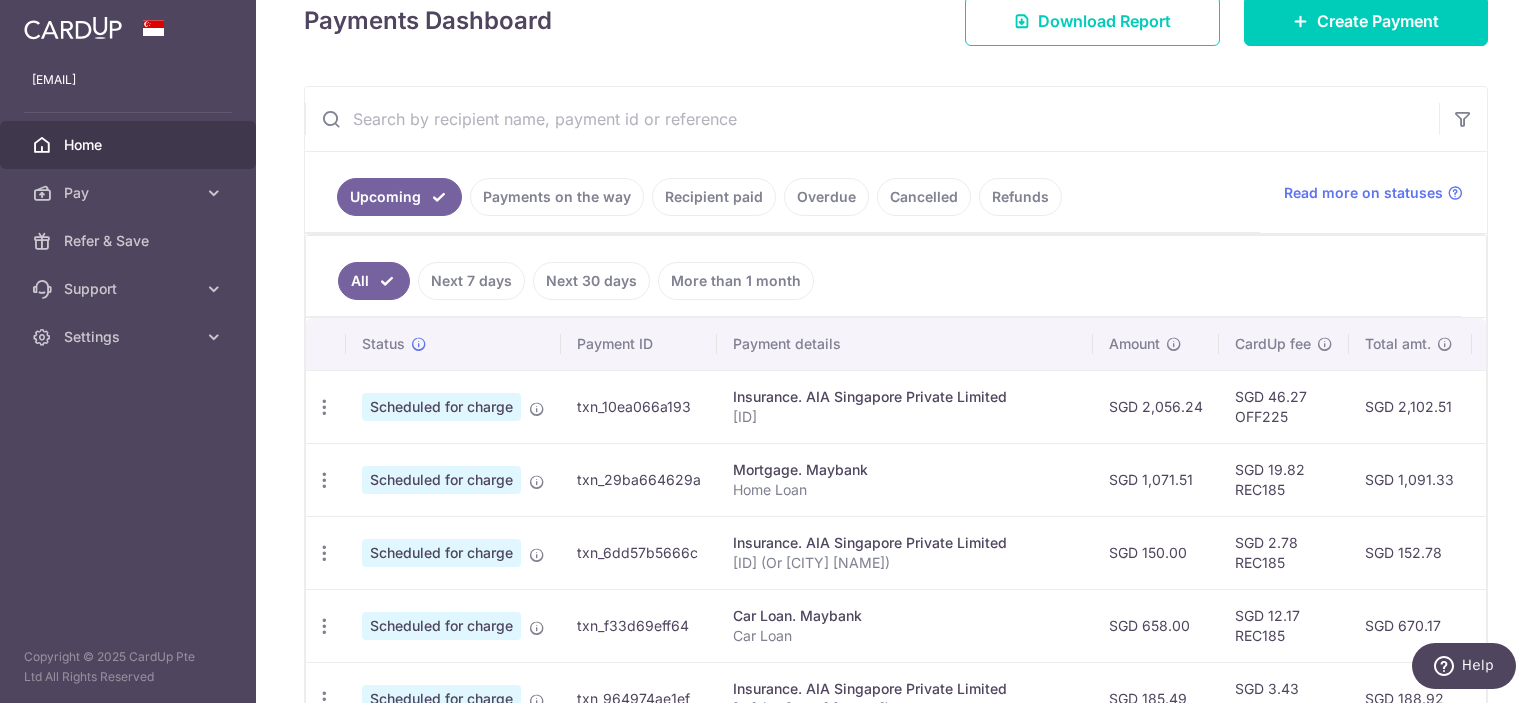 drag, startPoint x: 1371, startPoint y: 440, endPoint x: 980, endPoint y: 455, distance: 391.28763 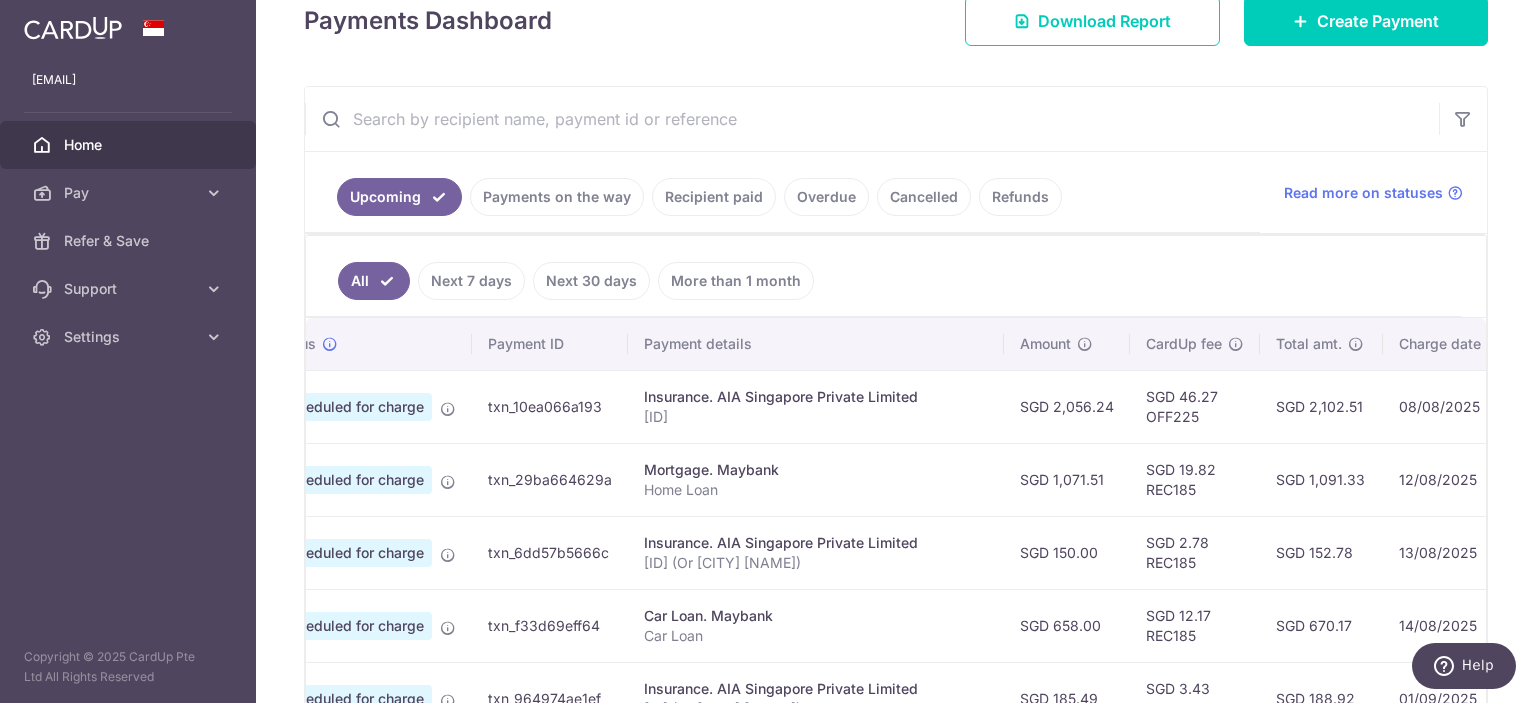 scroll, scrollTop: 0, scrollLeft: 387, axis: horizontal 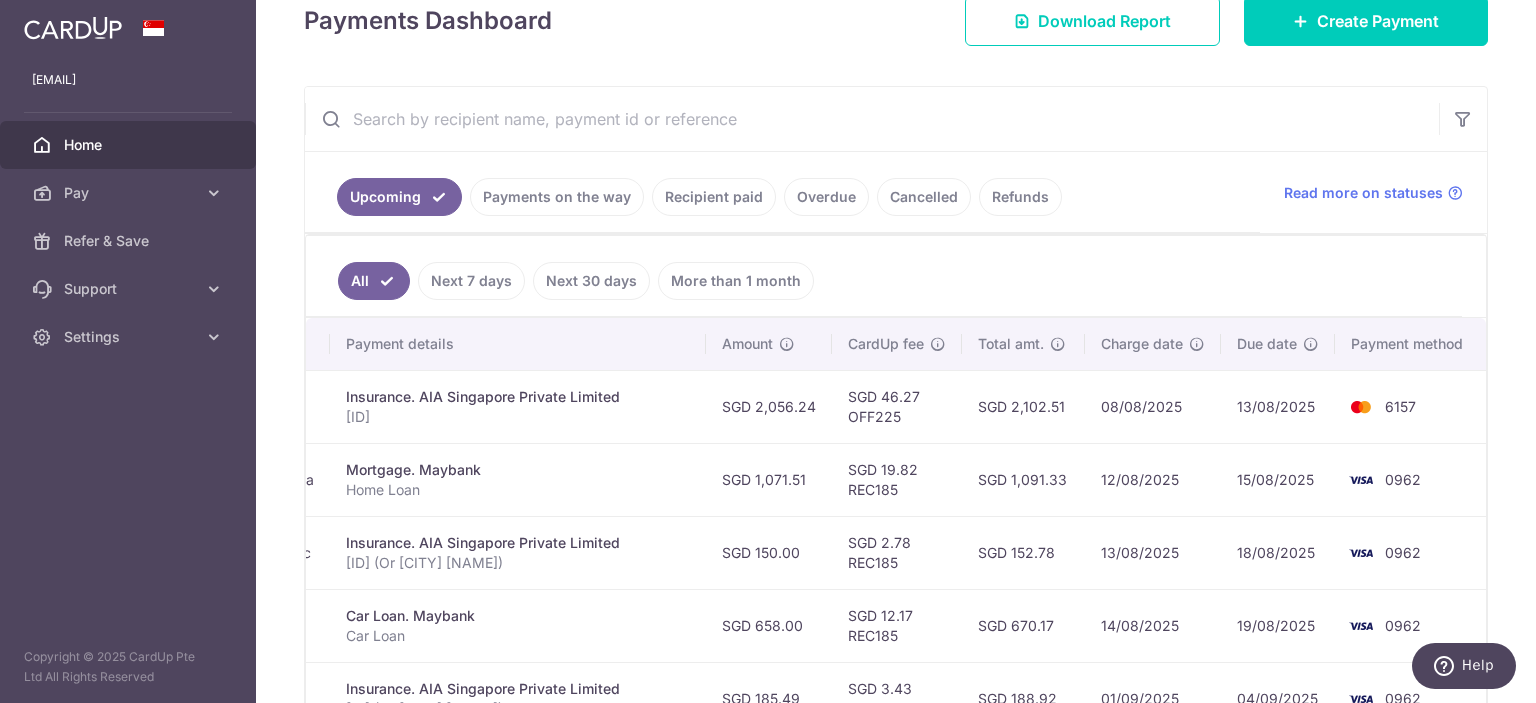 drag, startPoint x: 957, startPoint y: 455, endPoint x: 1259, endPoint y: 463, distance: 302.10593 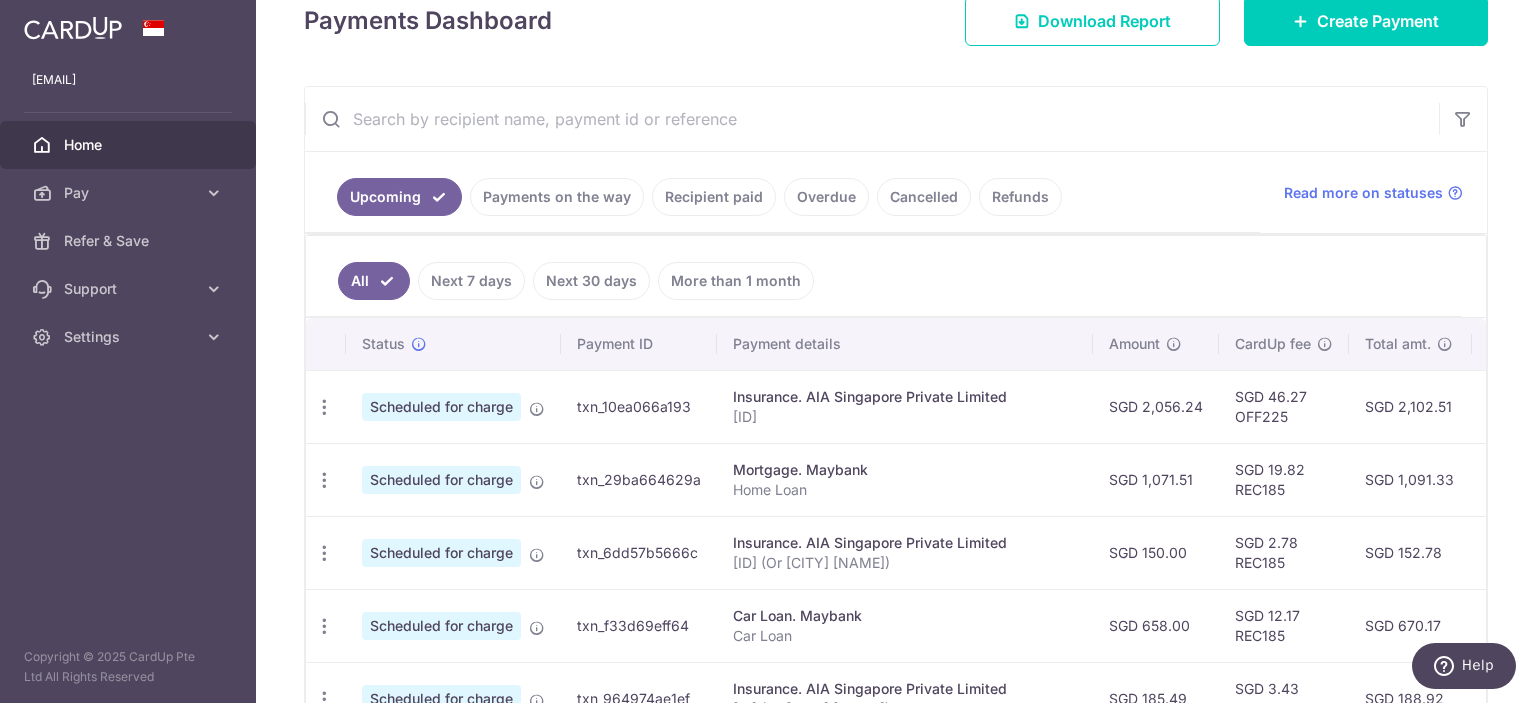 drag, startPoint x: 1260, startPoint y: 463, endPoint x: 844, endPoint y: 458, distance: 416.03006 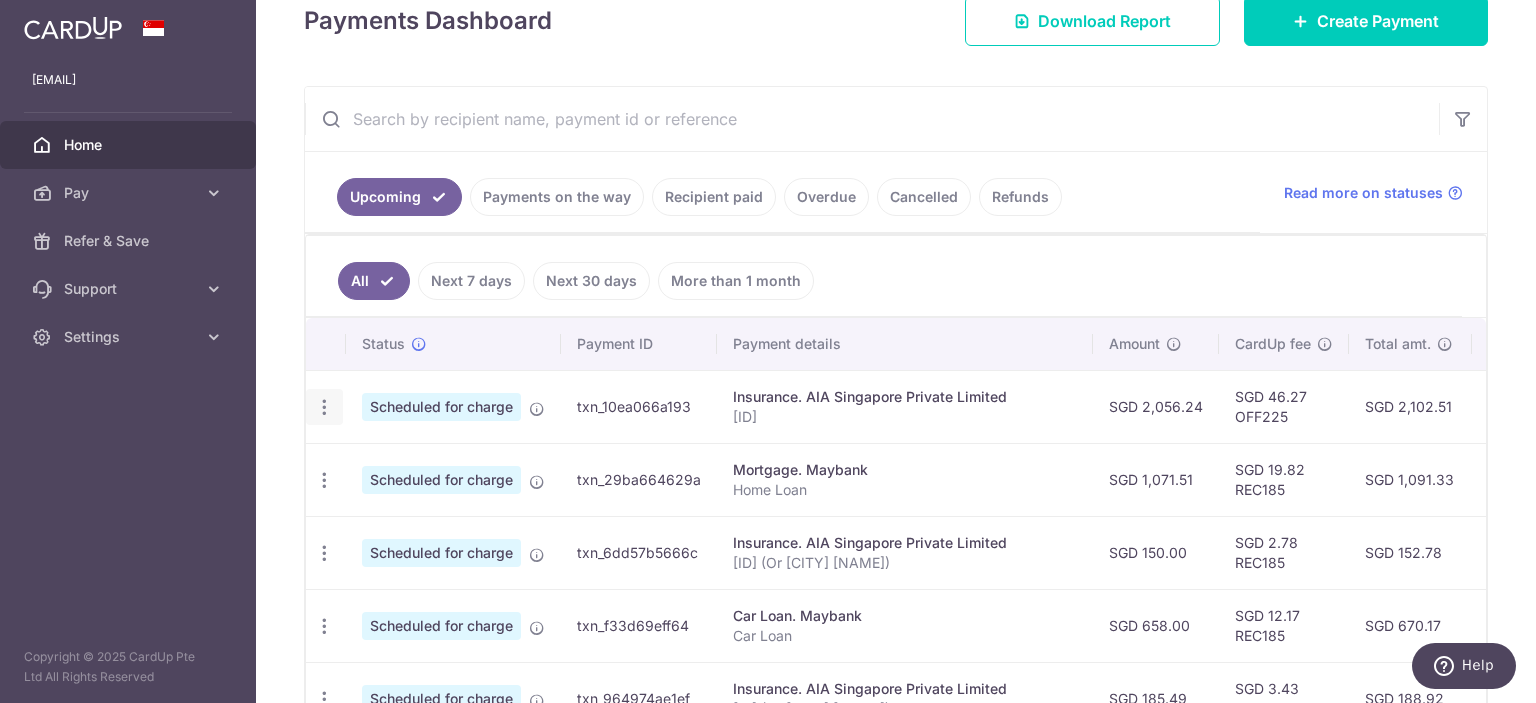 click at bounding box center (324, 407) 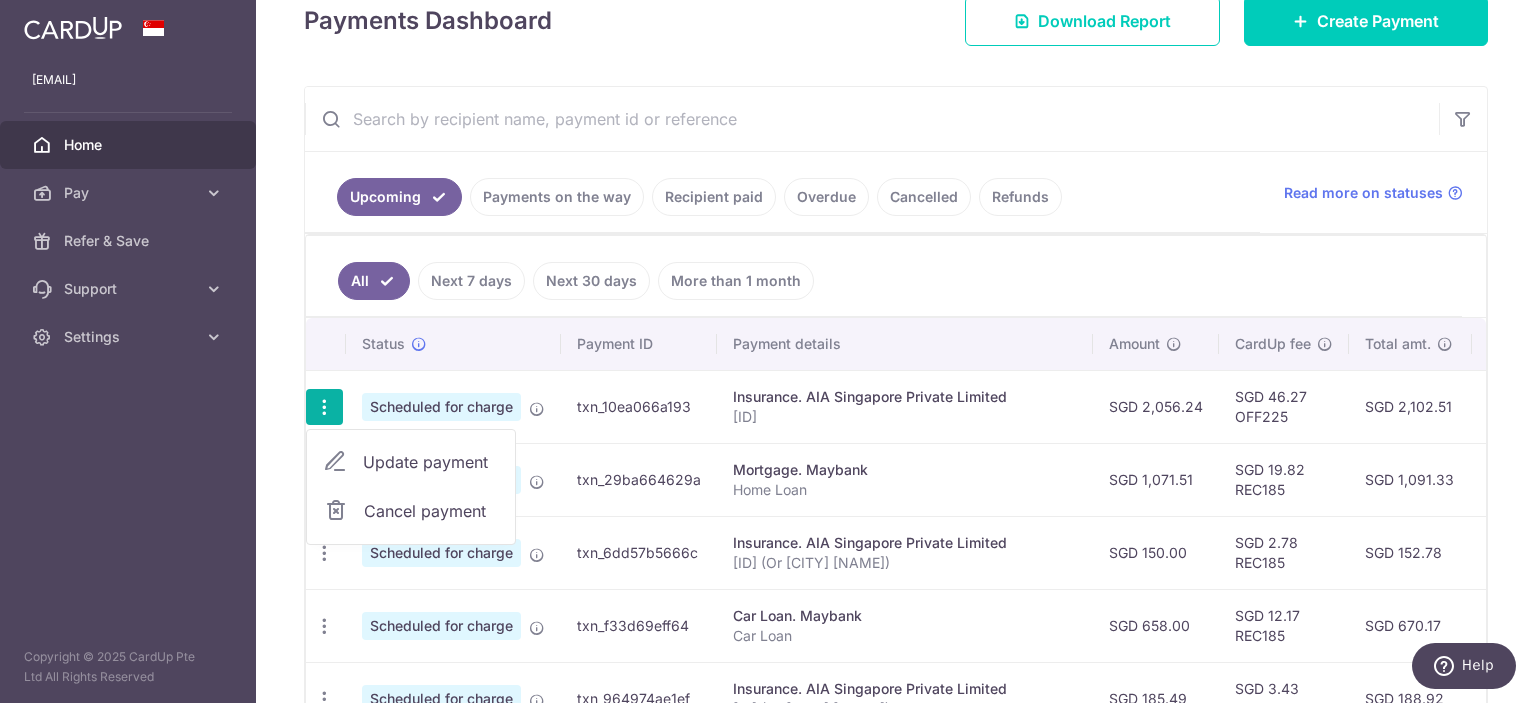 click on "Update payment" at bounding box center [431, 462] 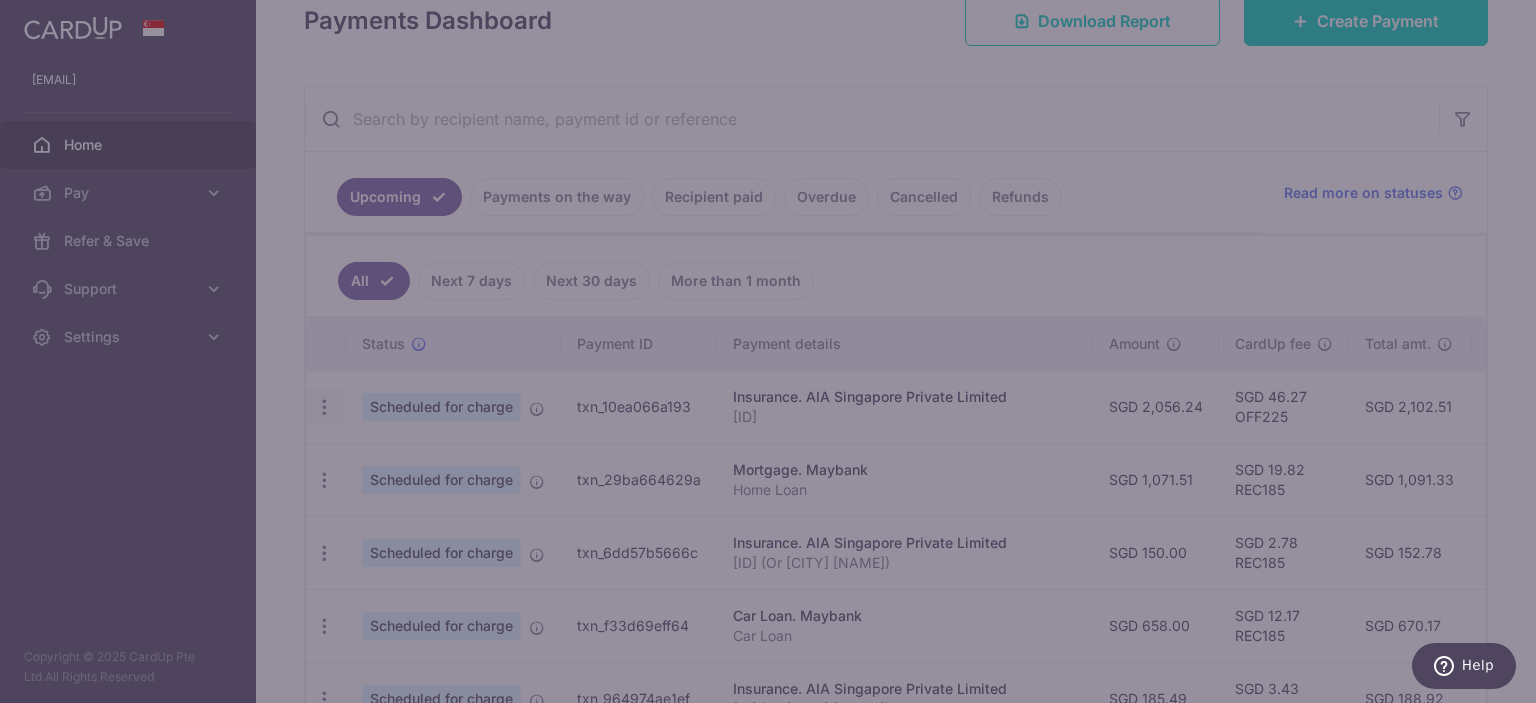 type on "OFF225" 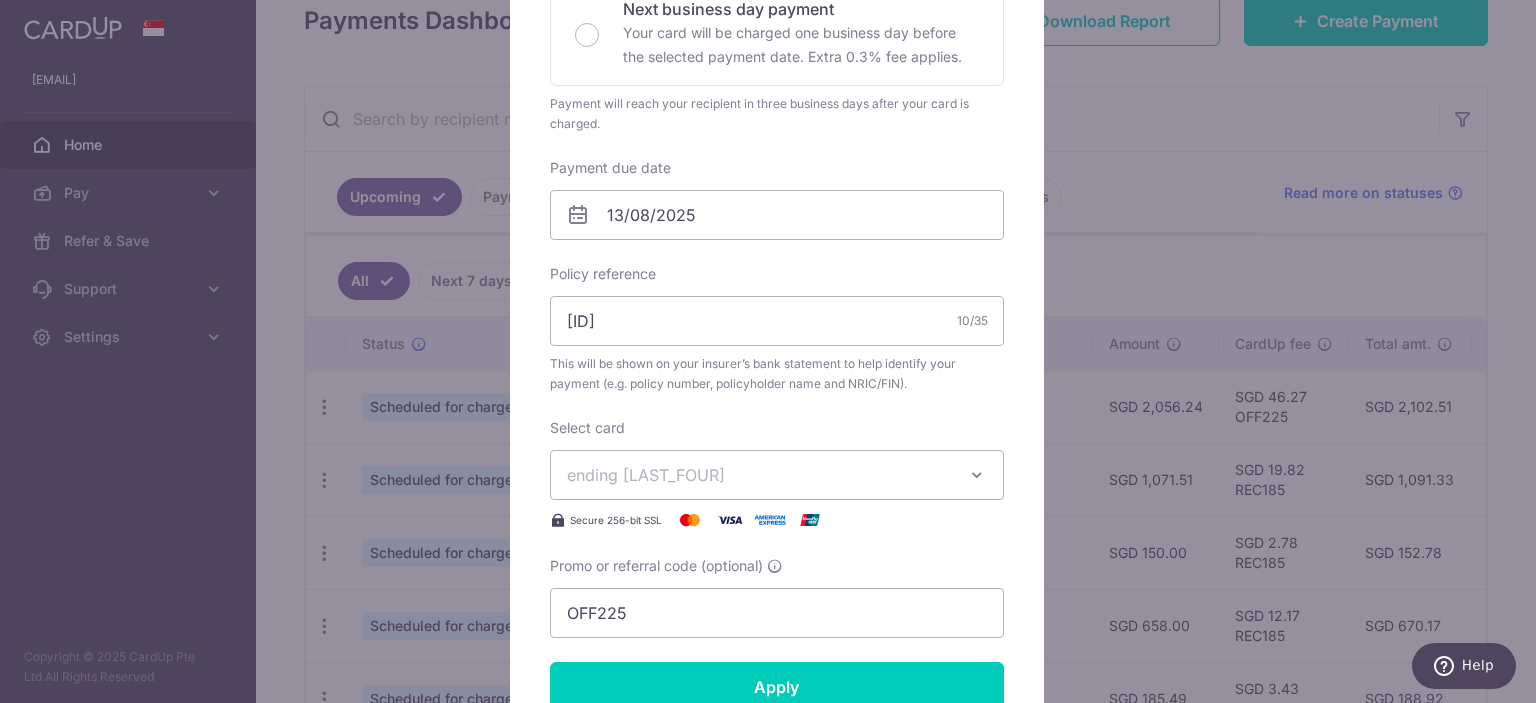 scroll, scrollTop: 500, scrollLeft: 0, axis: vertical 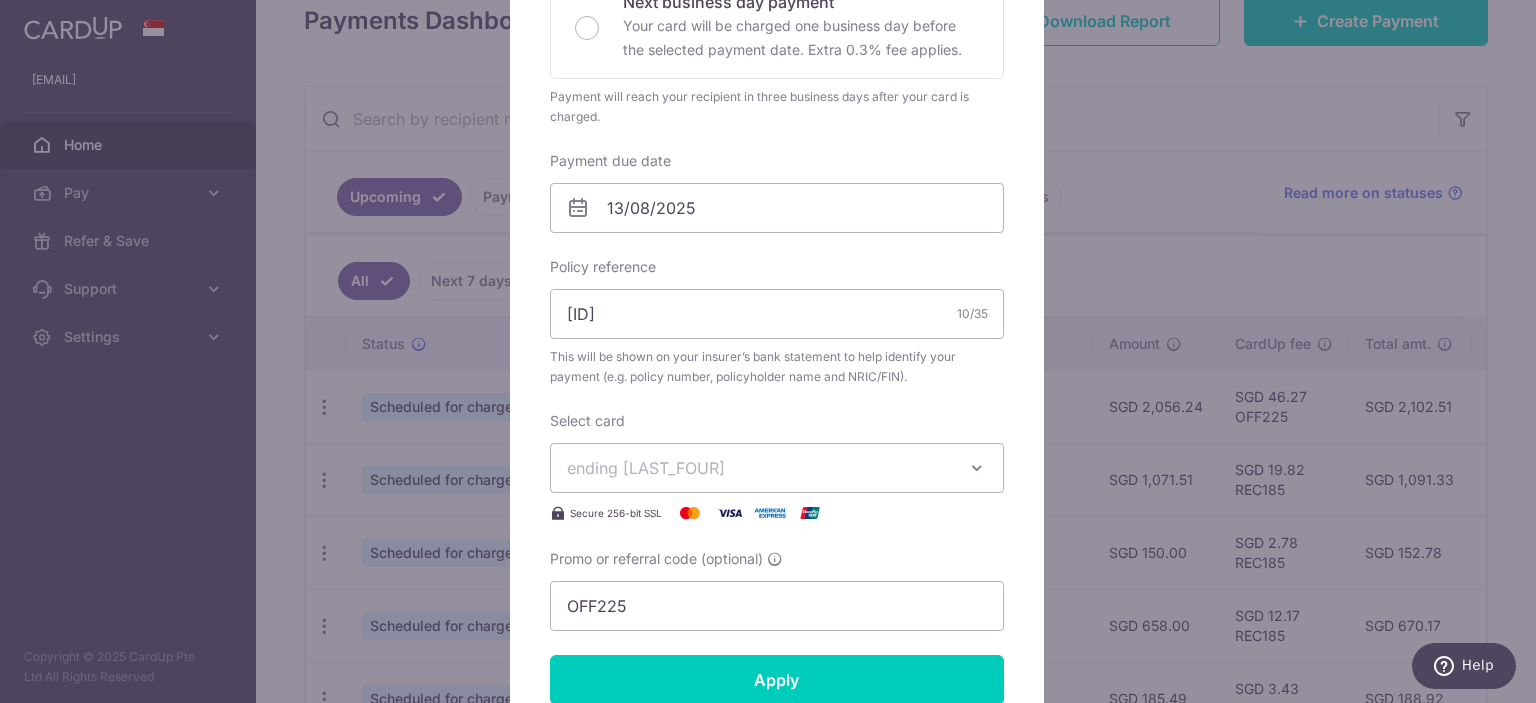 click on "ending 6157" at bounding box center (759, 468) 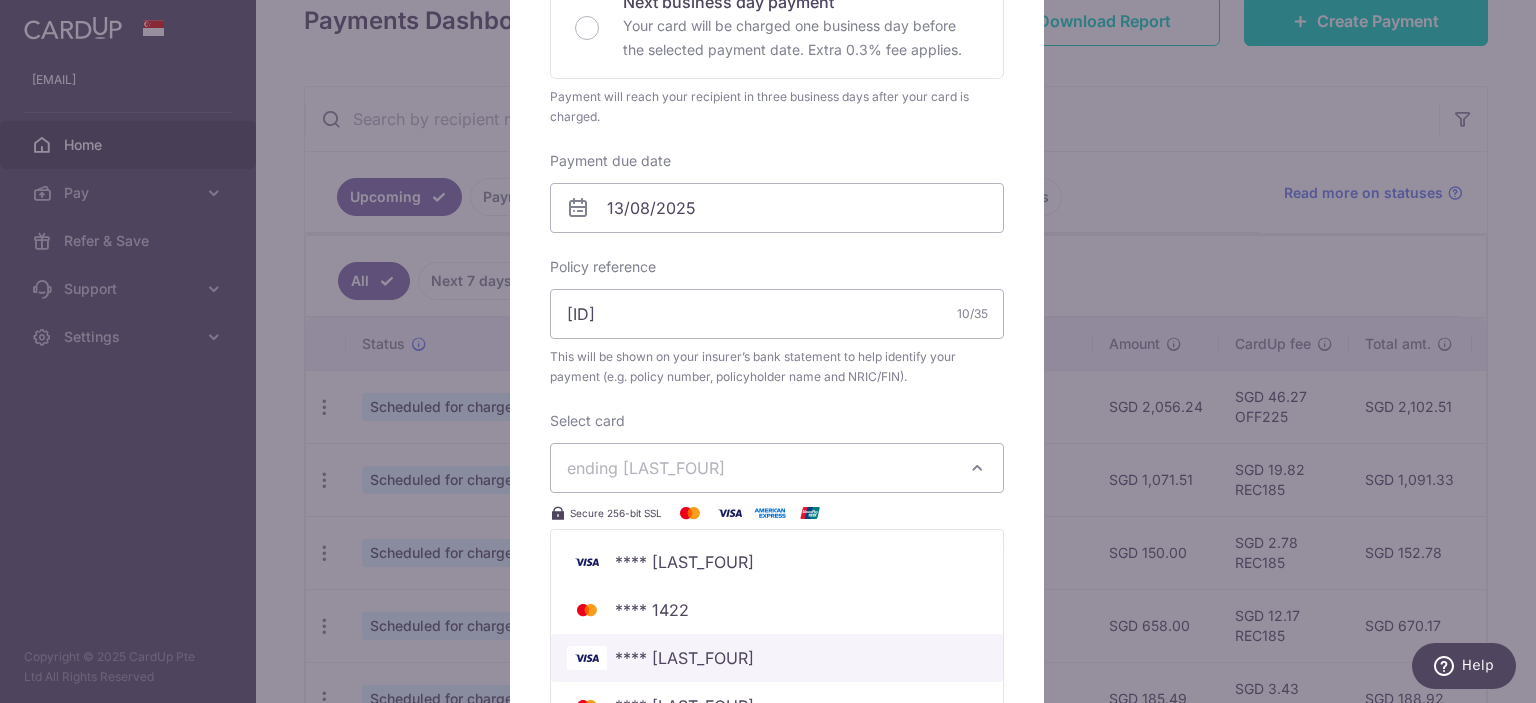 scroll, scrollTop: 600, scrollLeft: 0, axis: vertical 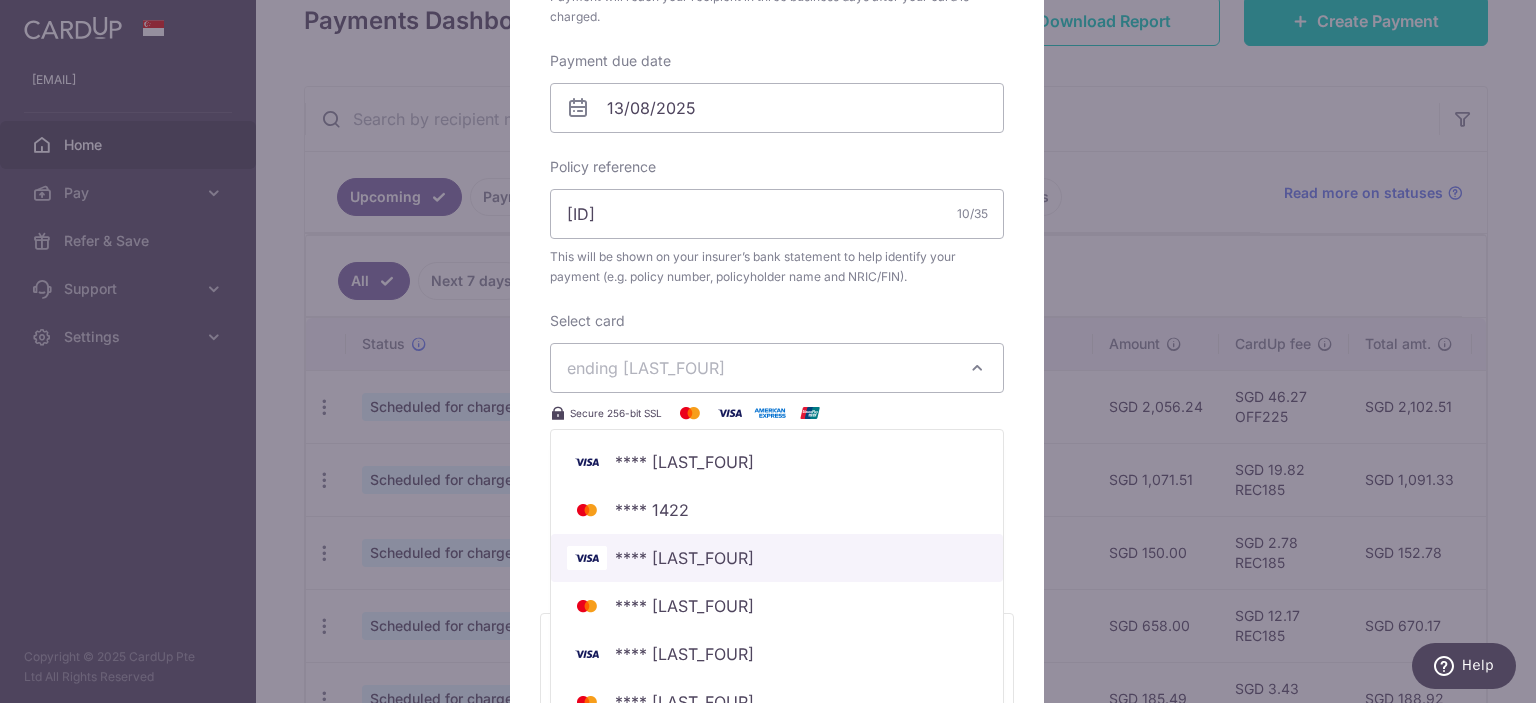 click on "**** [CREDIT_CARD]" at bounding box center [777, 558] 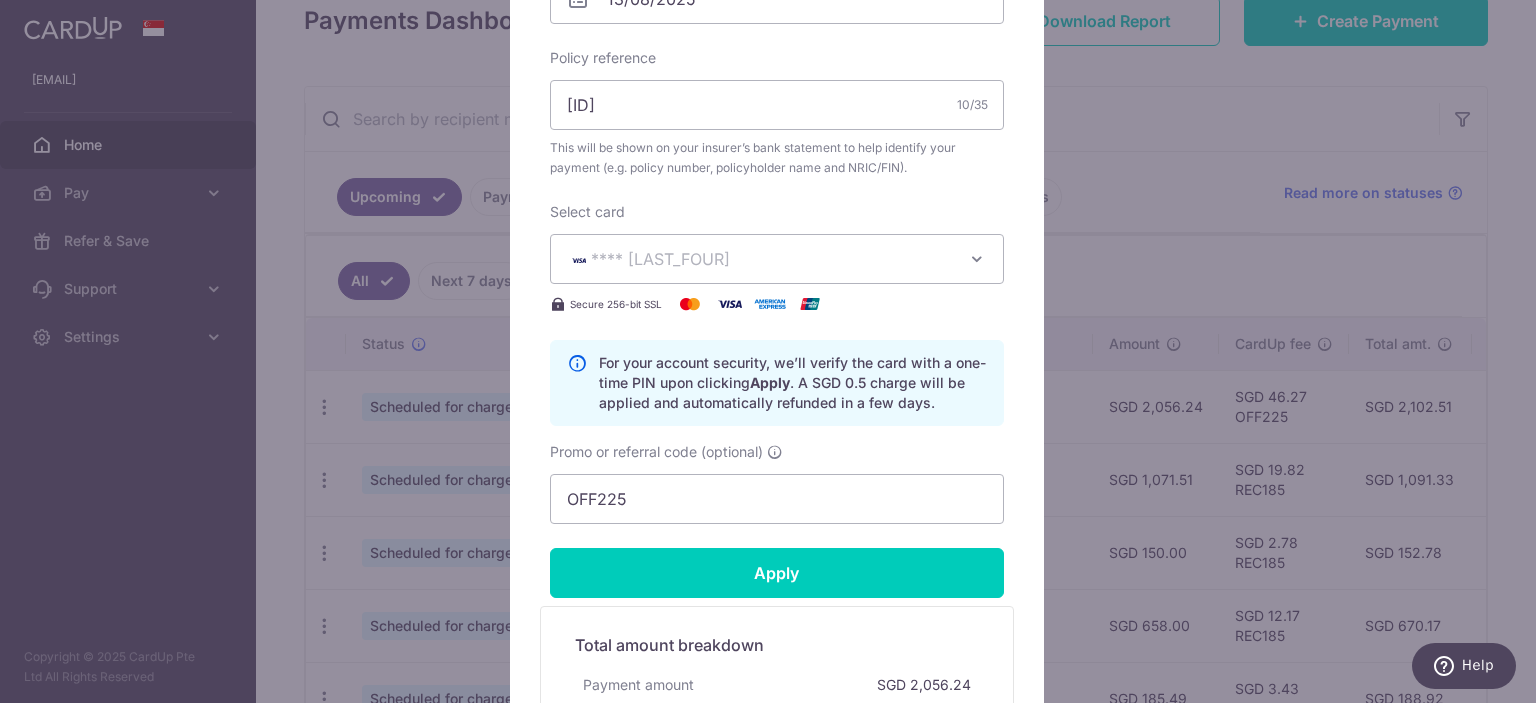 scroll, scrollTop: 900, scrollLeft: 0, axis: vertical 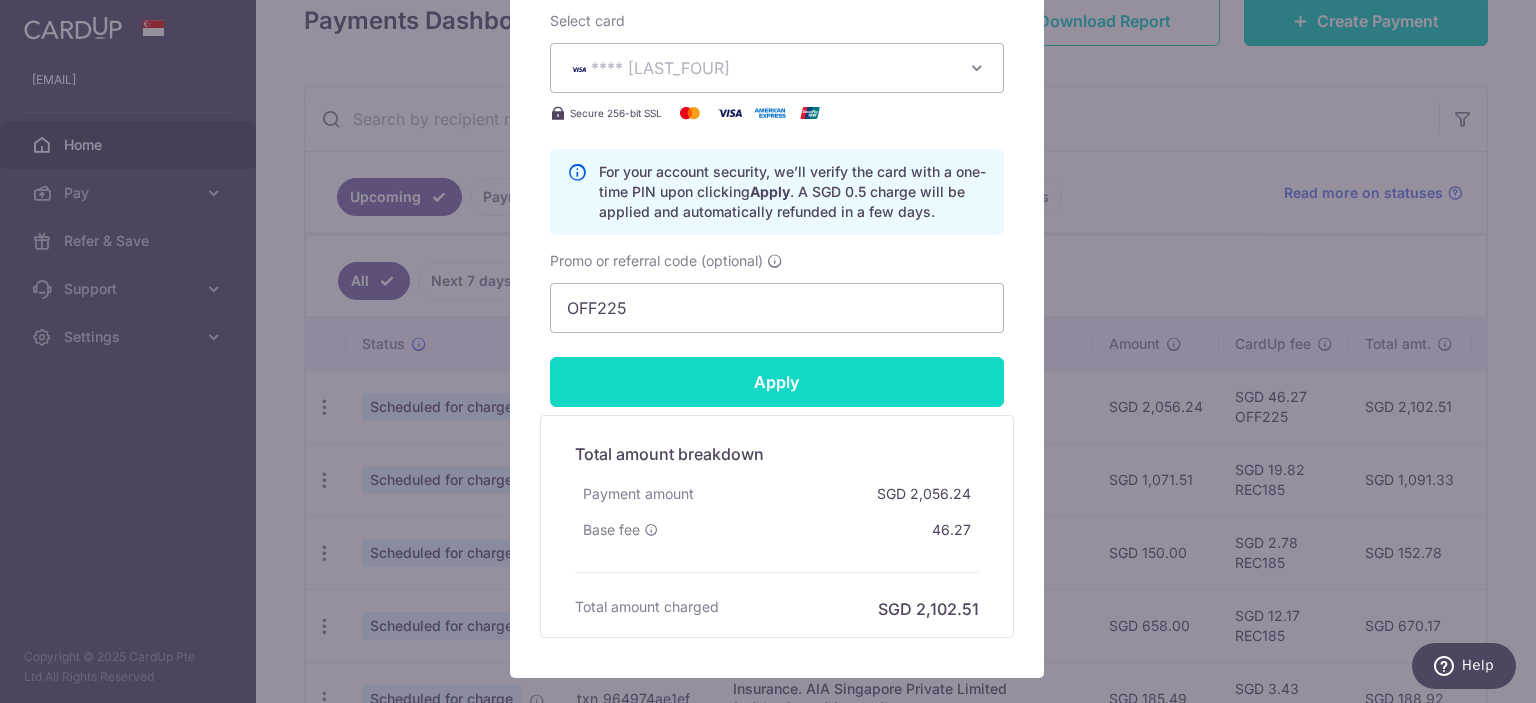 click on "Apply" at bounding box center (777, 382) 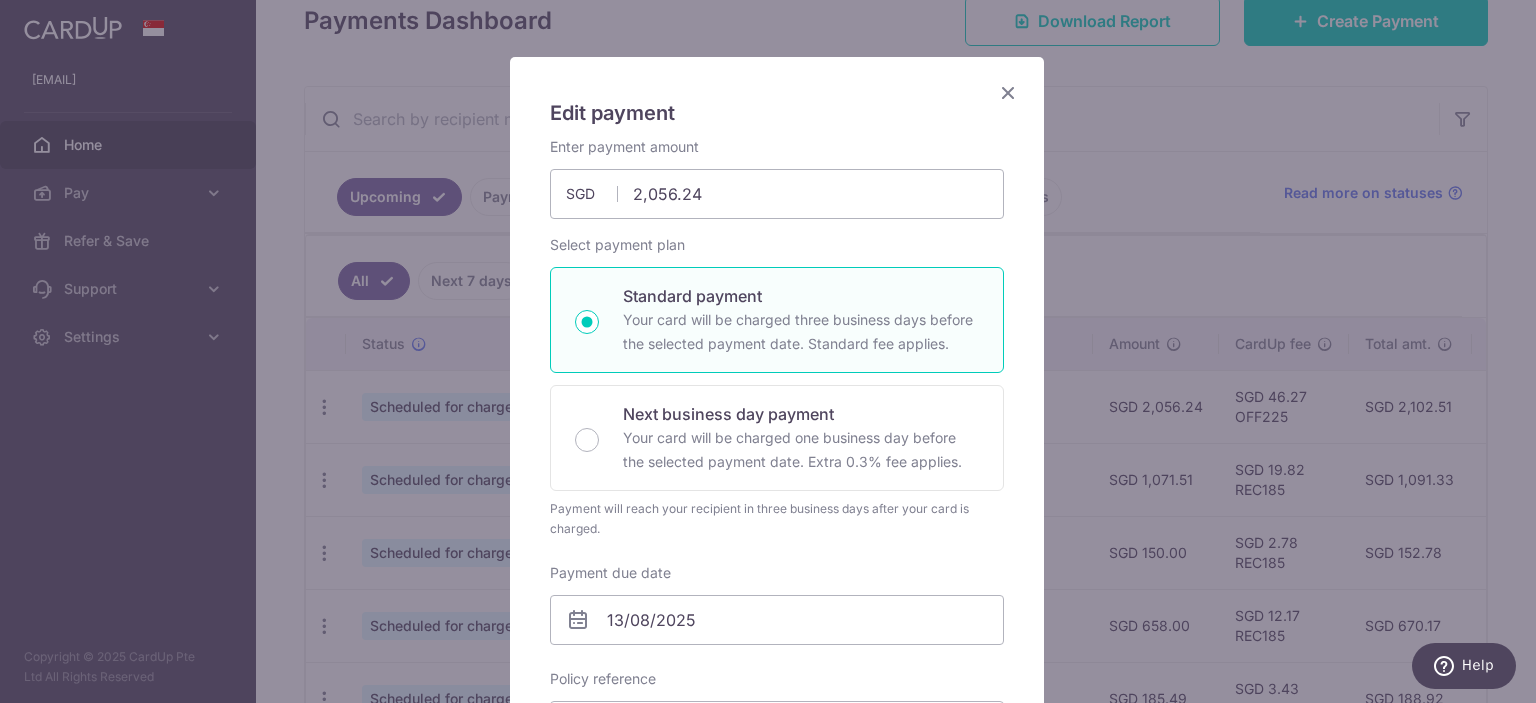 scroll, scrollTop: 0, scrollLeft: 0, axis: both 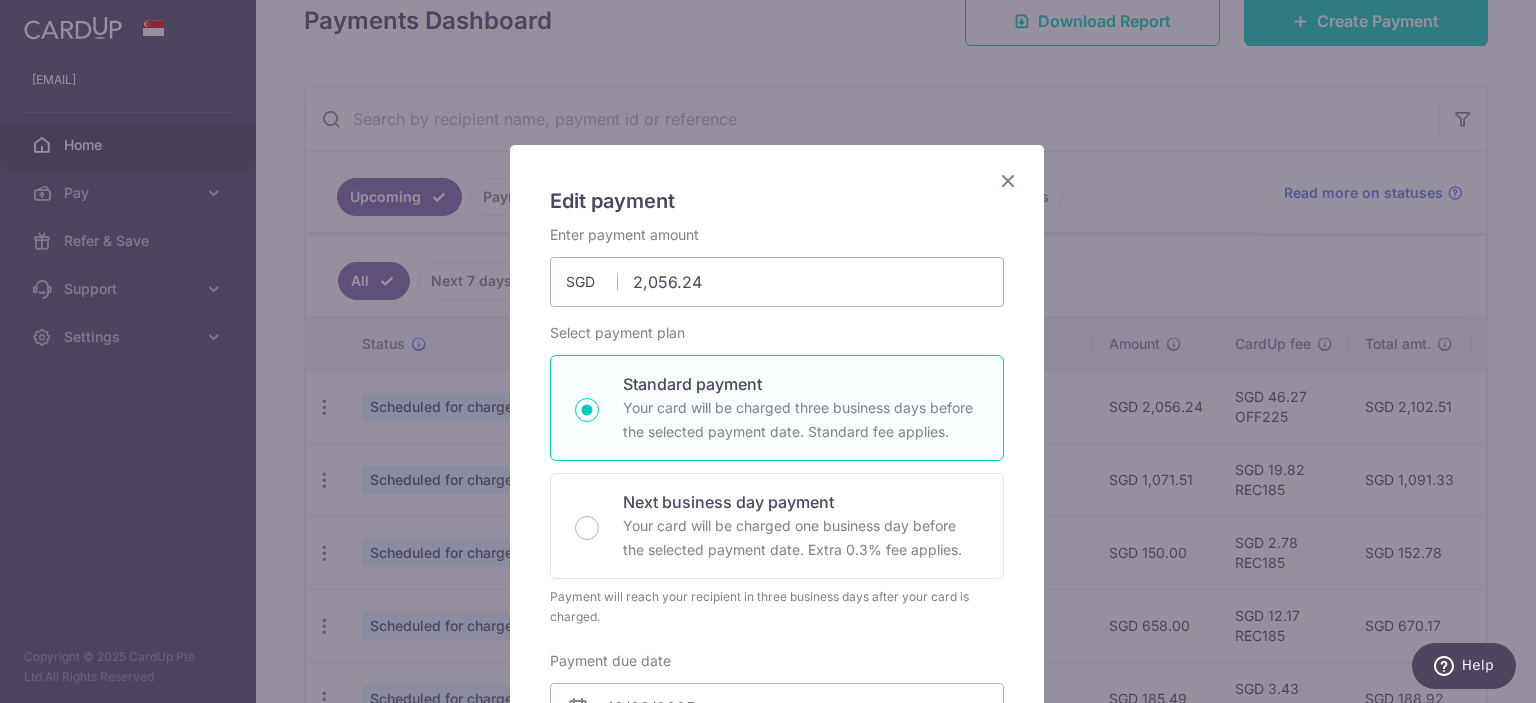 type on "Successfully Applied" 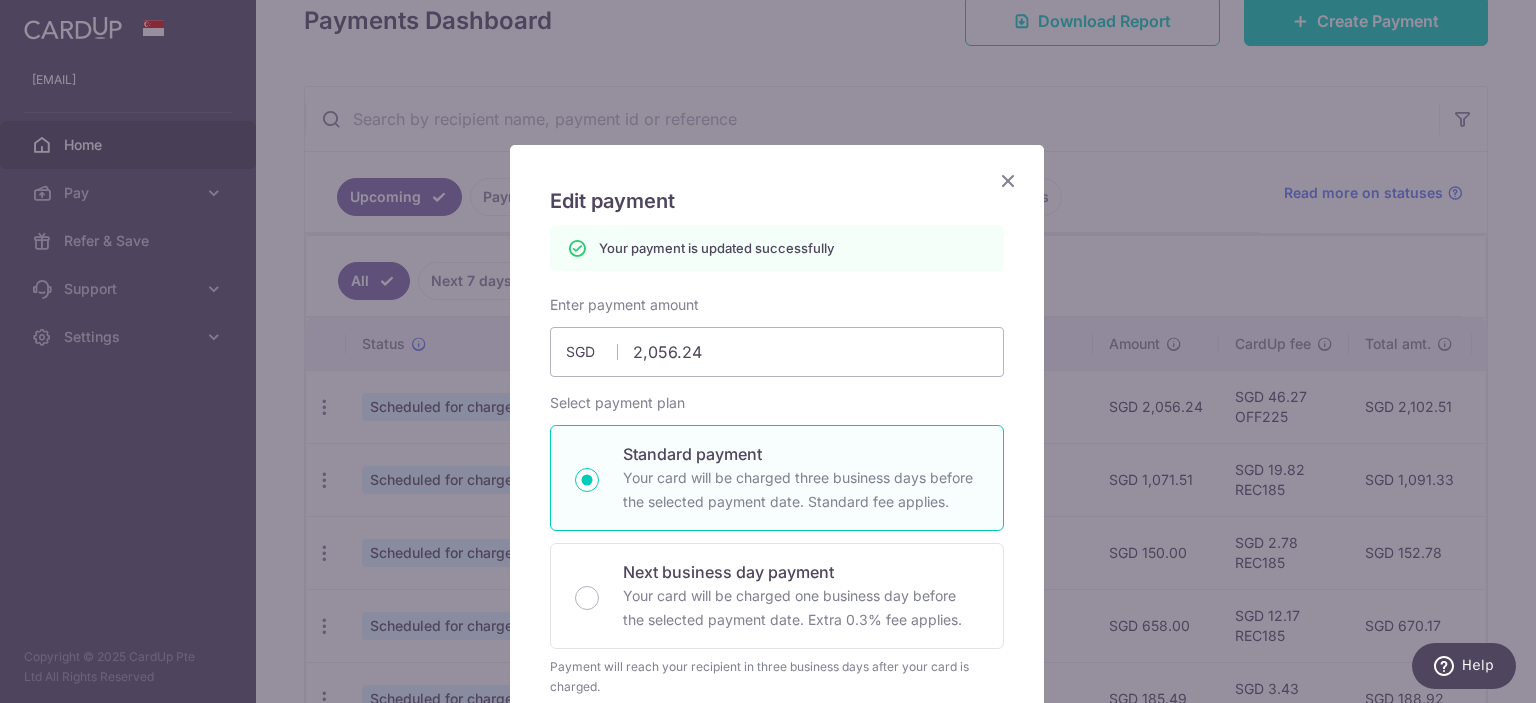 click at bounding box center [1008, 180] 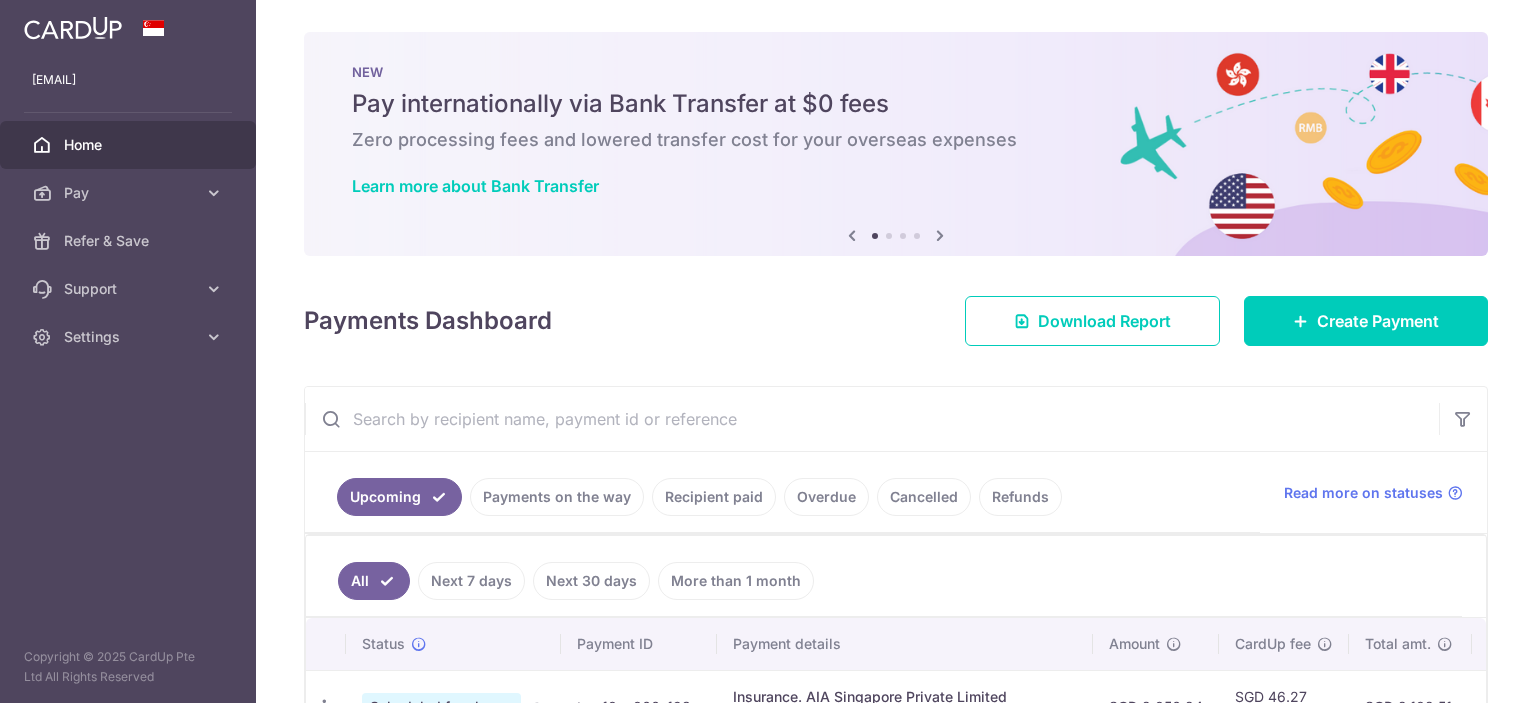 scroll, scrollTop: 0, scrollLeft: 0, axis: both 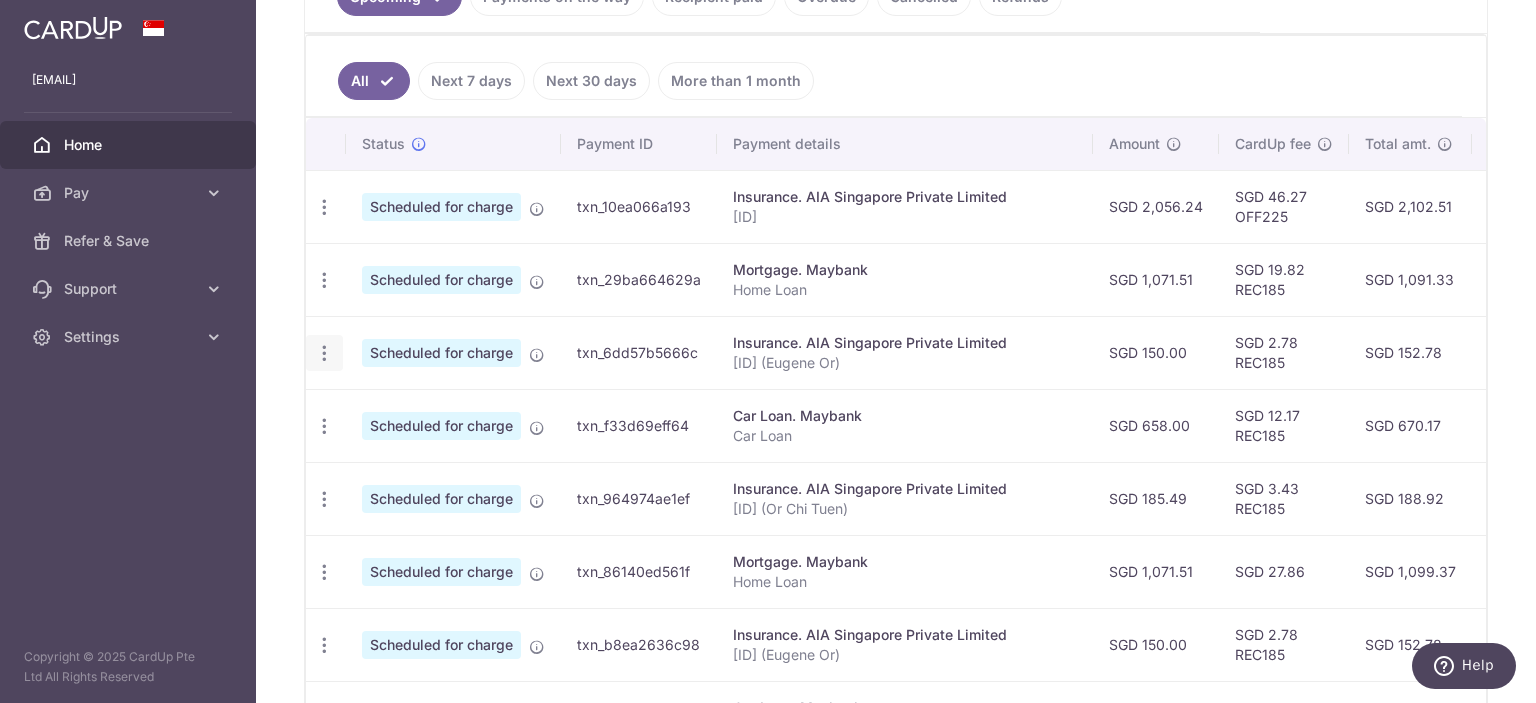 click at bounding box center (324, 207) 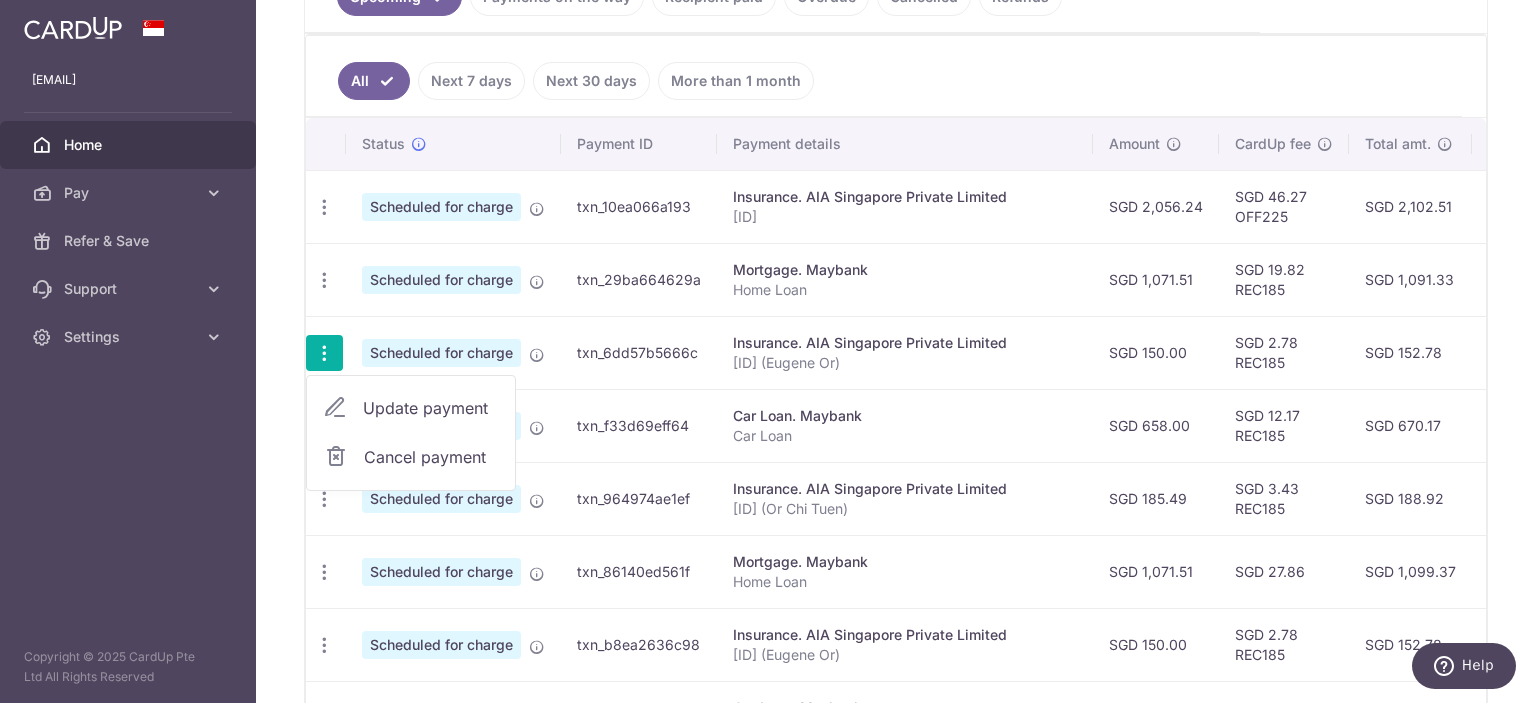 click on "Update payment" at bounding box center (431, 408) 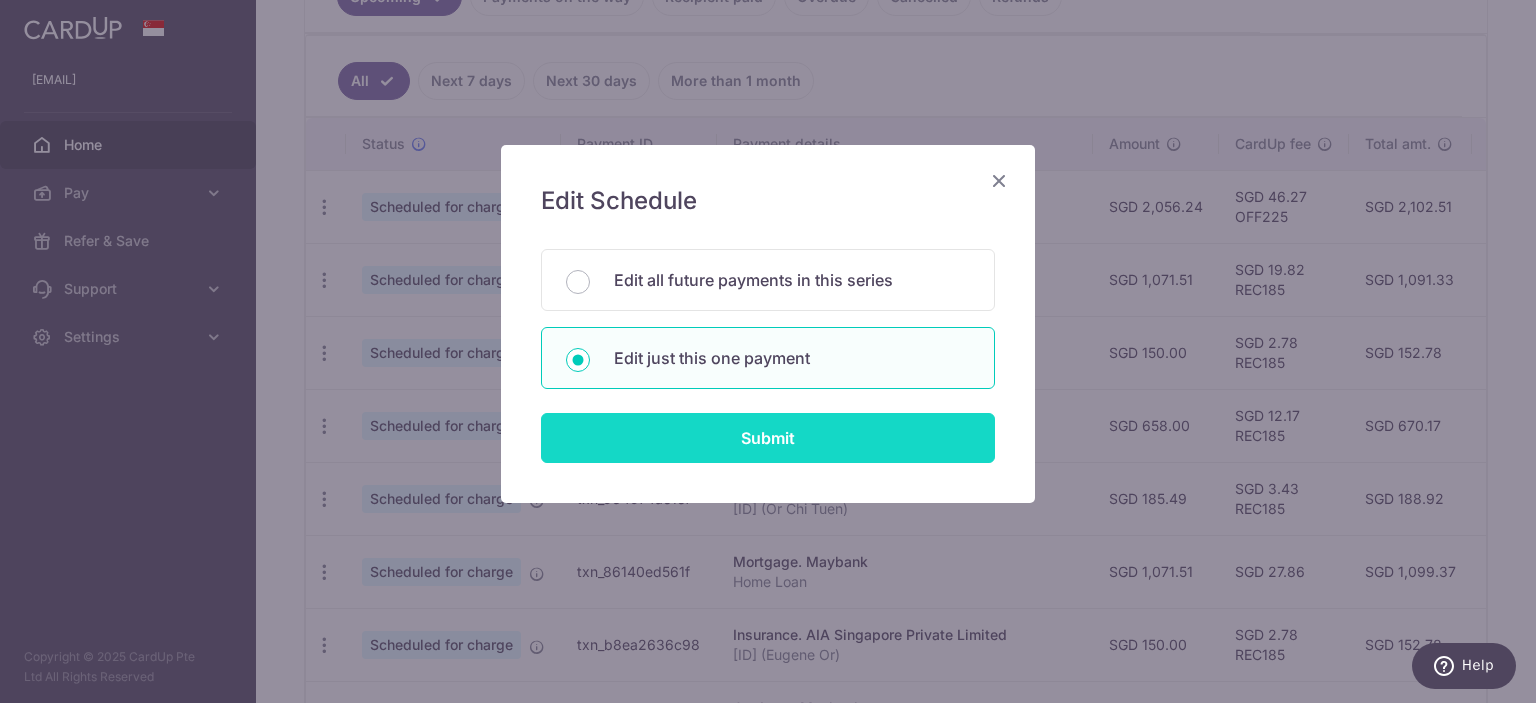 click on "Submit" at bounding box center (768, 438) 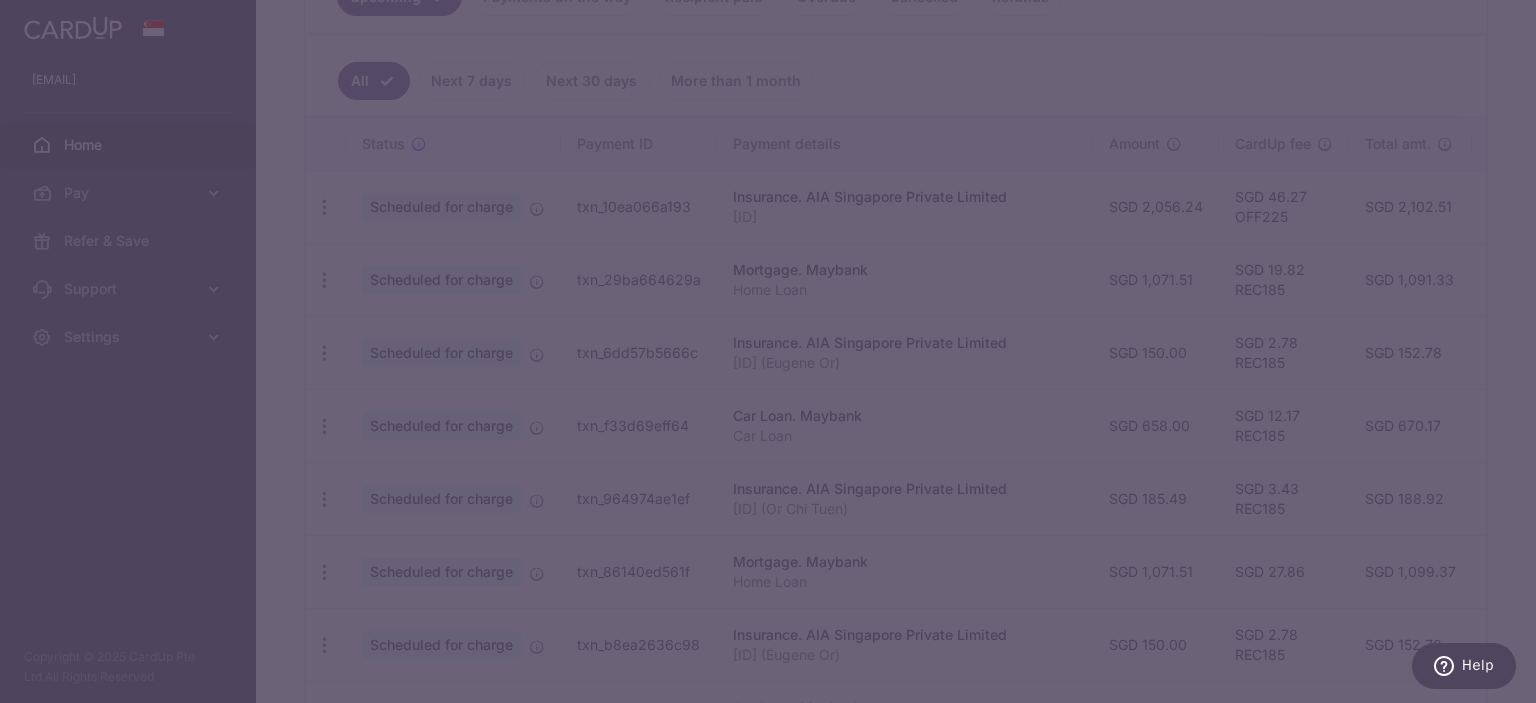 type on "REC185" 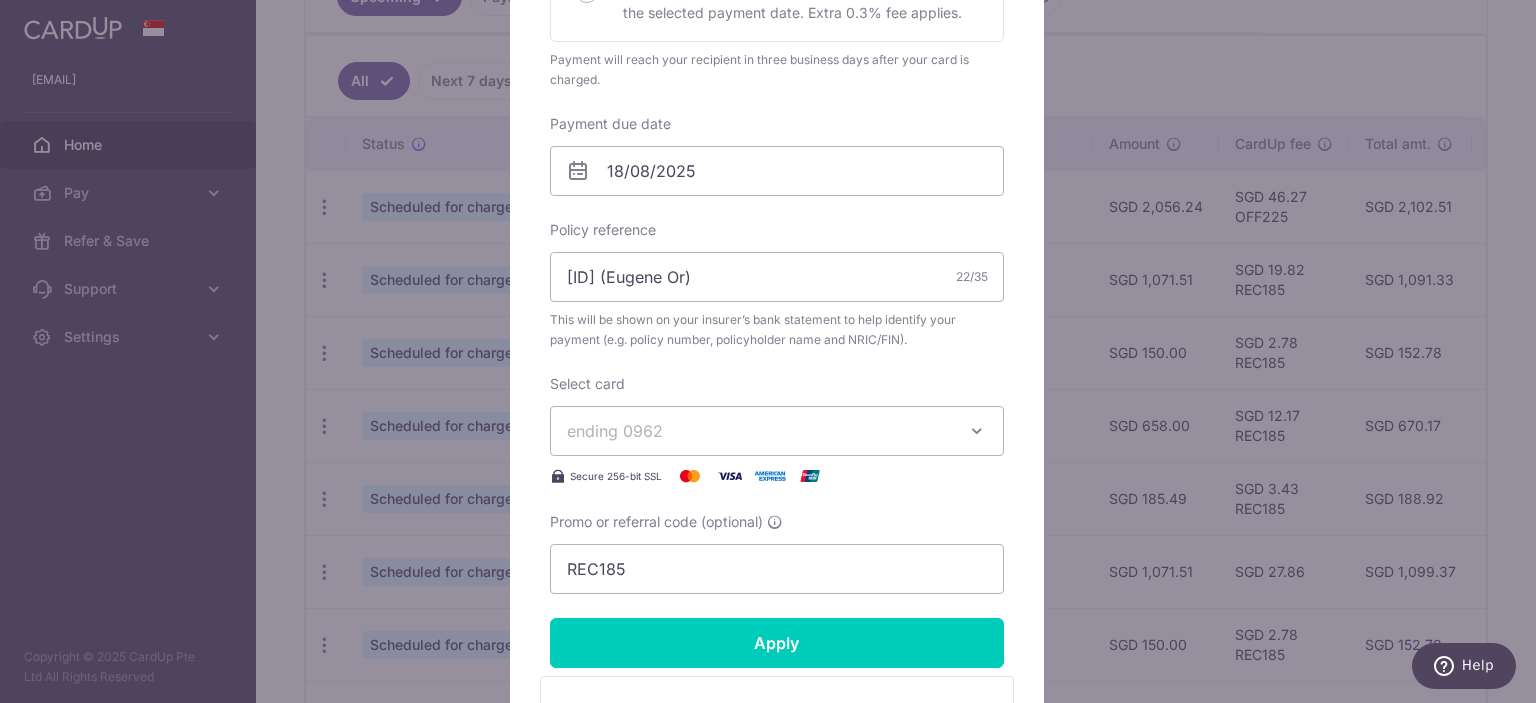 scroll, scrollTop: 600, scrollLeft: 0, axis: vertical 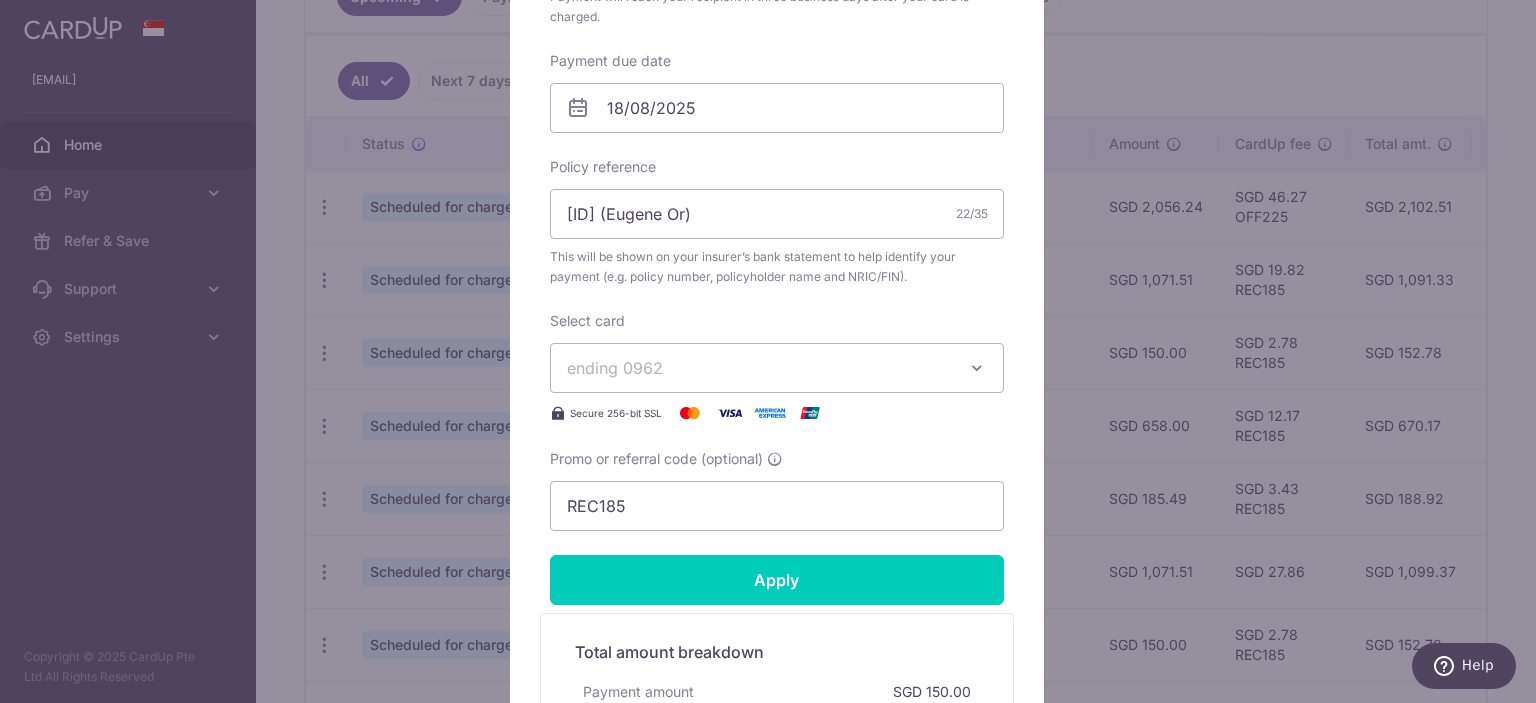click on "ending 0962" at bounding box center [759, 368] 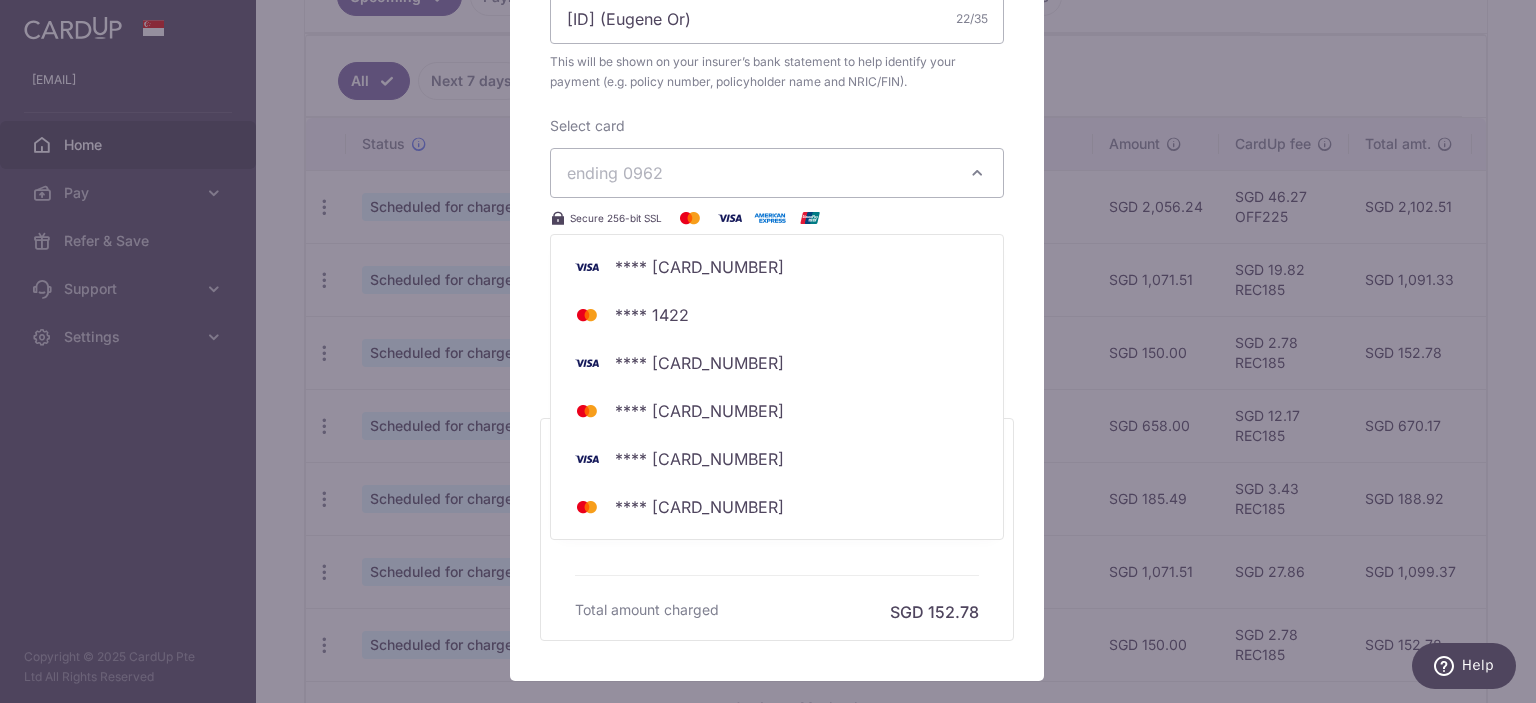 scroll, scrollTop: 800, scrollLeft: 0, axis: vertical 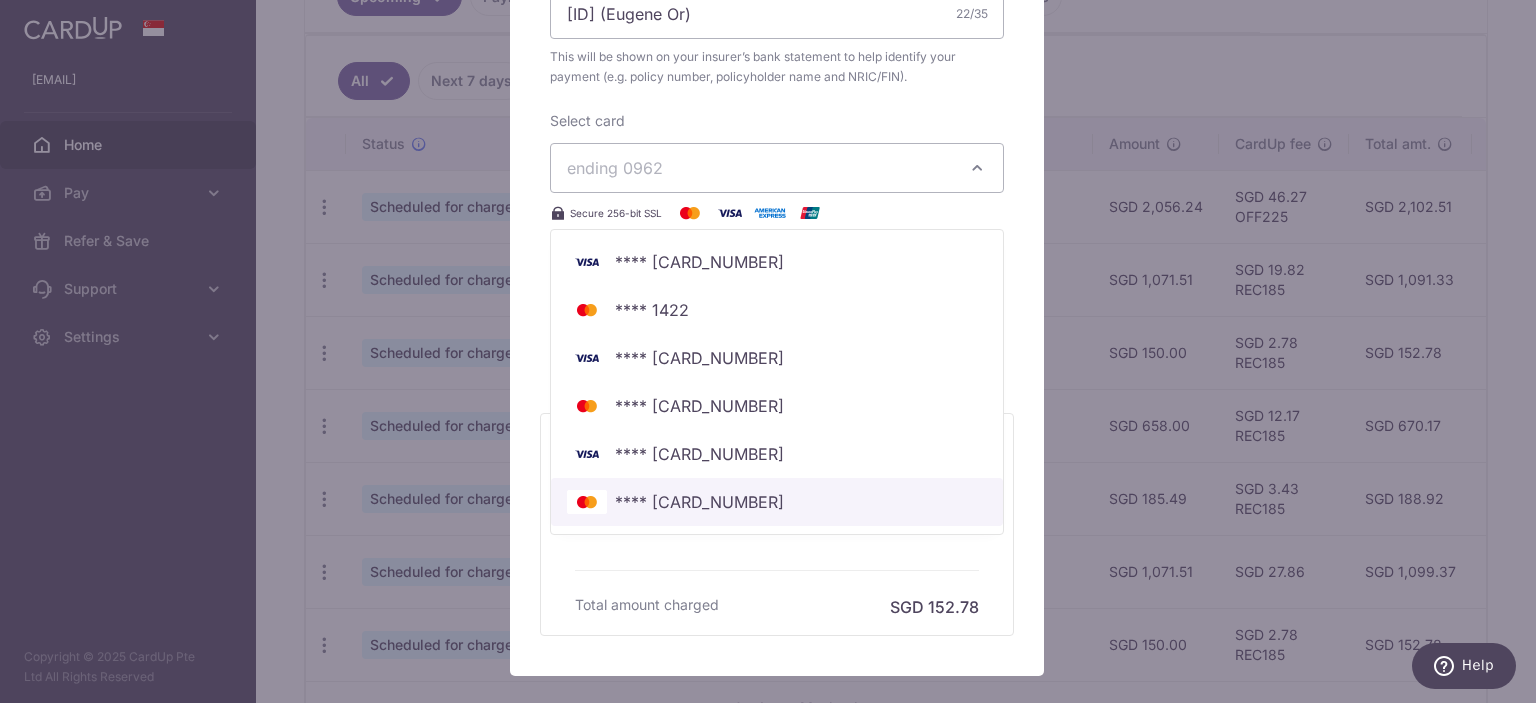 click on "**** [CREDIT_CARD]" at bounding box center [777, 502] 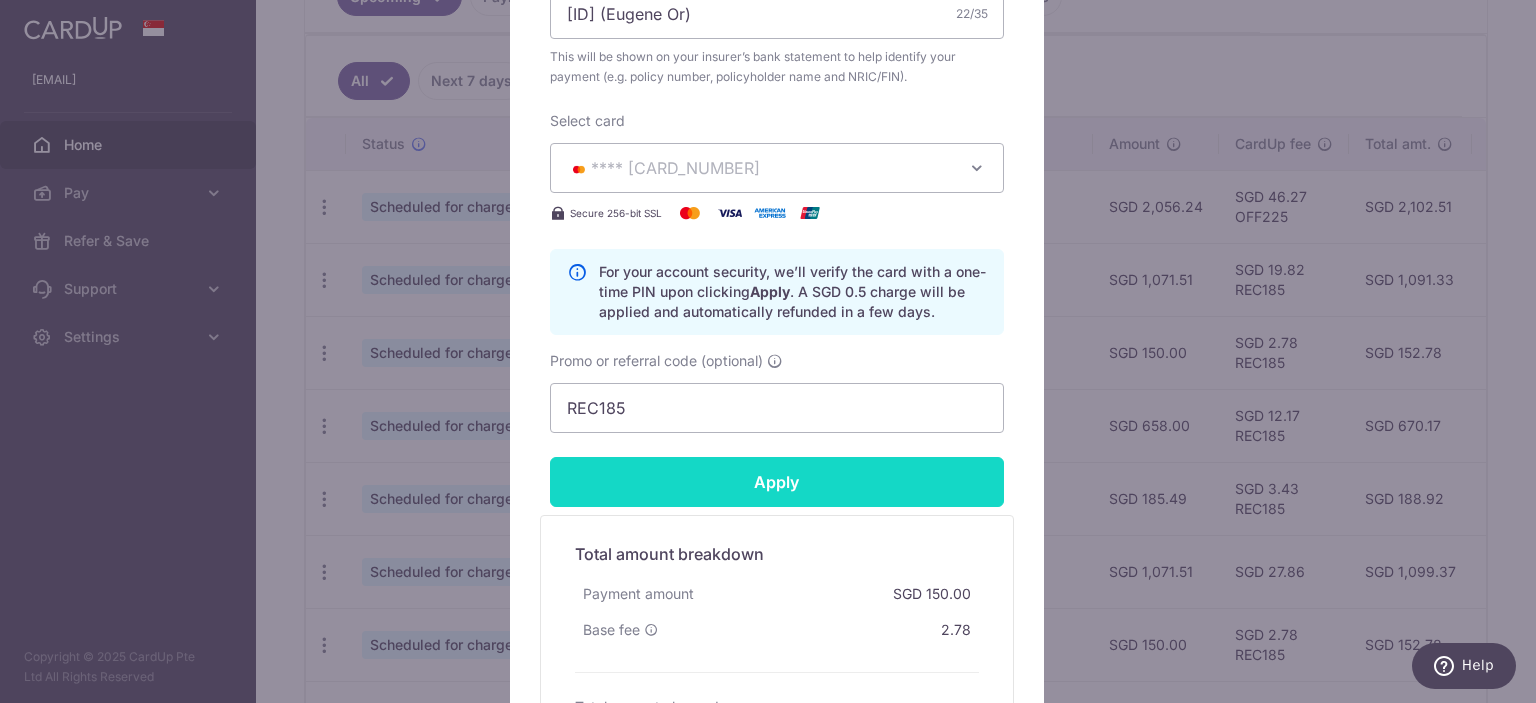 click on "Apply" at bounding box center (777, 482) 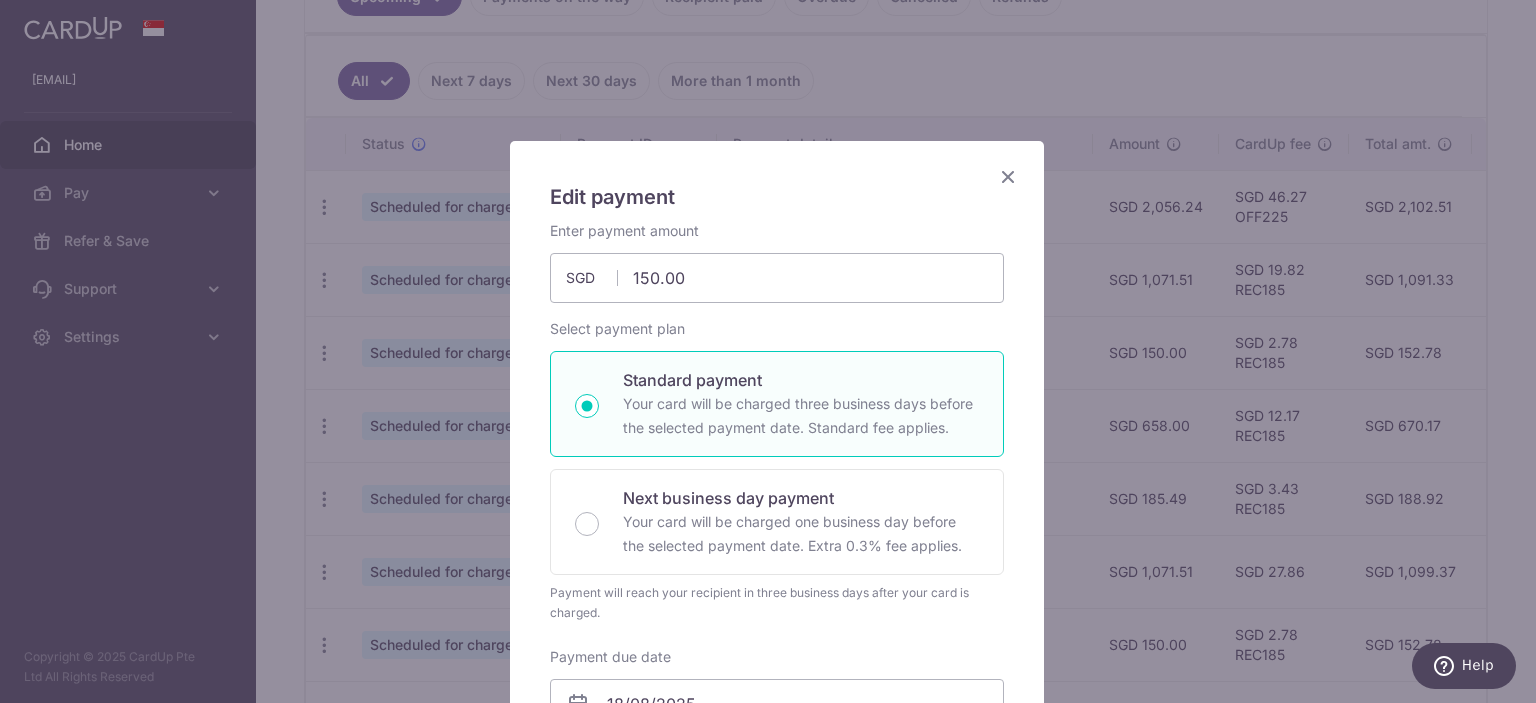 scroll, scrollTop: 0, scrollLeft: 0, axis: both 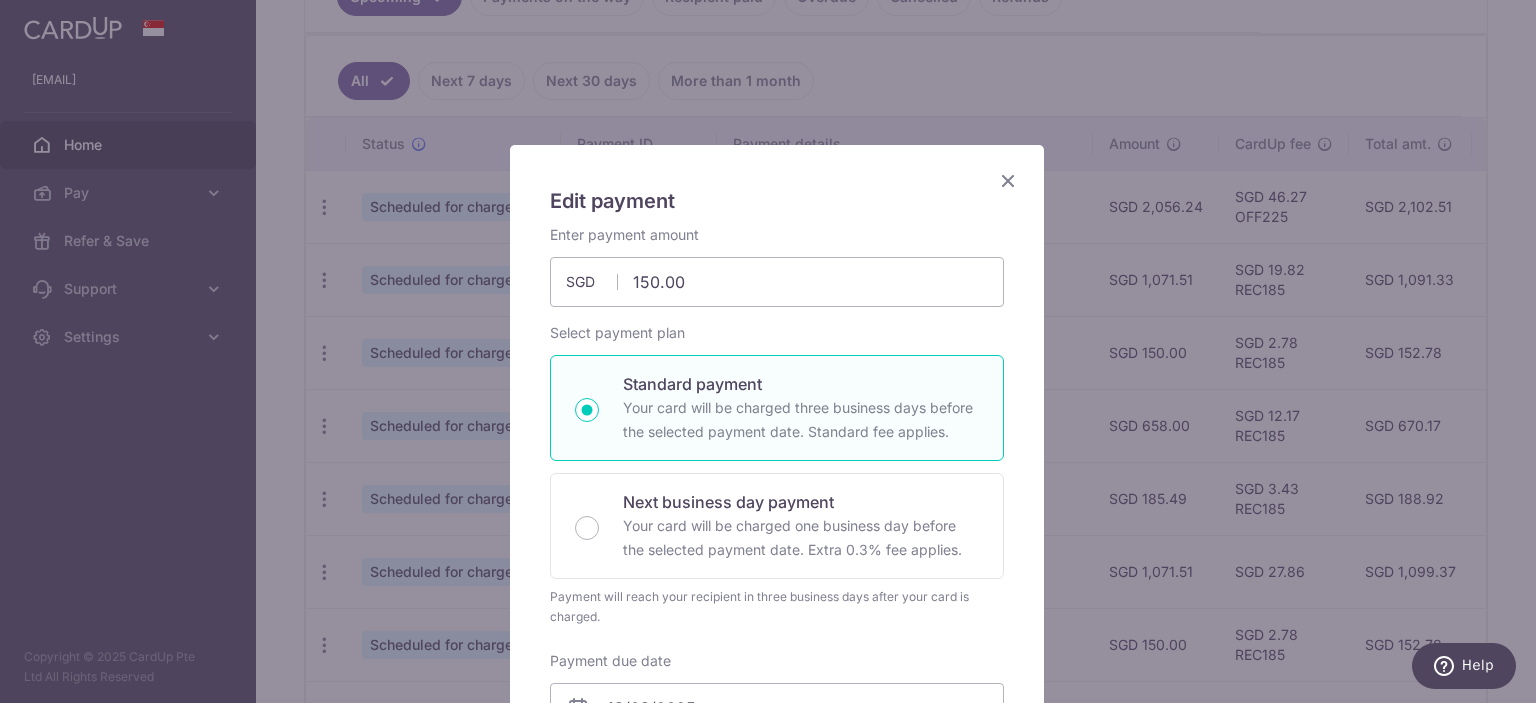 click at bounding box center [1008, 180] 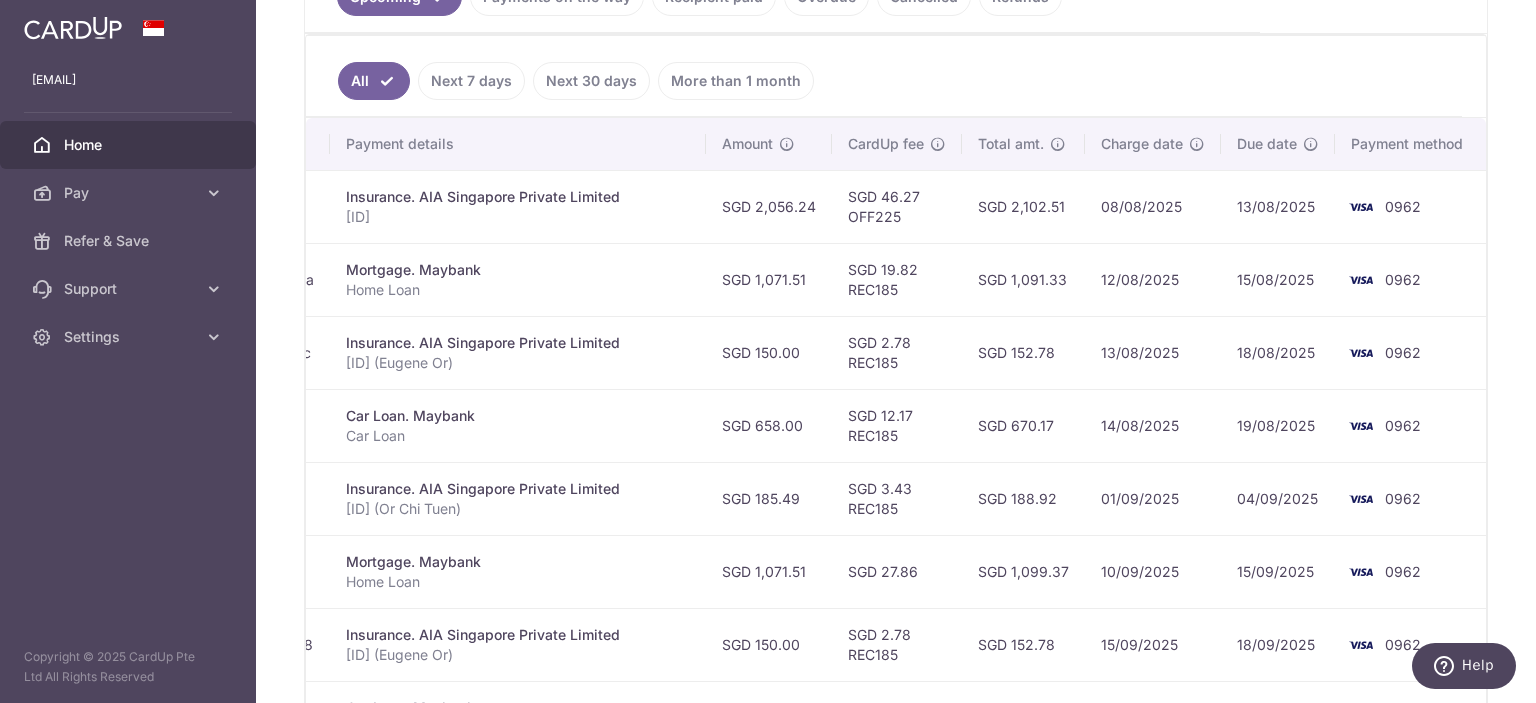 drag, startPoint x: 1097, startPoint y: 311, endPoint x: 1329, endPoint y: 301, distance: 232.21542 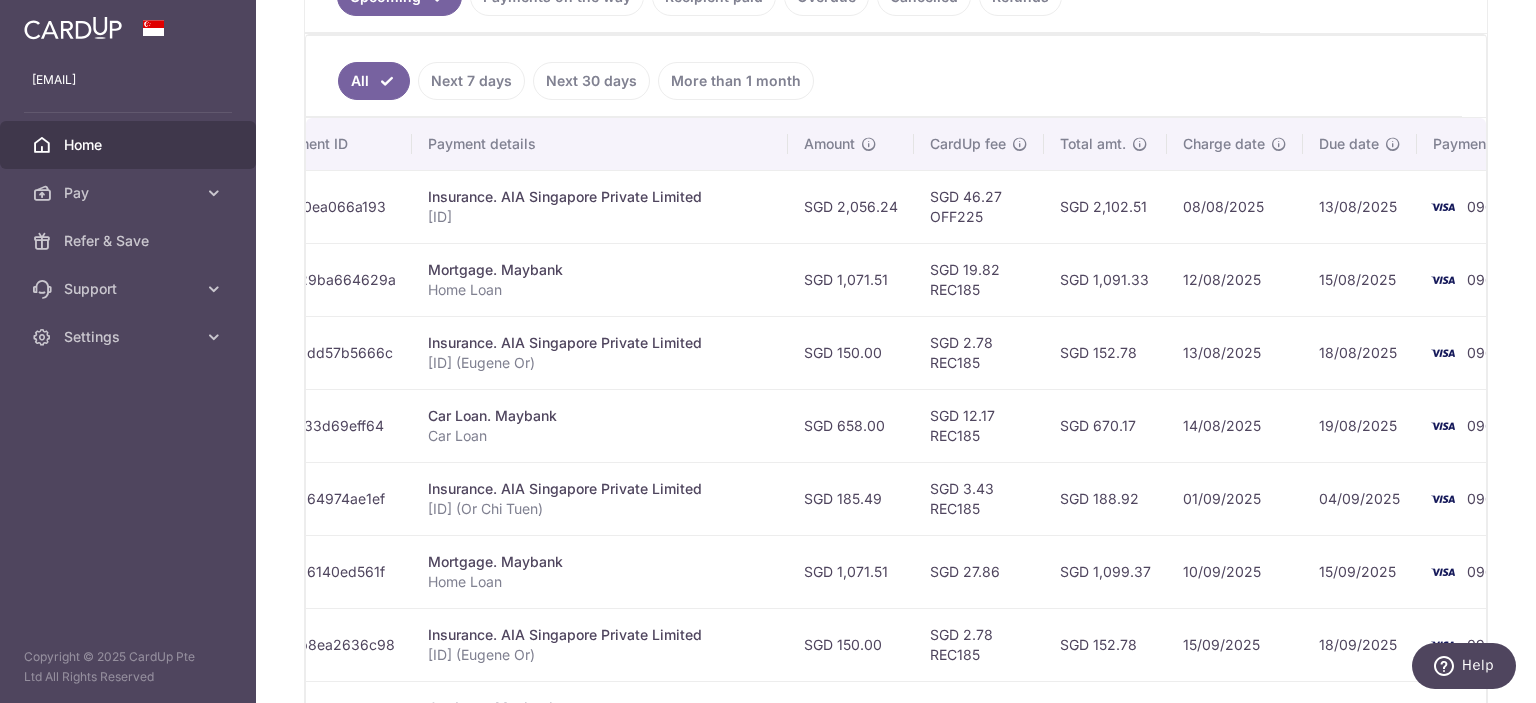 scroll, scrollTop: 0, scrollLeft: 0, axis: both 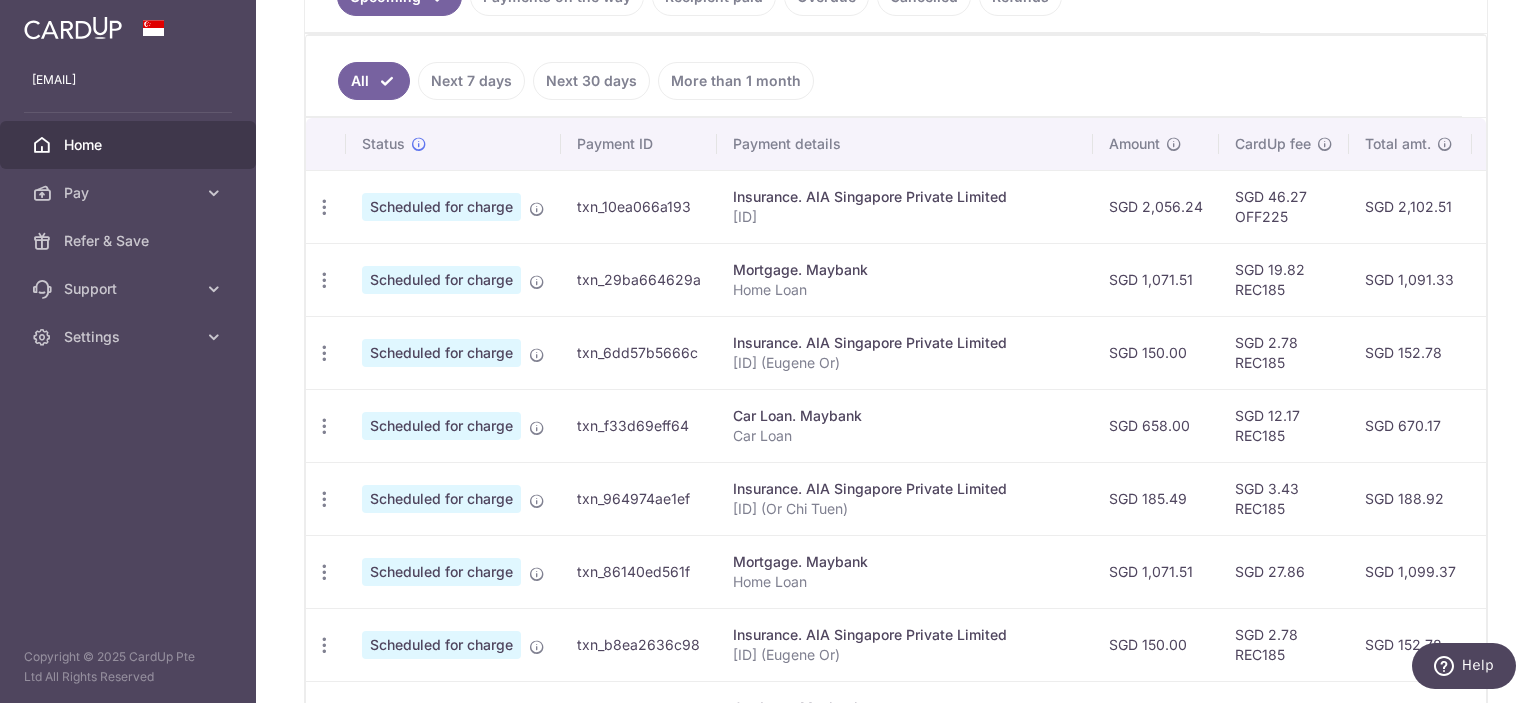 drag, startPoint x: 1319, startPoint y: 299, endPoint x: 984, endPoint y: 299, distance: 335 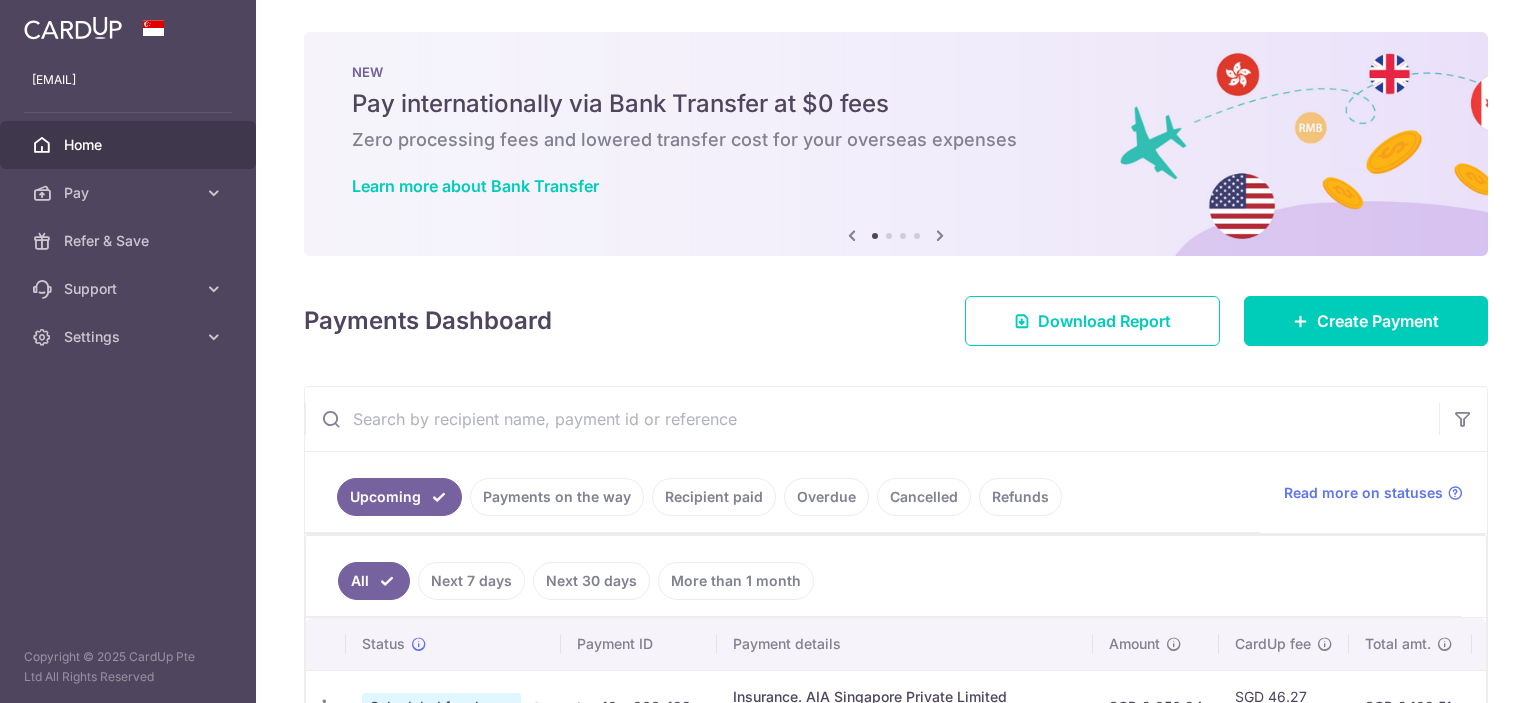 scroll, scrollTop: 0, scrollLeft: 0, axis: both 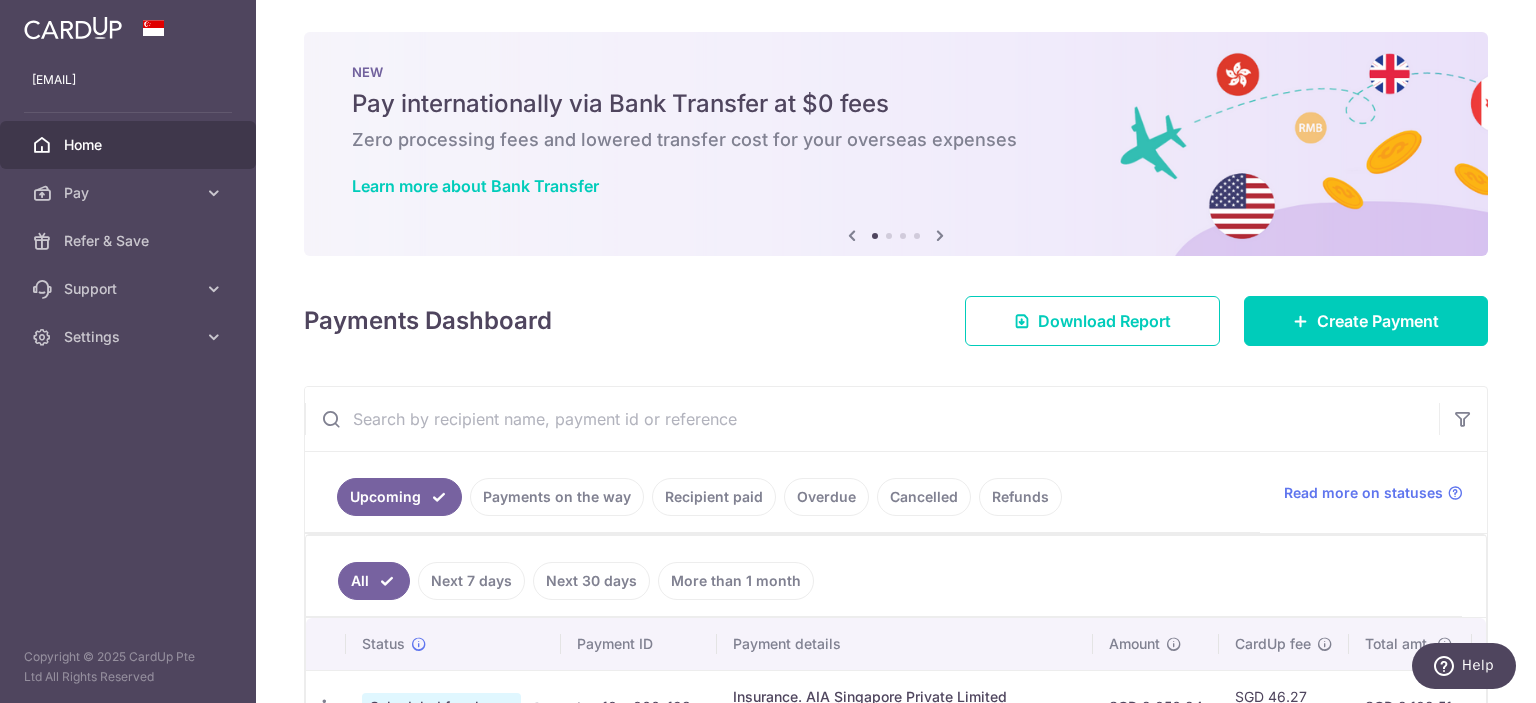 click on "Payments Dashboard
Download Report
Create Payment" at bounding box center (896, 317) 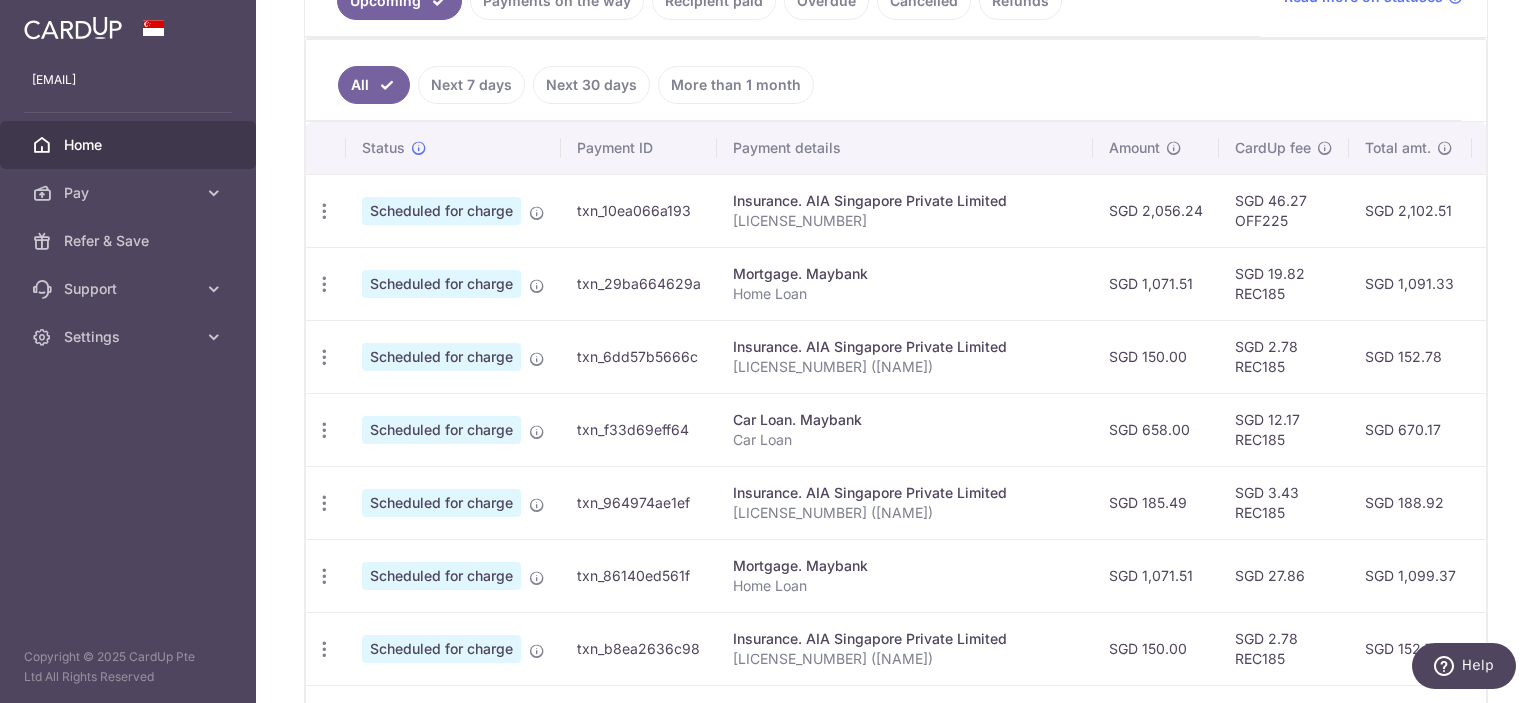 scroll, scrollTop: 500, scrollLeft: 0, axis: vertical 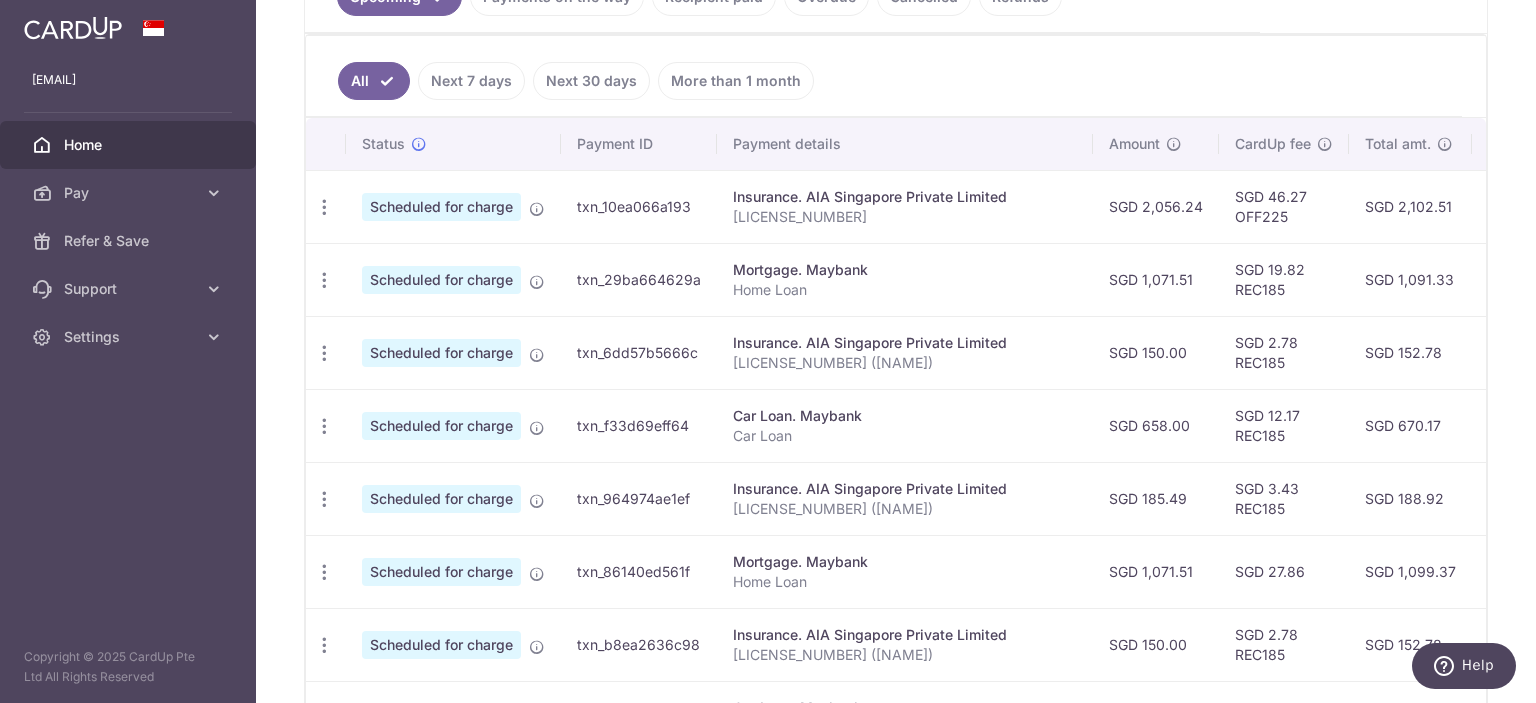 click on "SGD 658.00" at bounding box center (1156, 425) 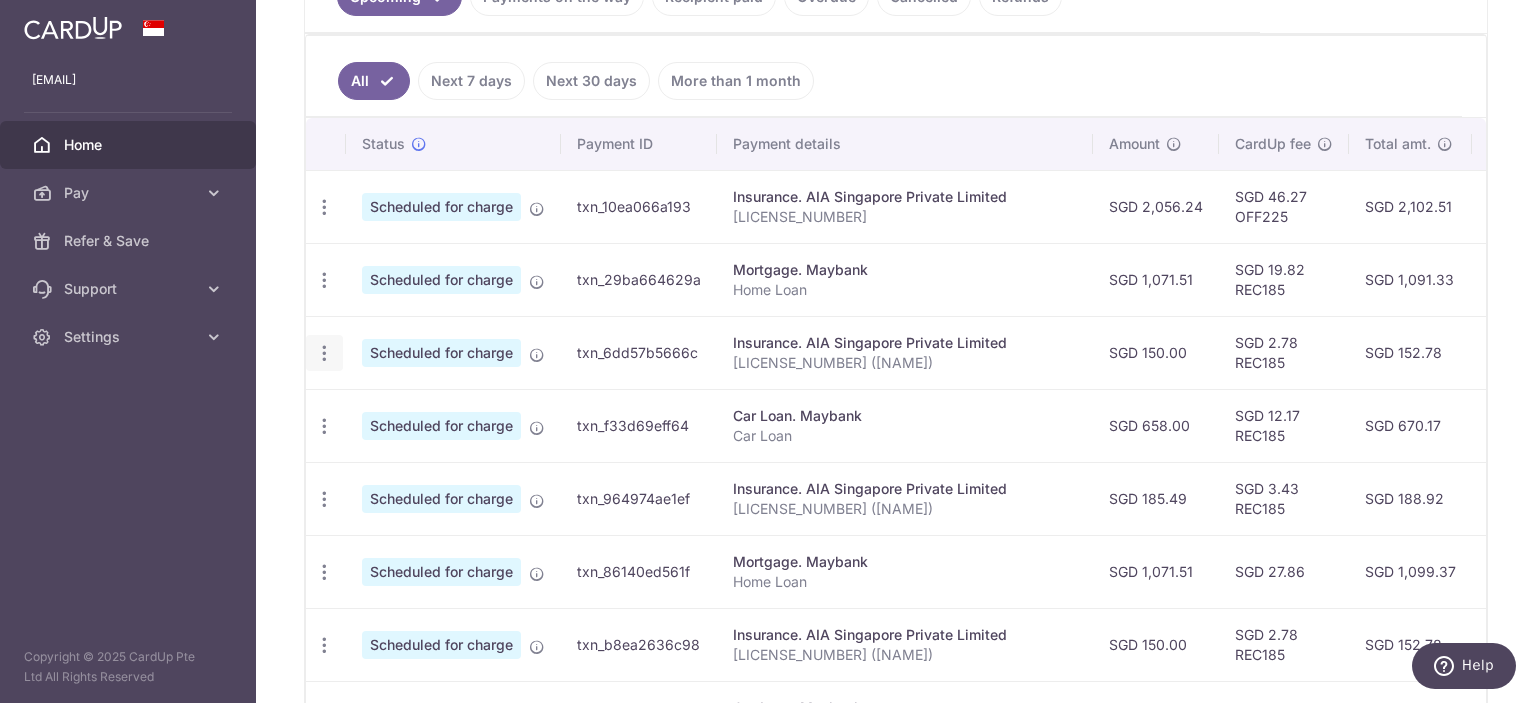 click on "Update payment
Cancel payment" at bounding box center [324, 353] 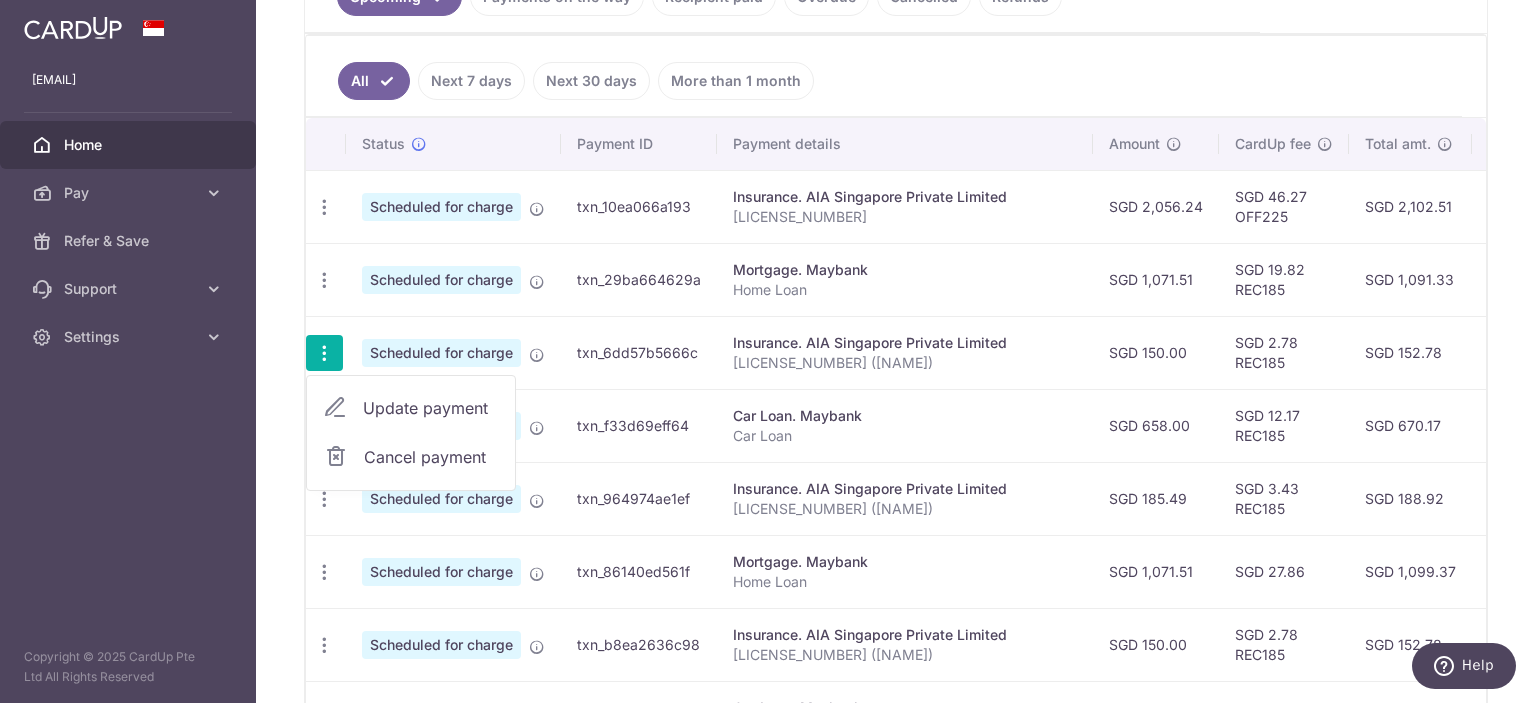 click on "Update payment" at bounding box center [431, 408] 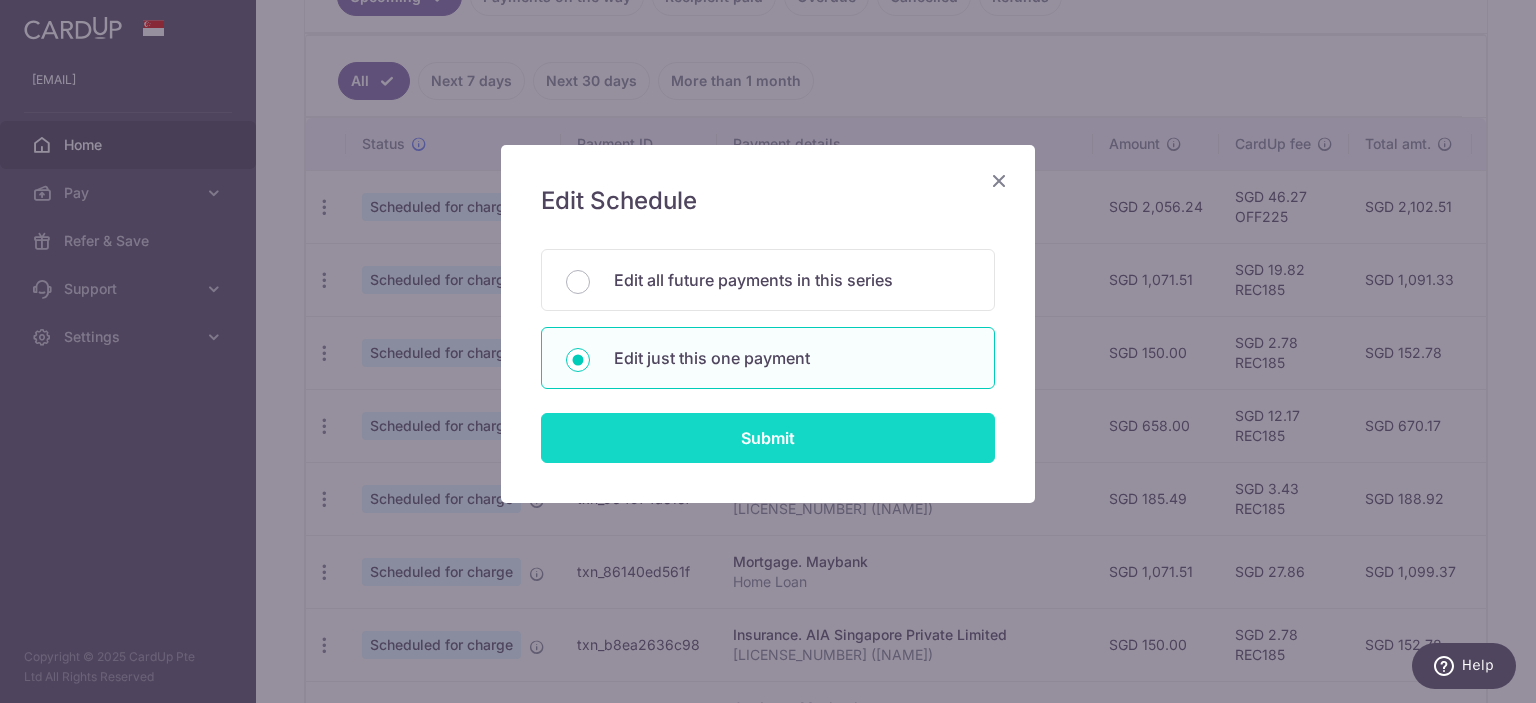 click on "Submit" at bounding box center (768, 438) 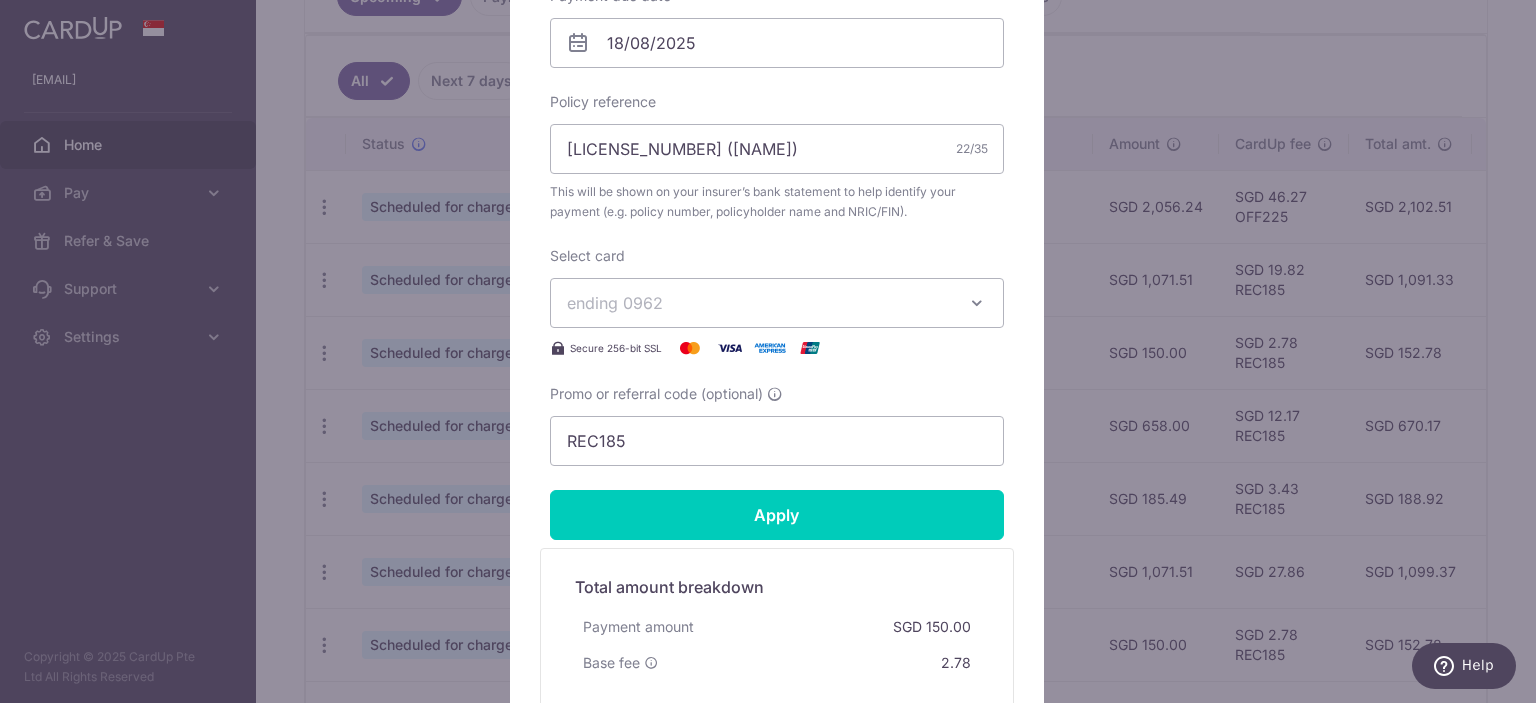 scroll, scrollTop: 700, scrollLeft: 0, axis: vertical 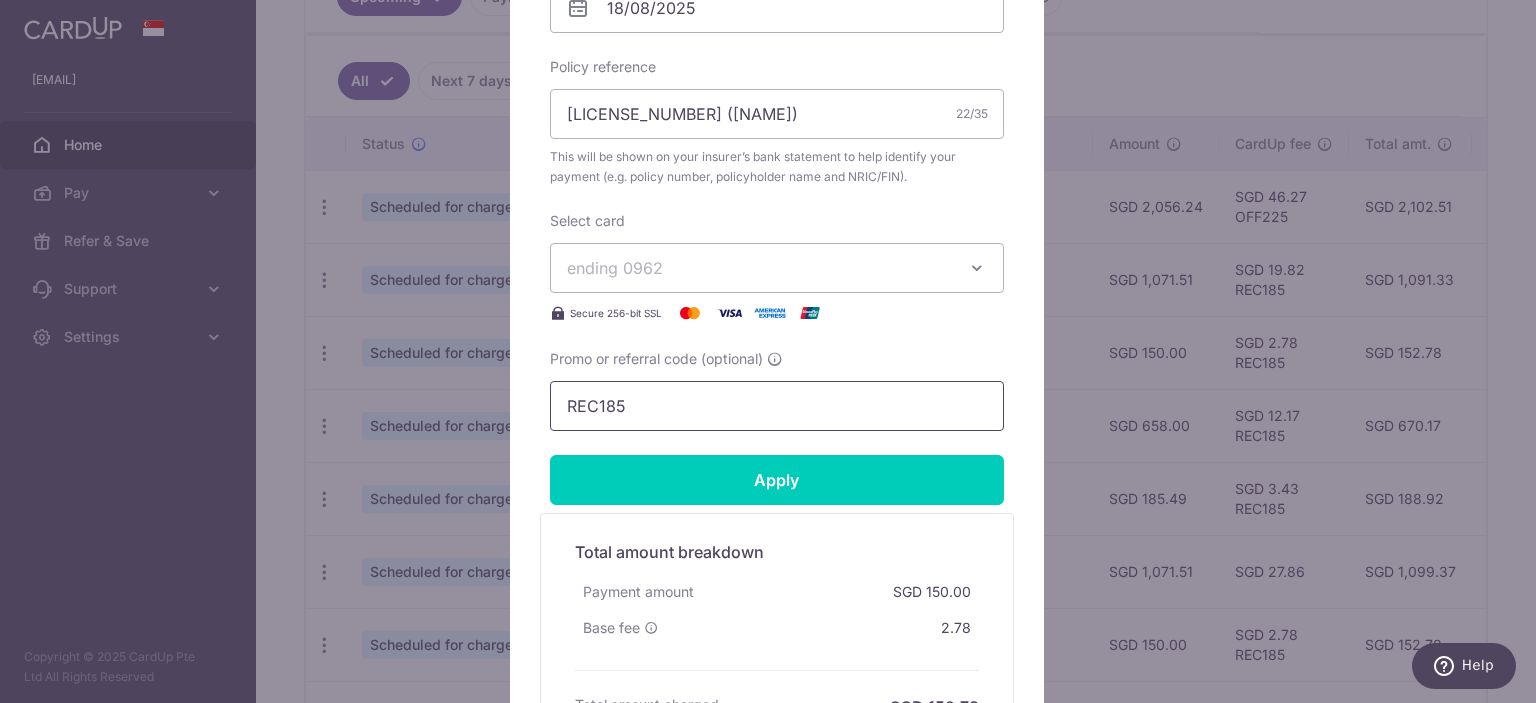 drag, startPoint x: 624, startPoint y: 400, endPoint x: 508, endPoint y: 398, distance: 116.01724 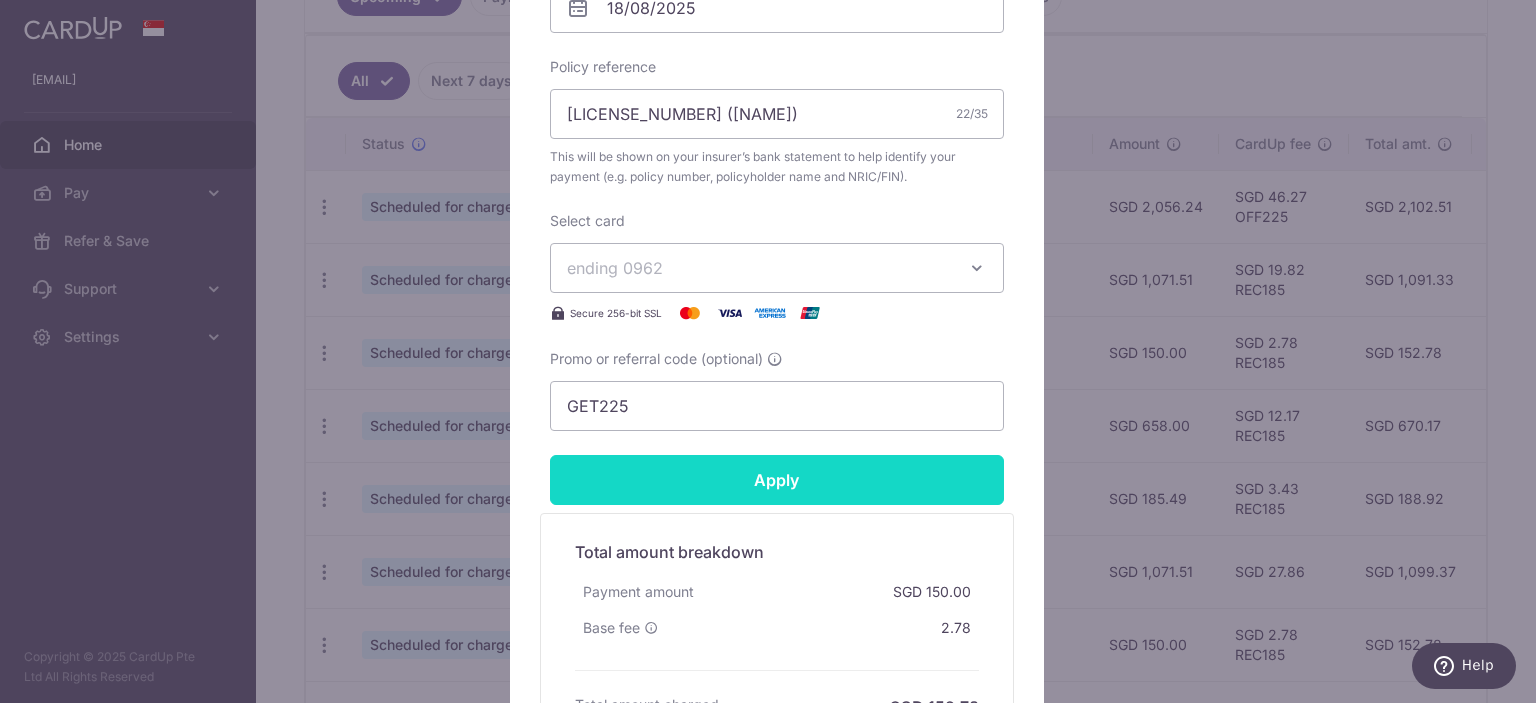 click on "Apply" at bounding box center (777, 480) 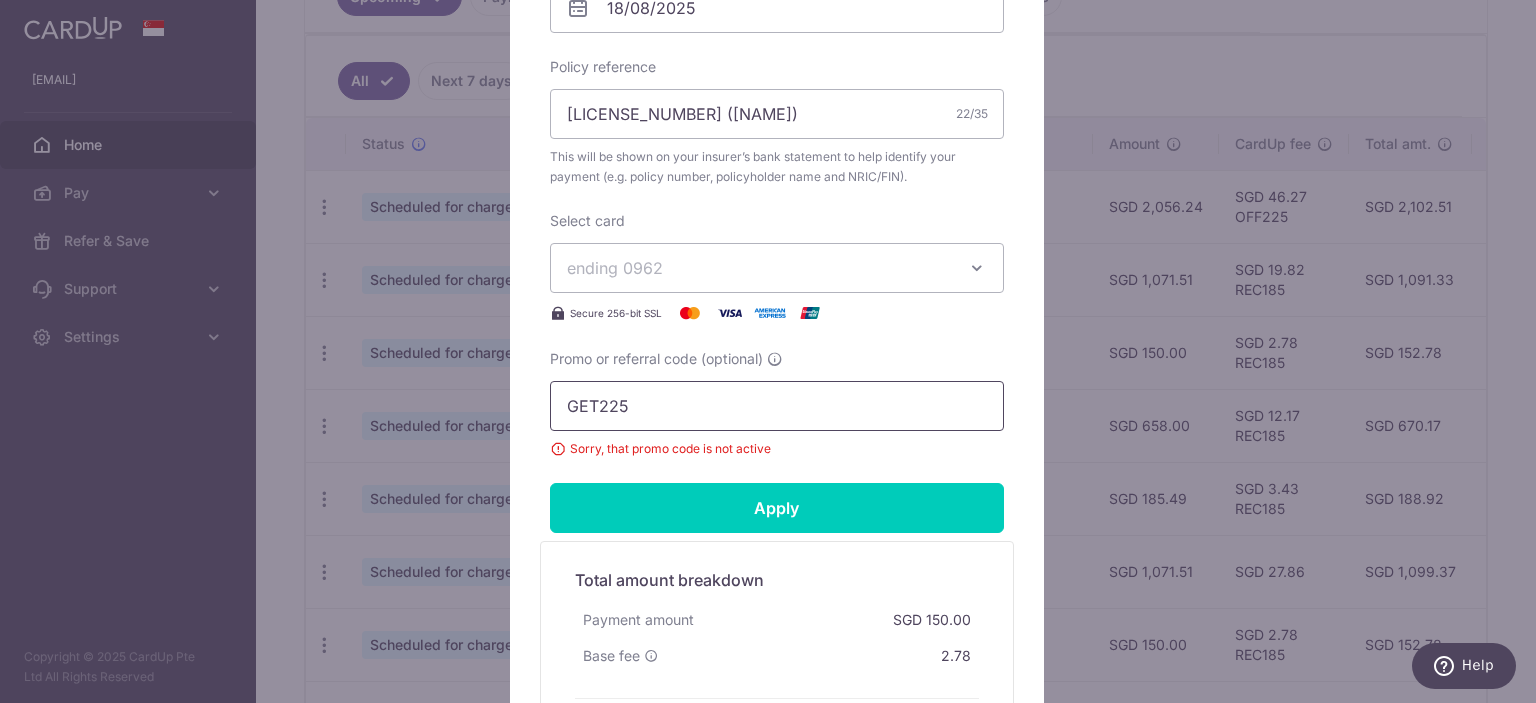 drag, startPoint x: 640, startPoint y: 401, endPoint x: 535, endPoint y: 399, distance: 105.01904 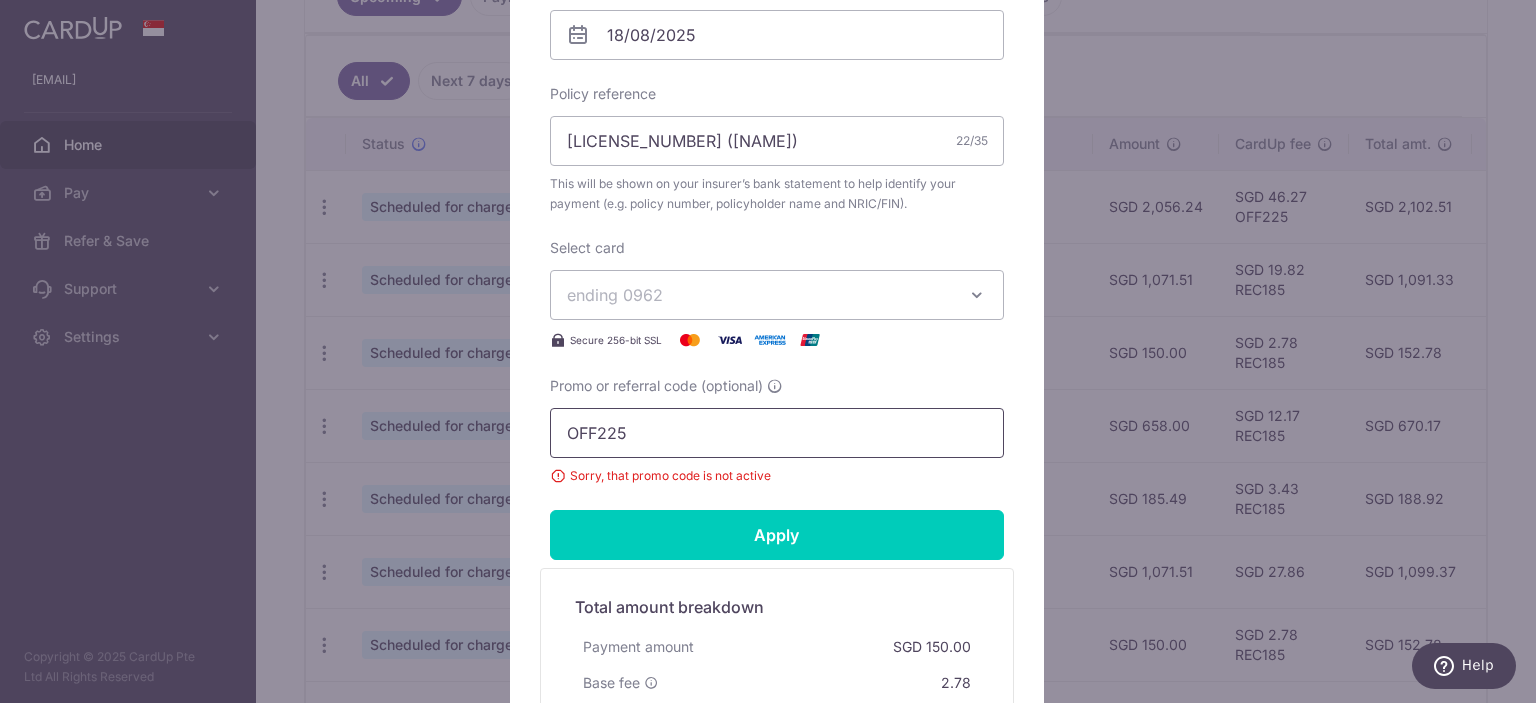 scroll, scrollTop: 800, scrollLeft: 0, axis: vertical 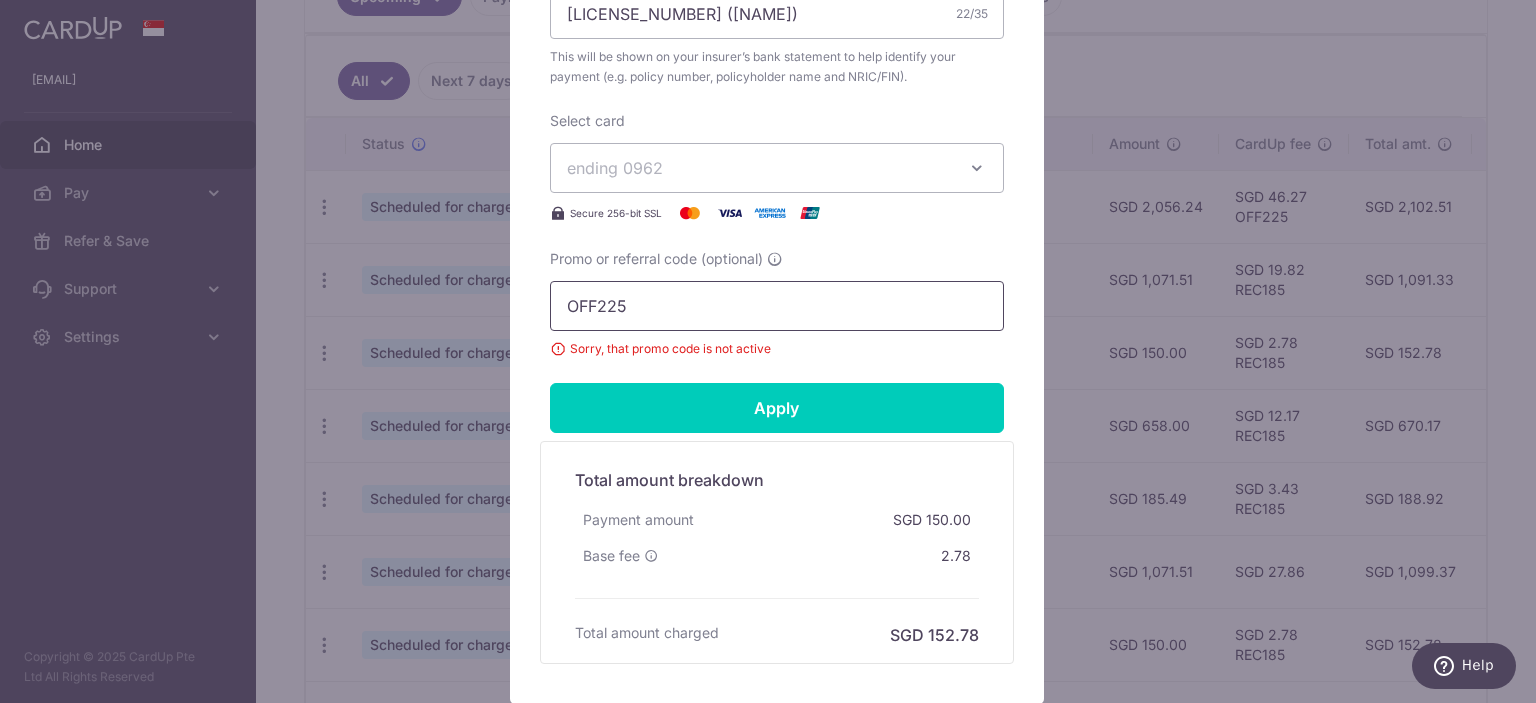 type on "OFF225" 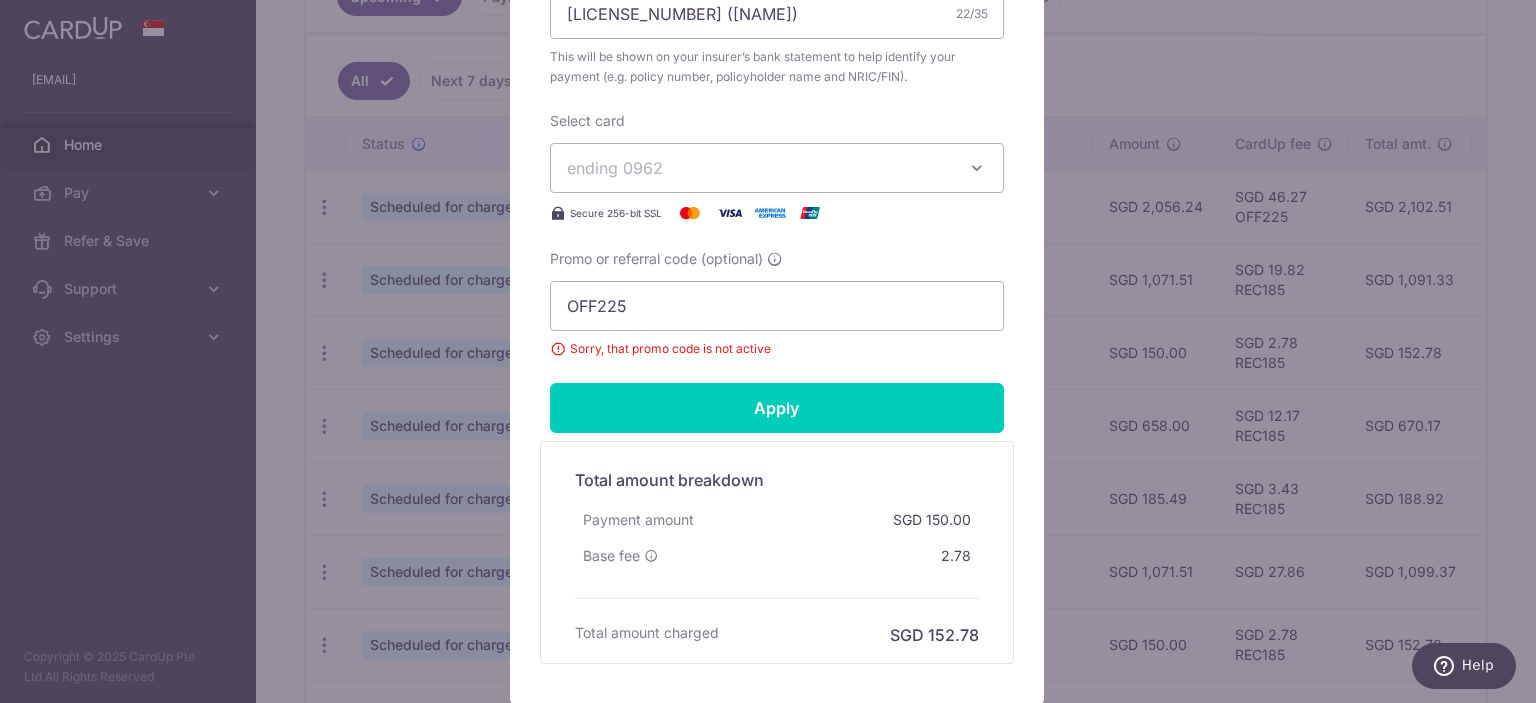 click on "ending 0962" at bounding box center (759, 168) 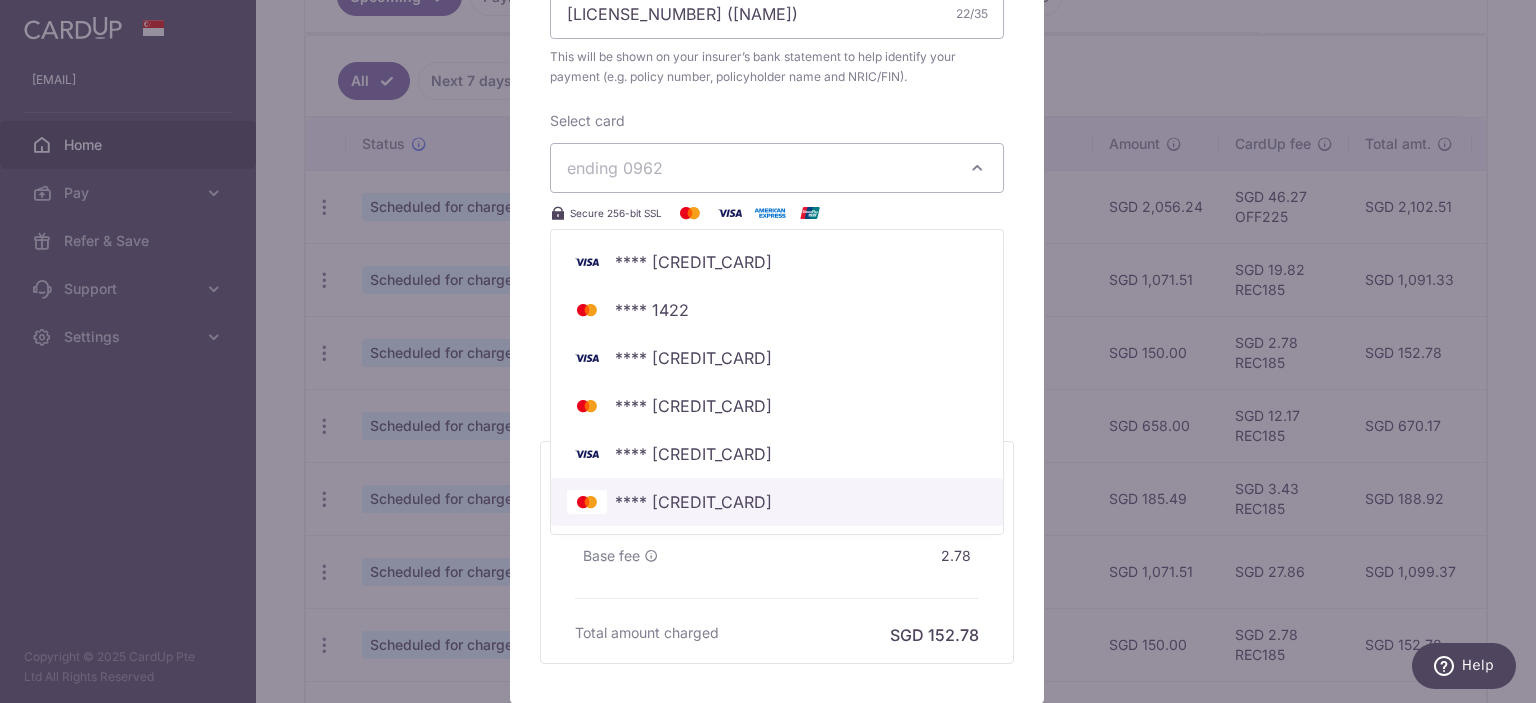 click on "**** [LAST_FOUR]" at bounding box center (693, 502) 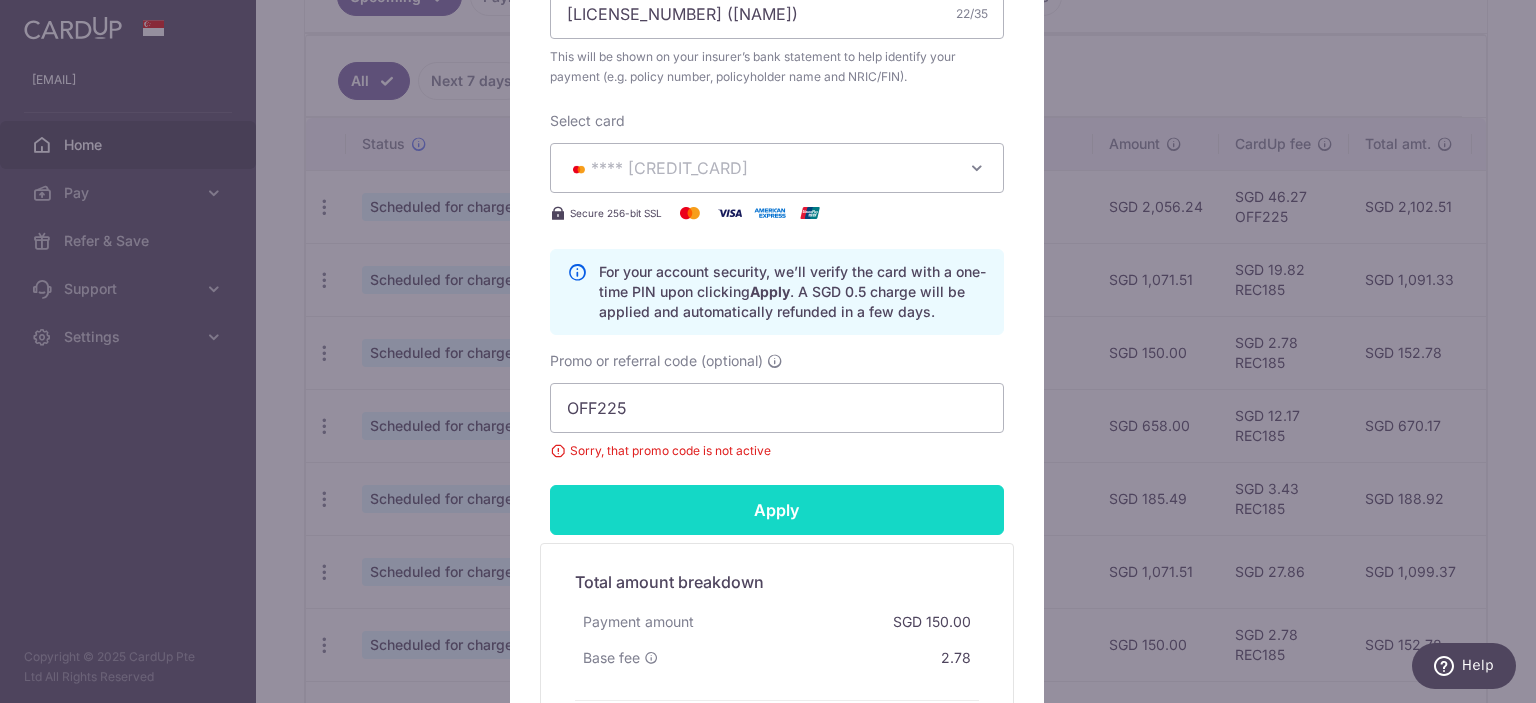 click on "Apply" at bounding box center [777, 510] 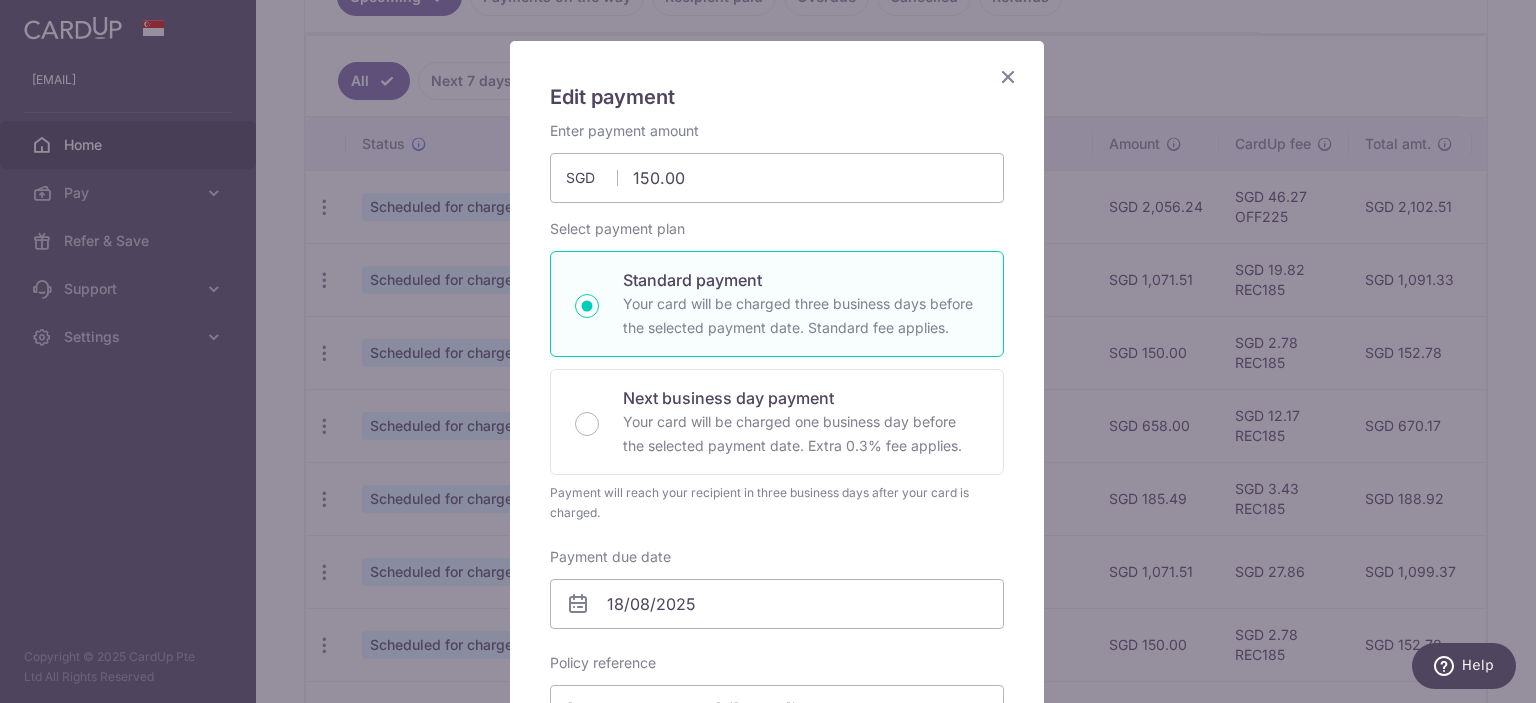 scroll, scrollTop: 100, scrollLeft: 0, axis: vertical 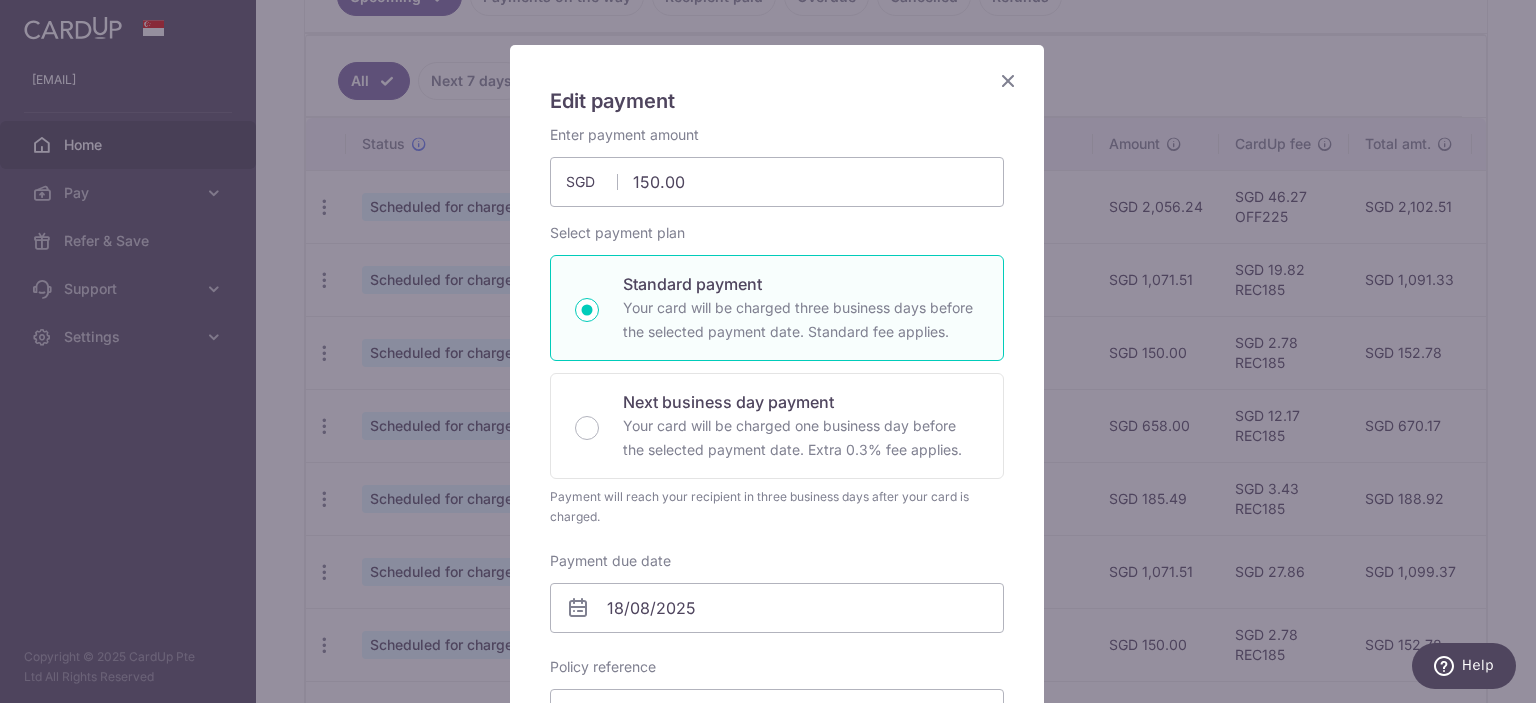 click on "Edit payment
By clicking apply,  you will make changes to all   payments to  AIA Singapore Private Limited  scheduled from
.
By clicking below, you confirm you are editing this payment to  AIA Singapore Private Limited  on
18/08/2025 ." at bounding box center [768, 351] 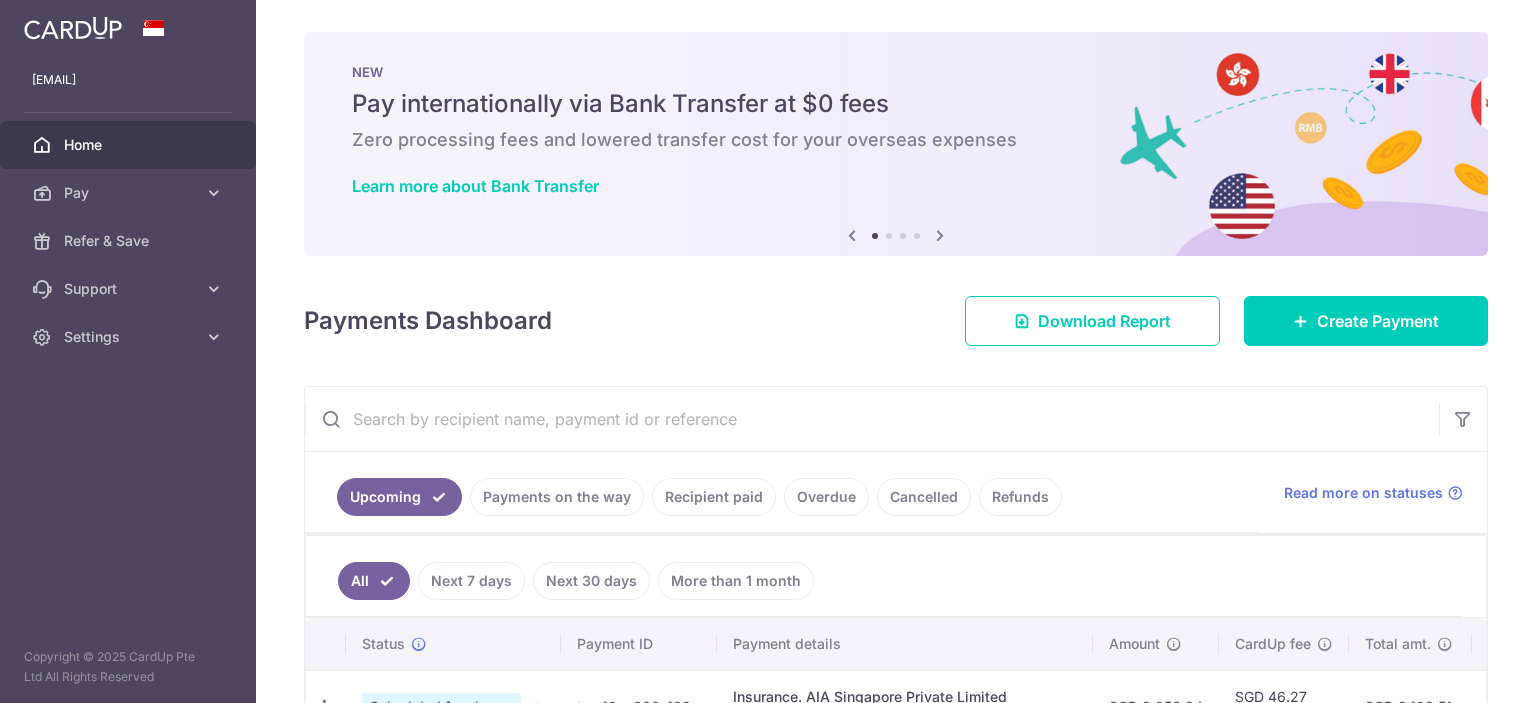 scroll, scrollTop: 0, scrollLeft: 0, axis: both 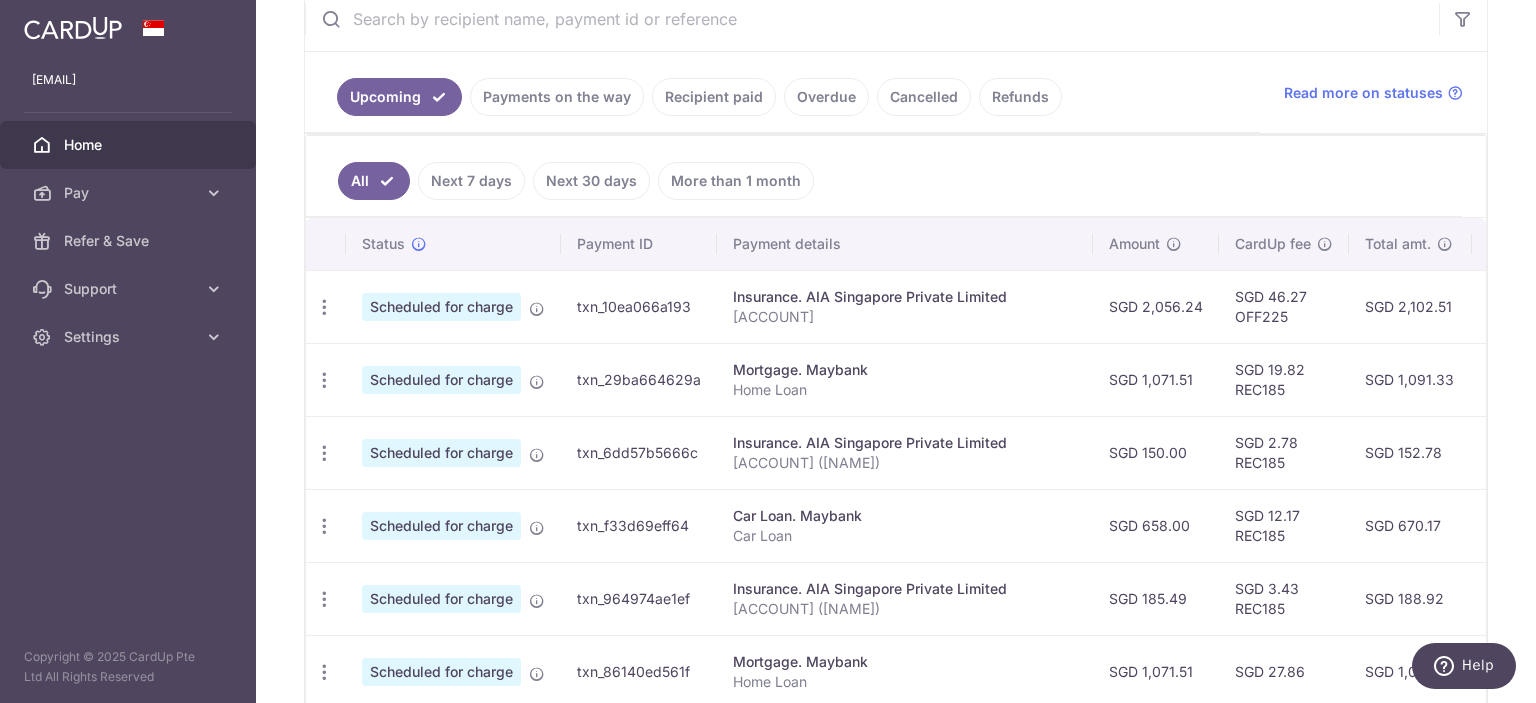 click on "Recipient paid" at bounding box center (714, 97) 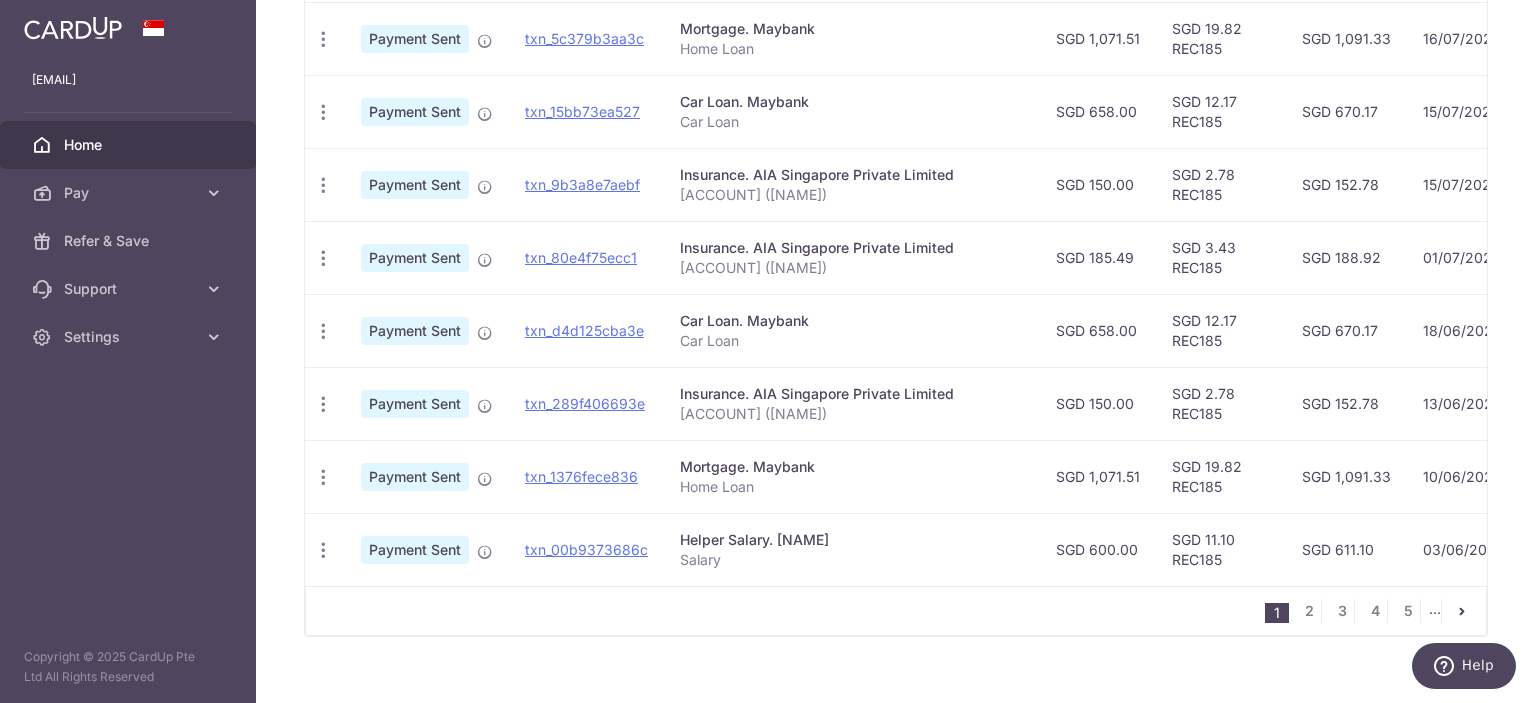 scroll, scrollTop: 764, scrollLeft: 0, axis: vertical 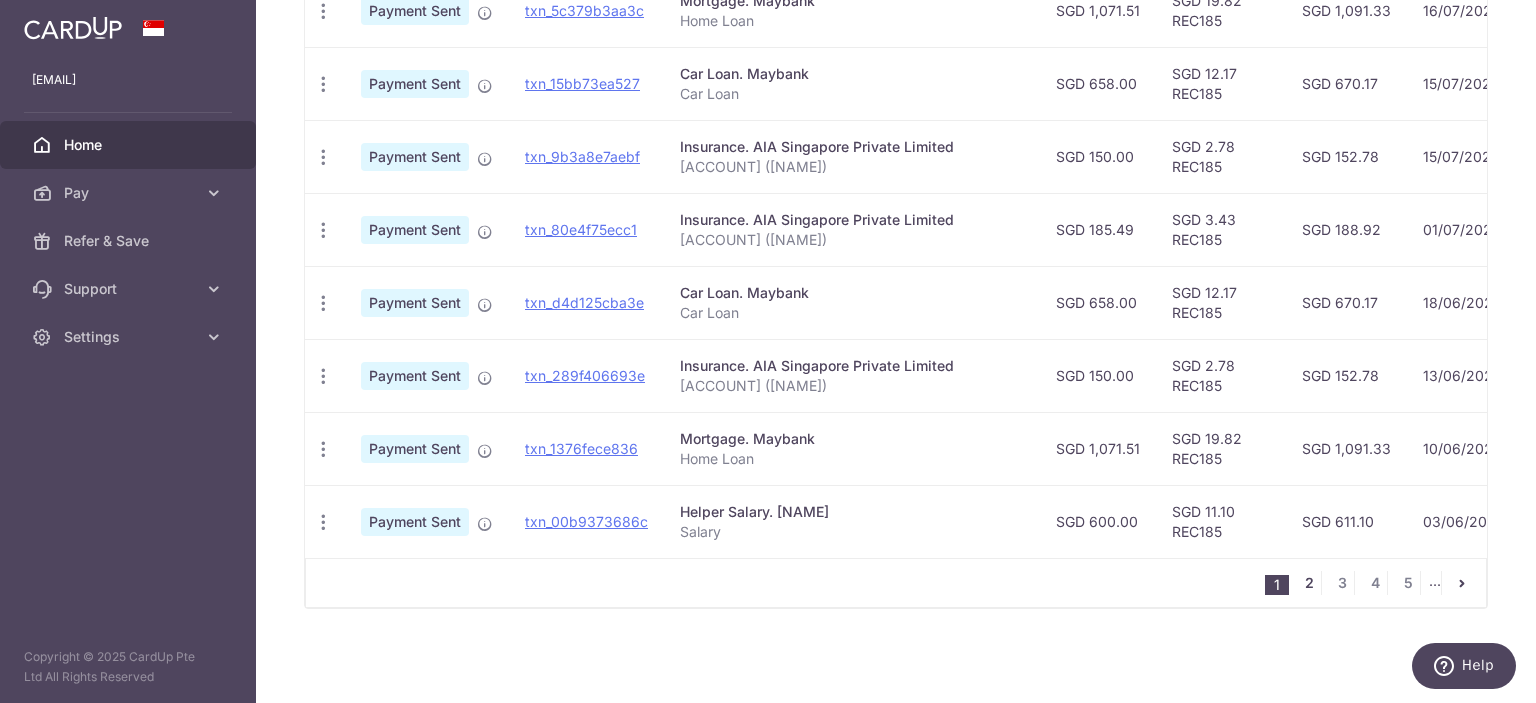 click on "2" at bounding box center (1309, 583) 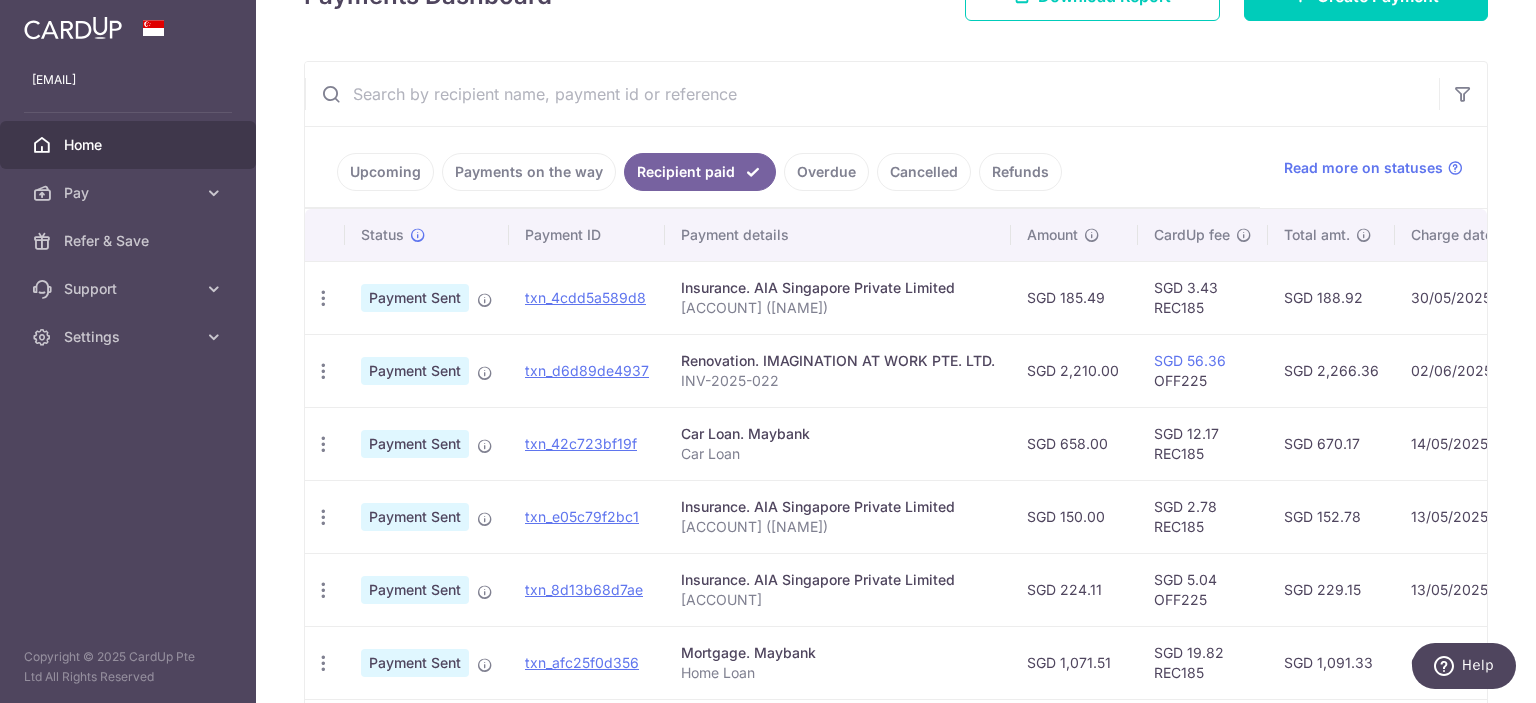 scroll, scrollTop: 400, scrollLeft: 0, axis: vertical 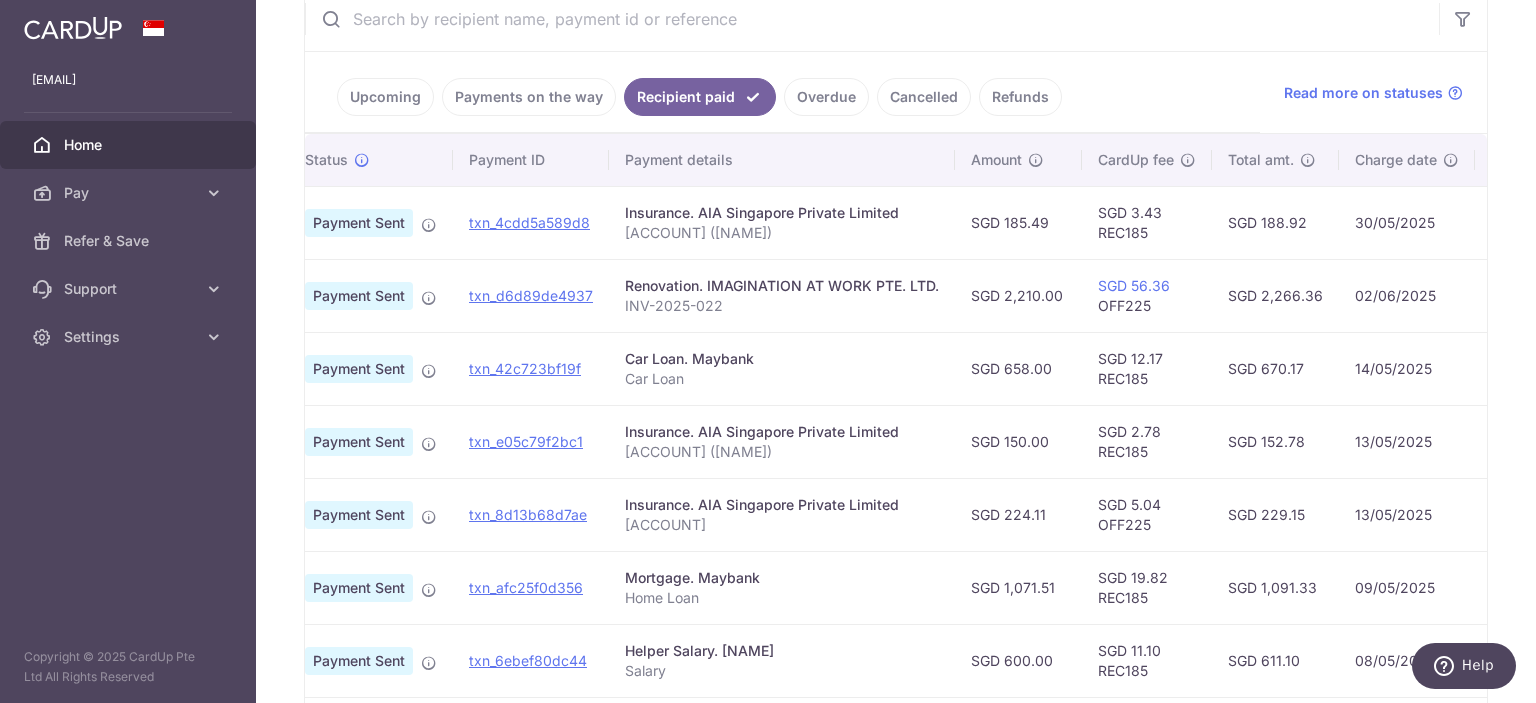 drag, startPoint x: 963, startPoint y: 485, endPoint x: 1005, endPoint y: 485, distance: 42 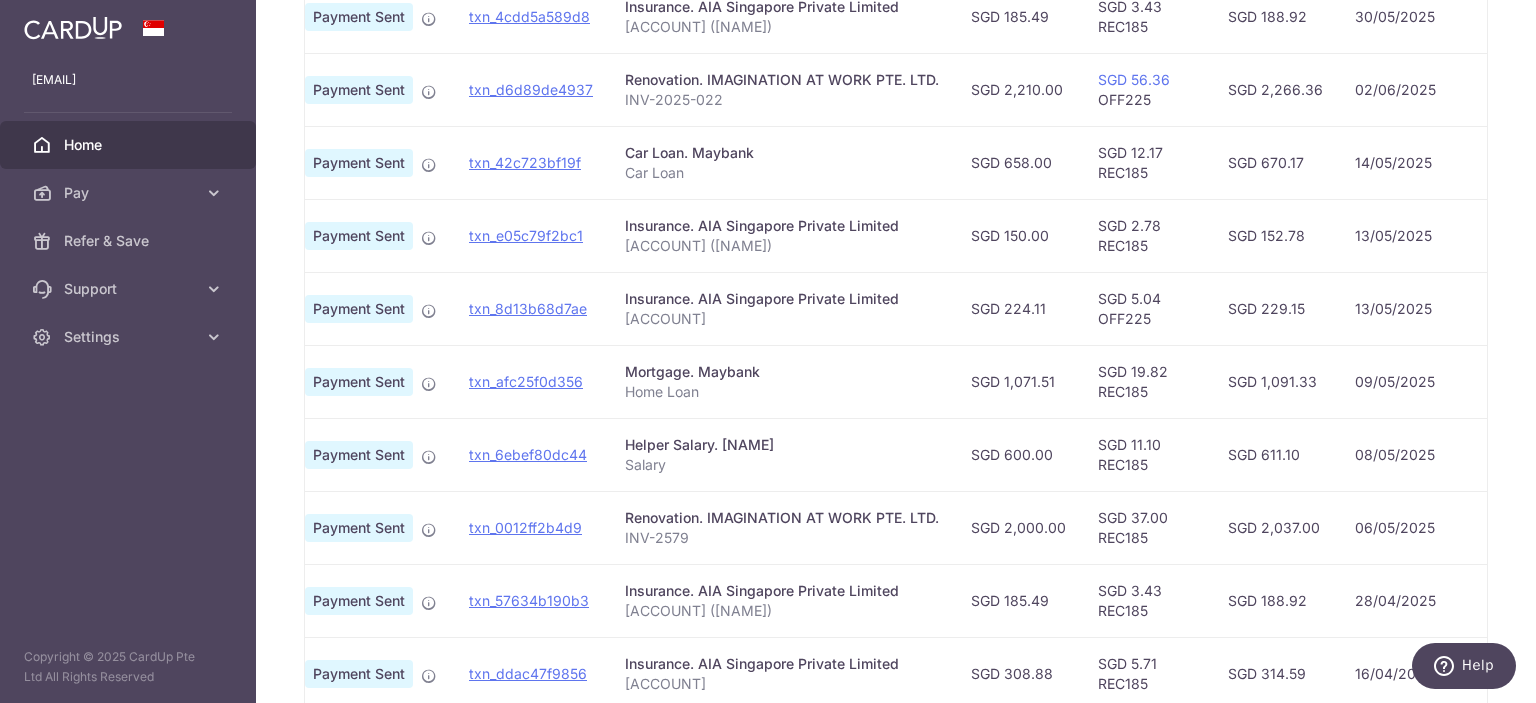 scroll, scrollTop: 764, scrollLeft: 0, axis: vertical 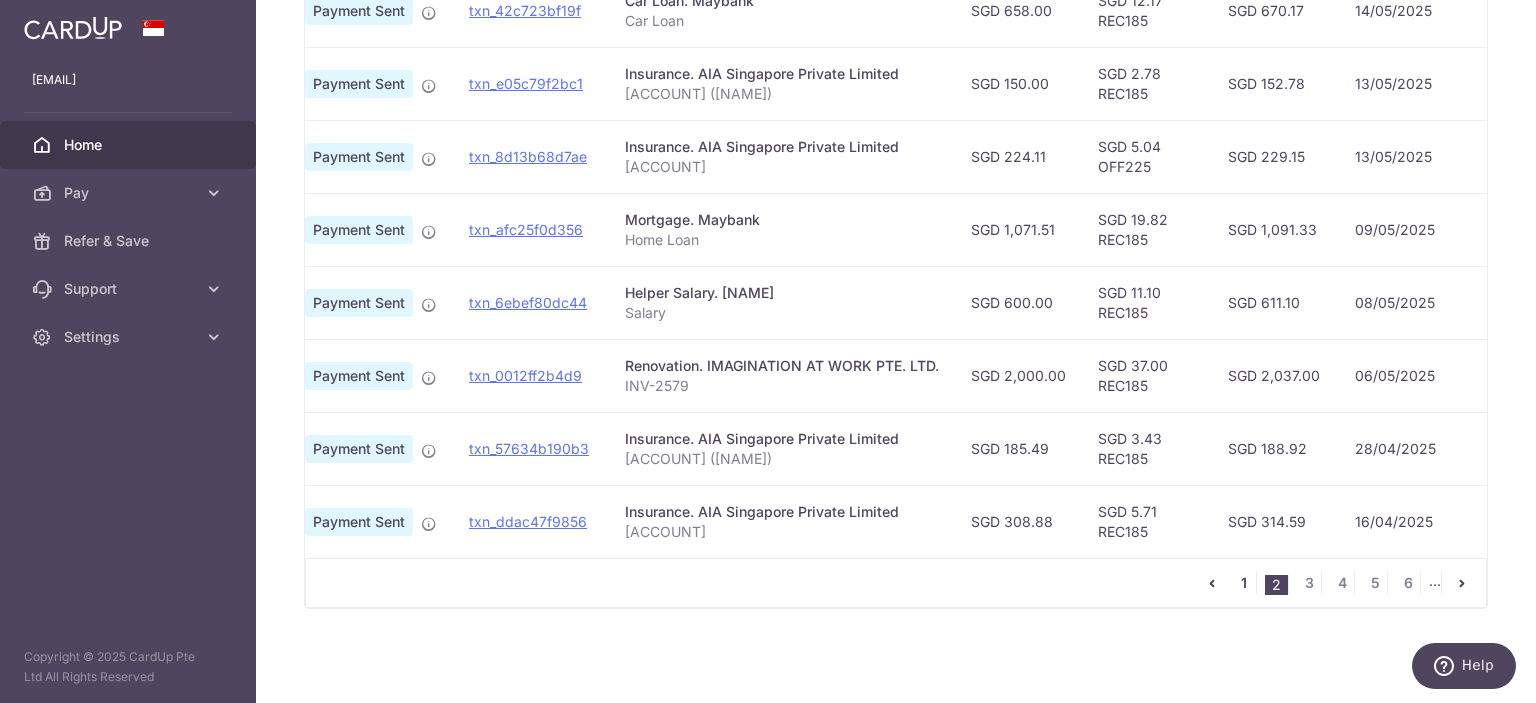 click on "1" at bounding box center [1244, 583] 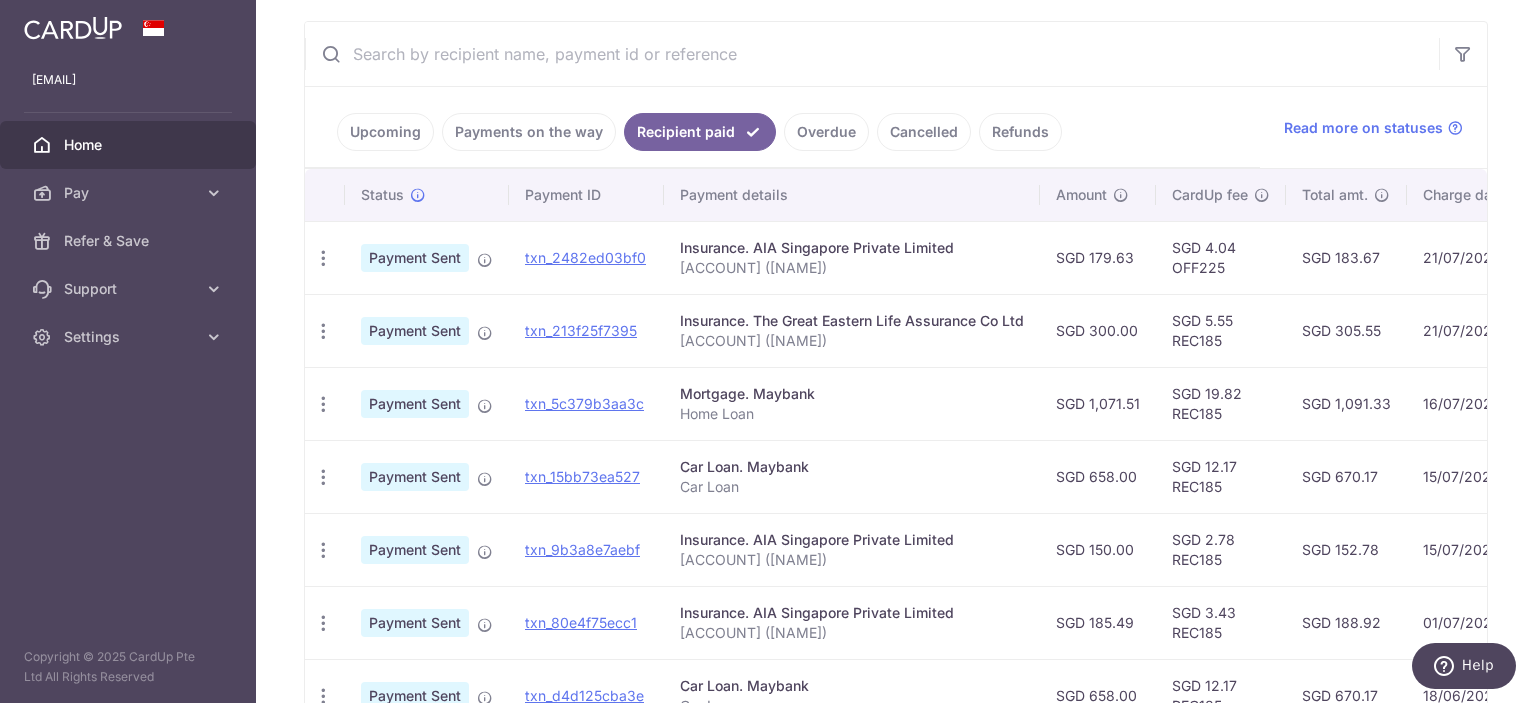 scroll, scrollTop: 400, scrollLeft: 0, axis: vertical 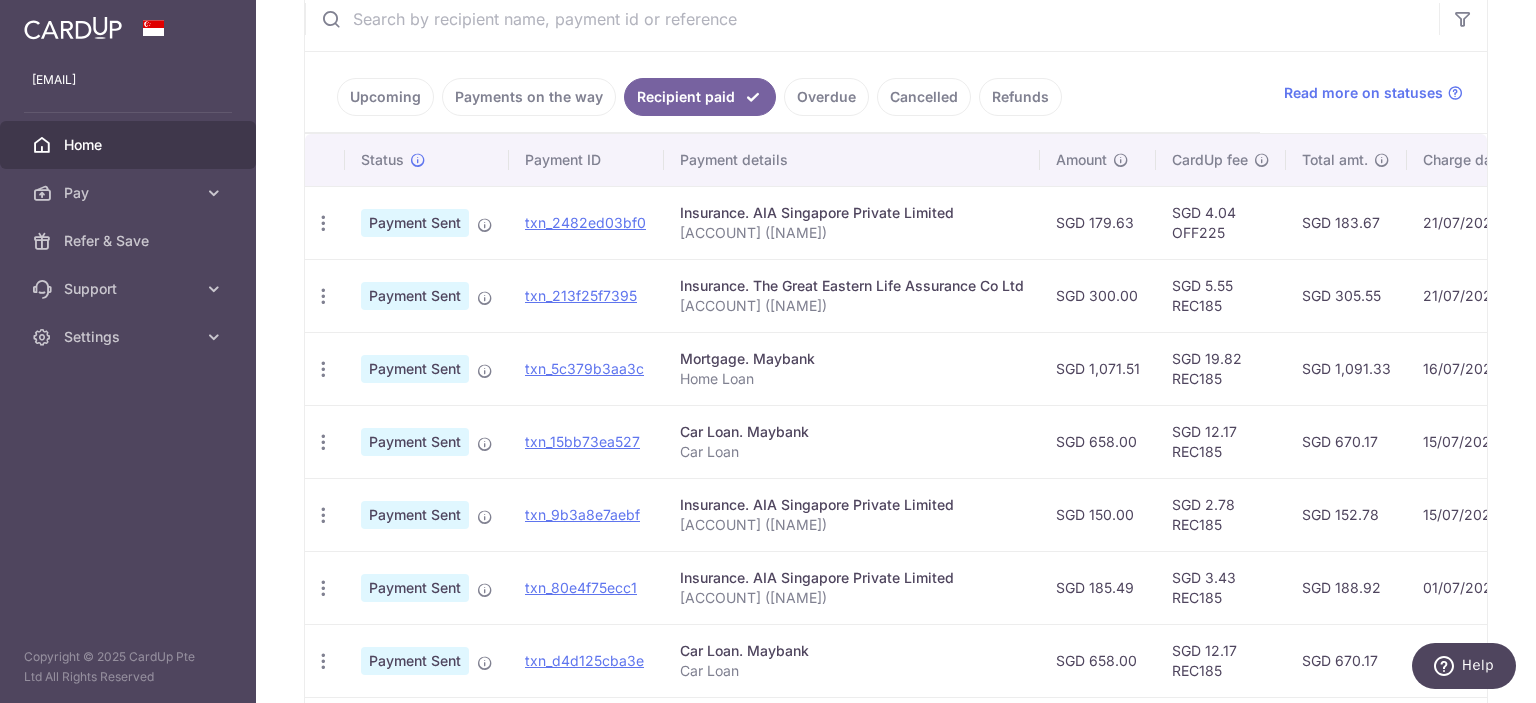 click on "Cancelled" at bounding box center [924, 97] 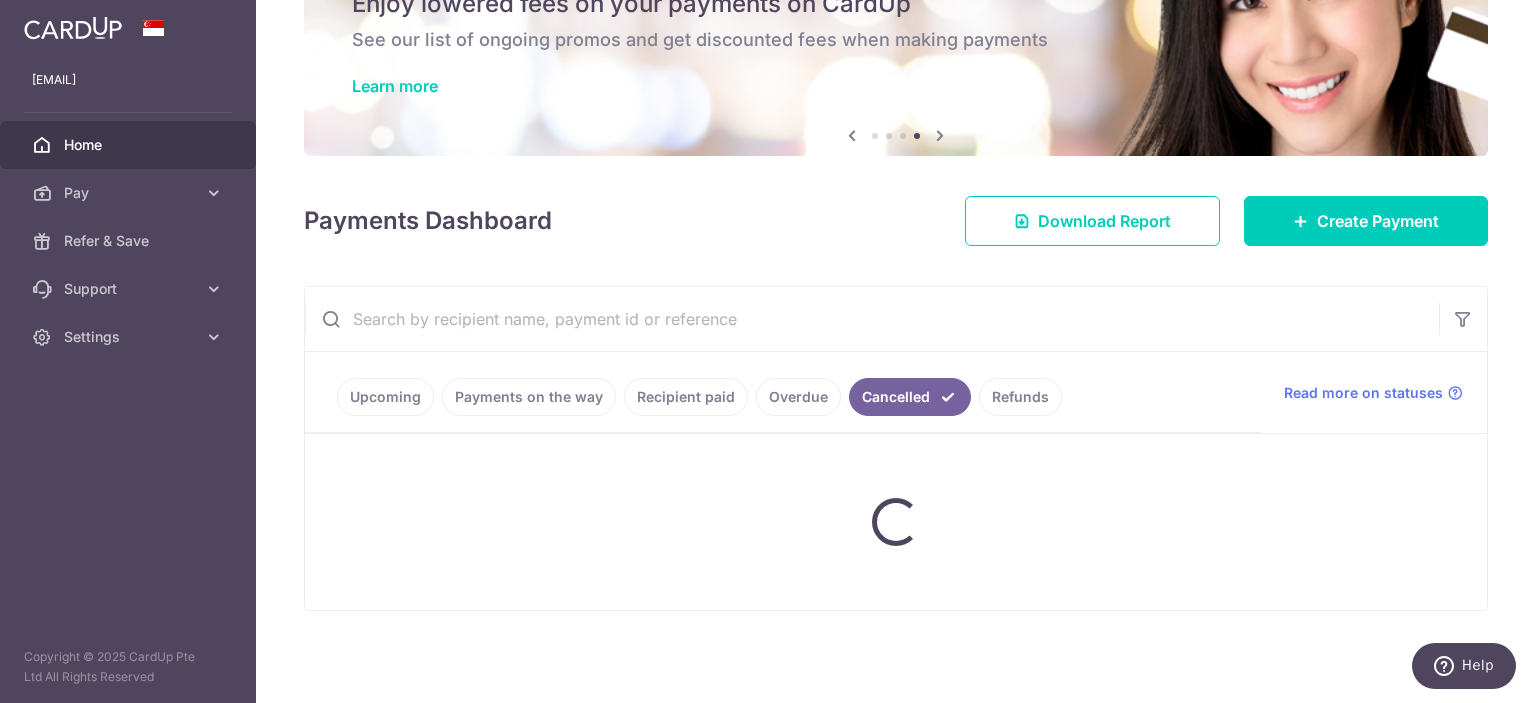 scroll, scrollTop: 400, scrollLeft: 0, axis: vertical 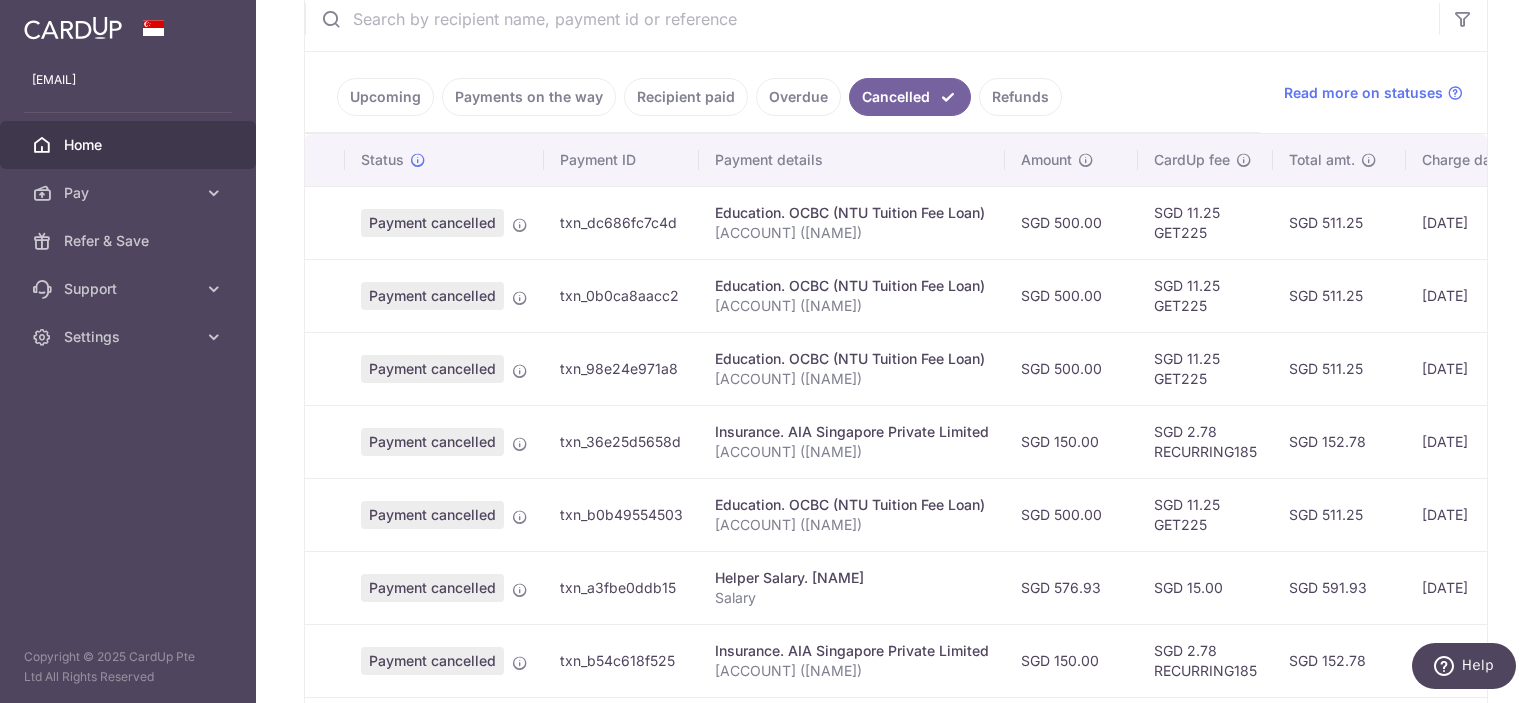click on "Overdue" at bounding box center (798, 97) 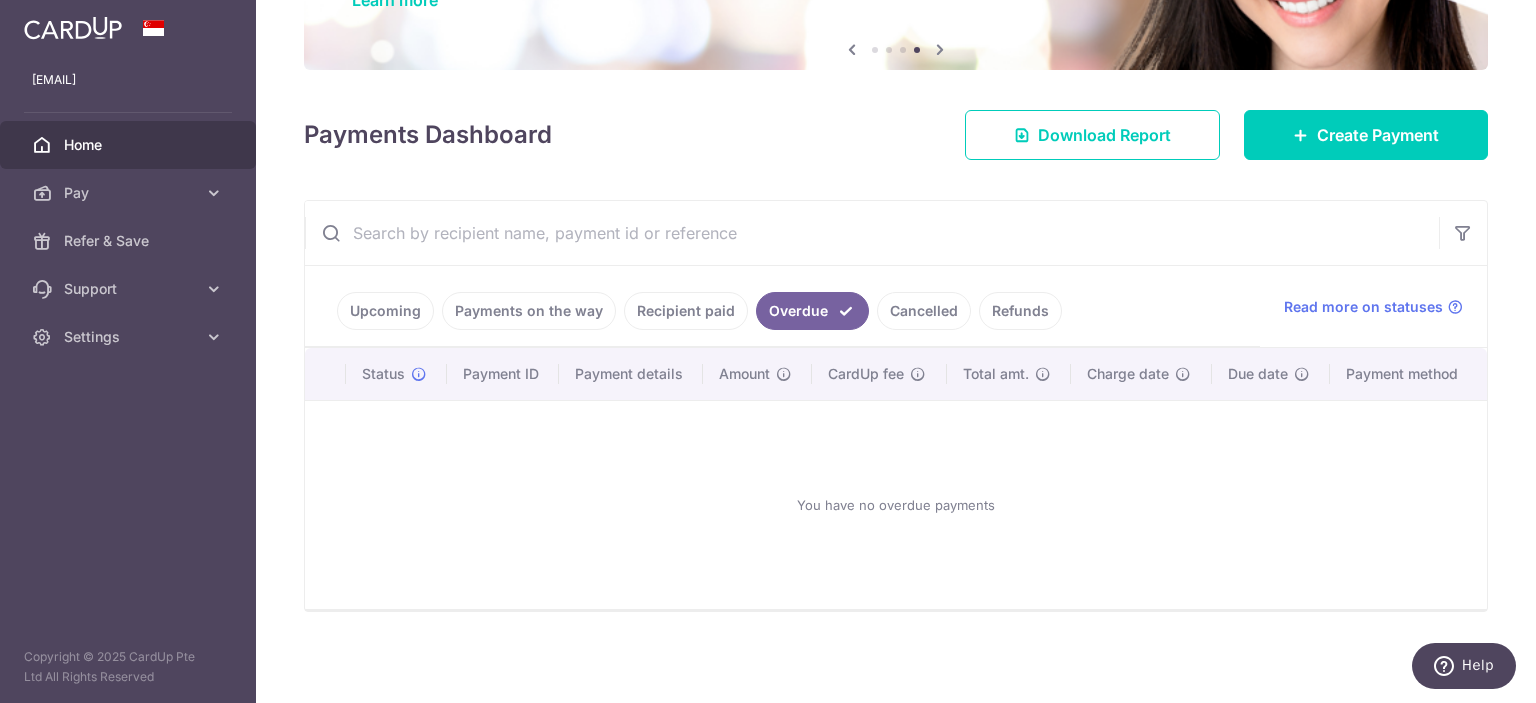 click on "Recipient paid" at bounding box center [686, 311] 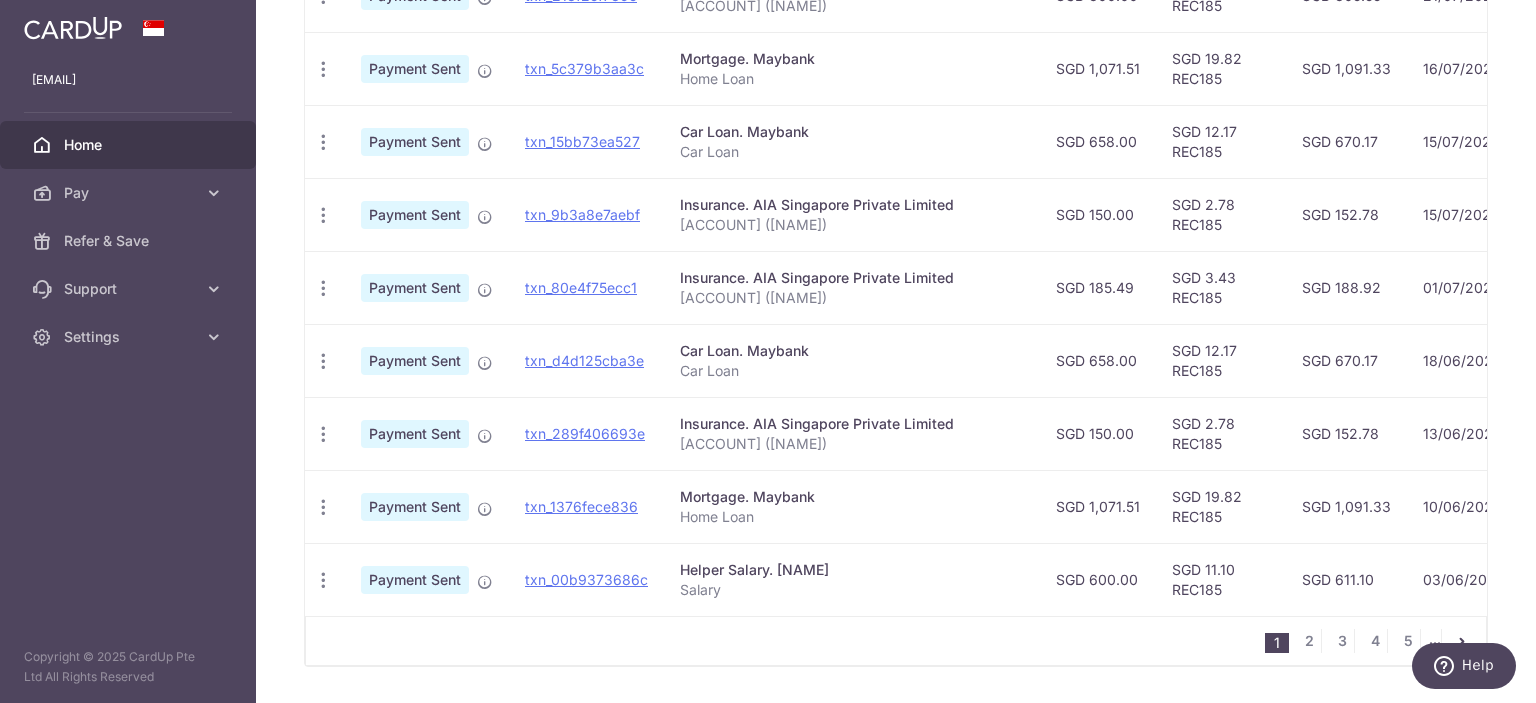 scroll, scrollTop: 764, scrollLeft: 0, axis: vertical 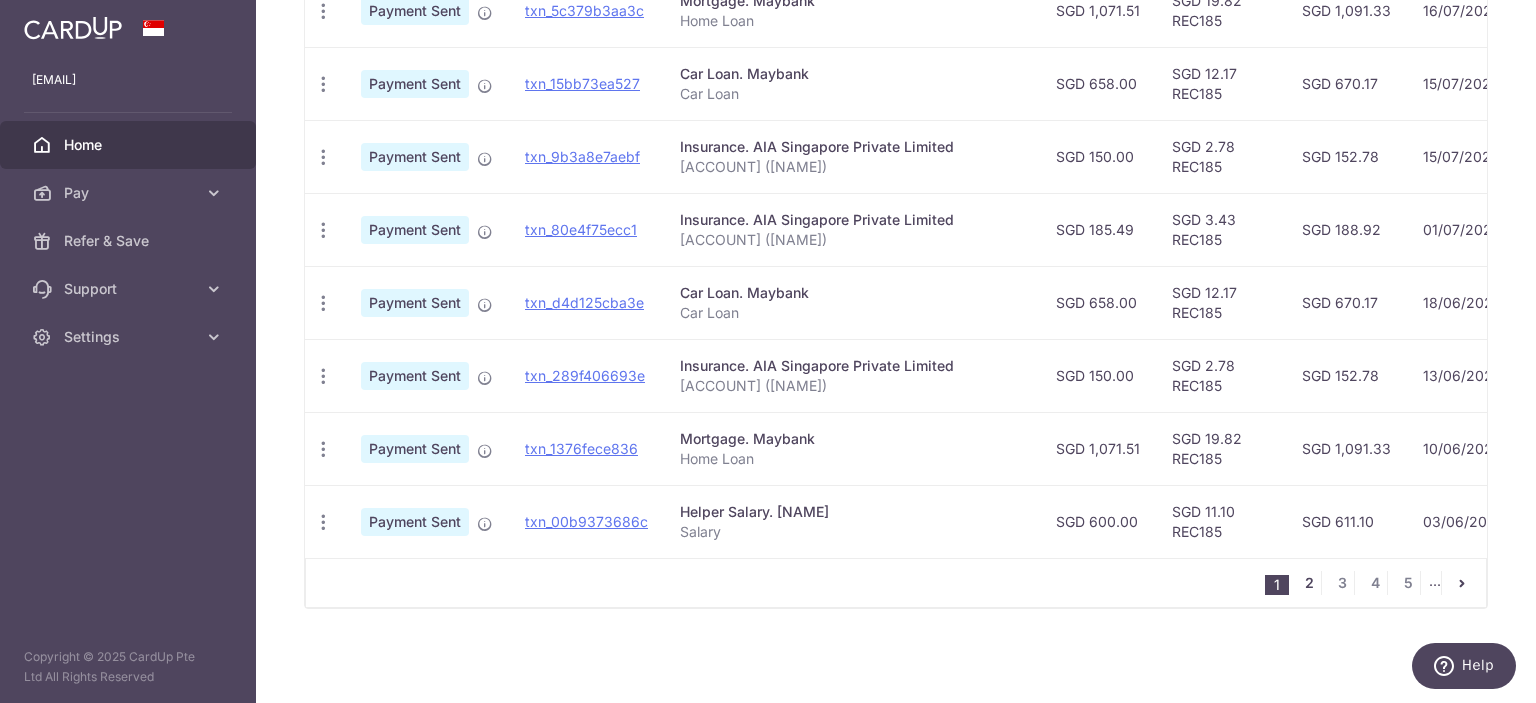 click on "2" at bounding box center [1309, 583] 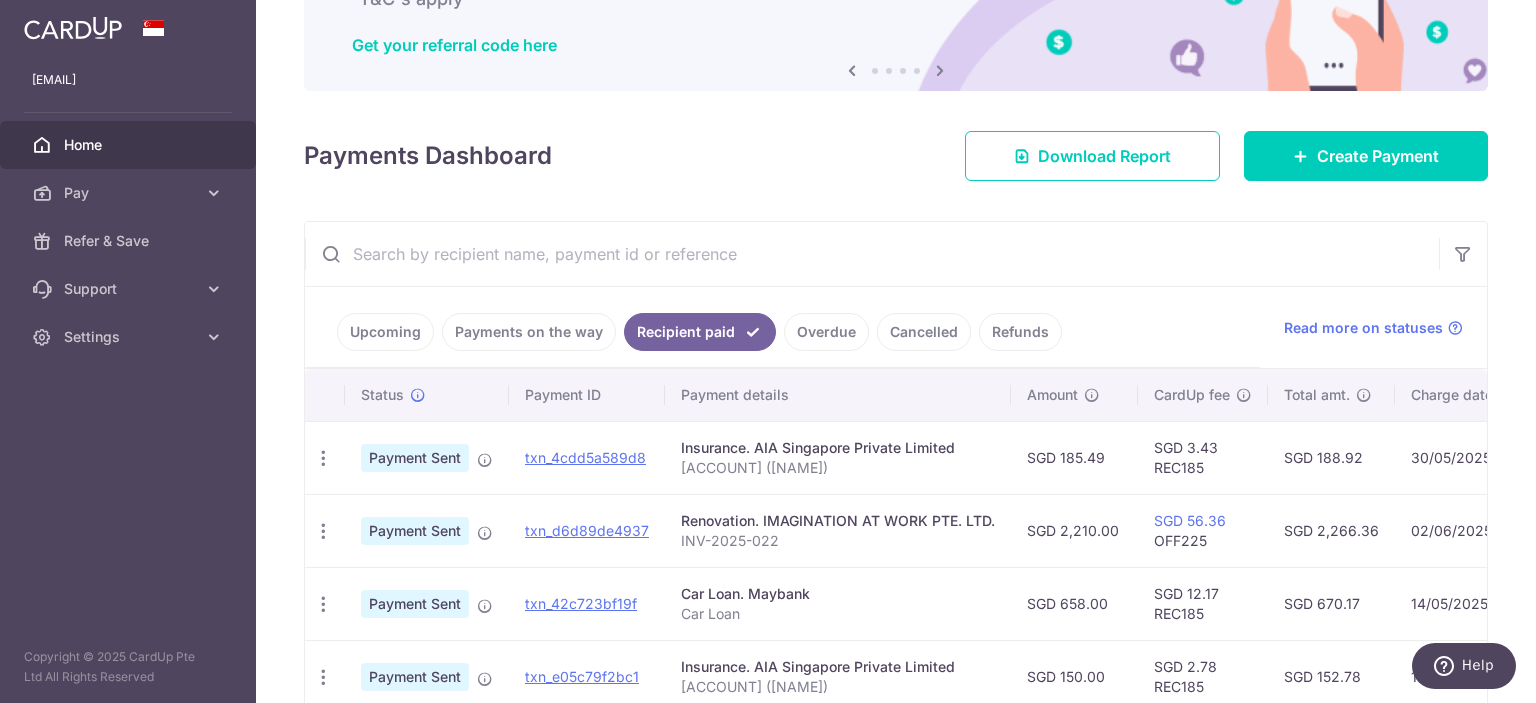 scroll, scrollTop: 200, scrollLeft: 0, axis: vertical 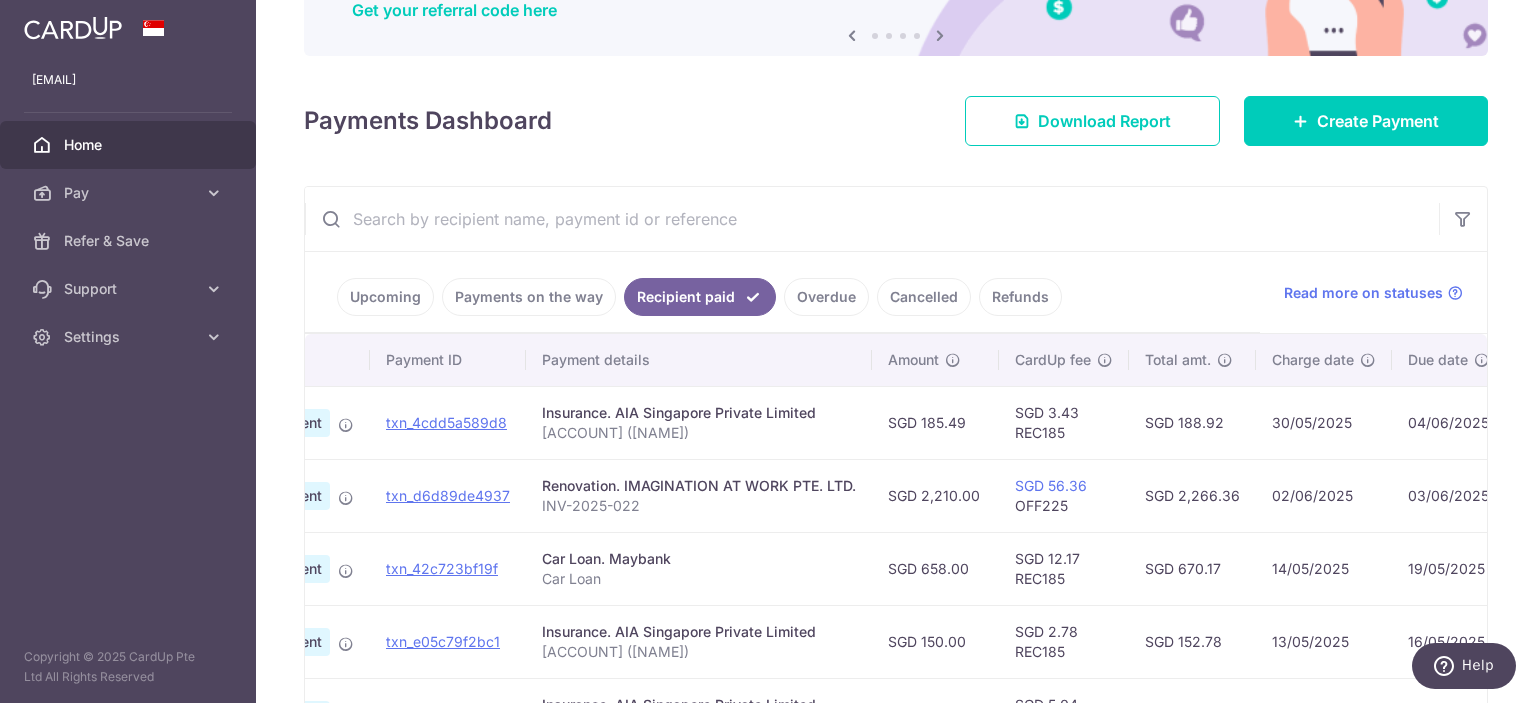 drag, startPoint x: 1336, startPoint y: 491, endPoint x: 1358, endPoint y: 487, distance: 22.36068 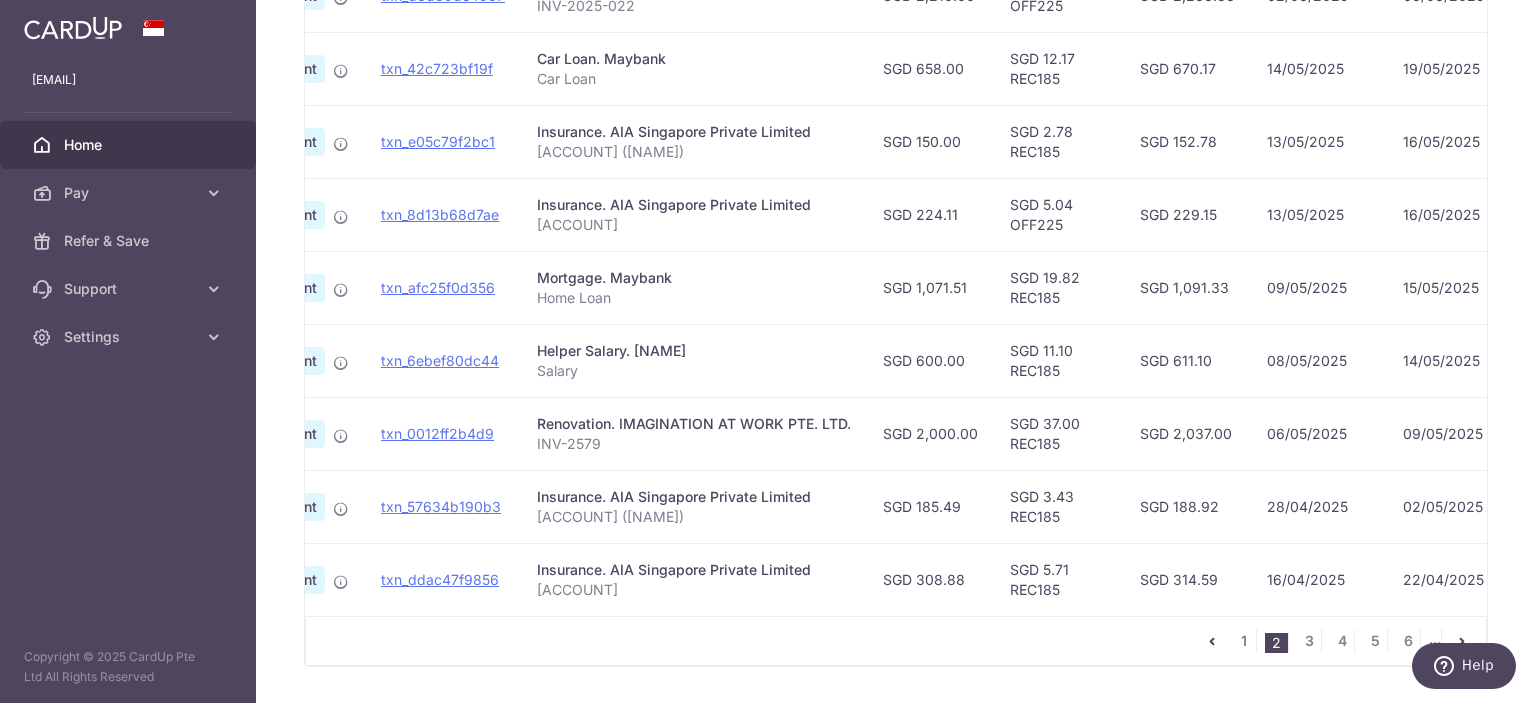 scroll, scrollTop: 764, scrollLeft: 0, axis: vertical 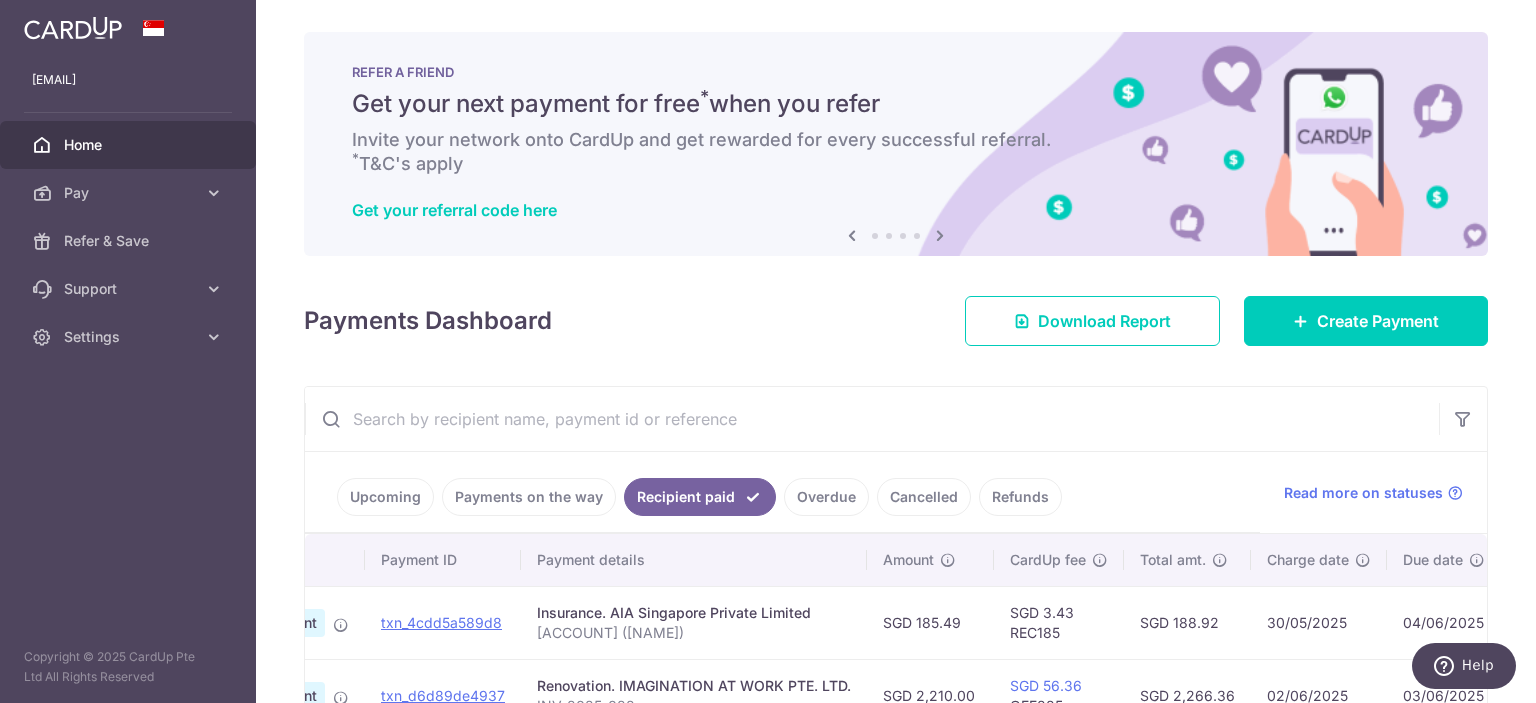 drag, startPoint x: 1215, startPoint y: 451, endPoint x: 1198, endPoint y: 291, distance: 160.90059 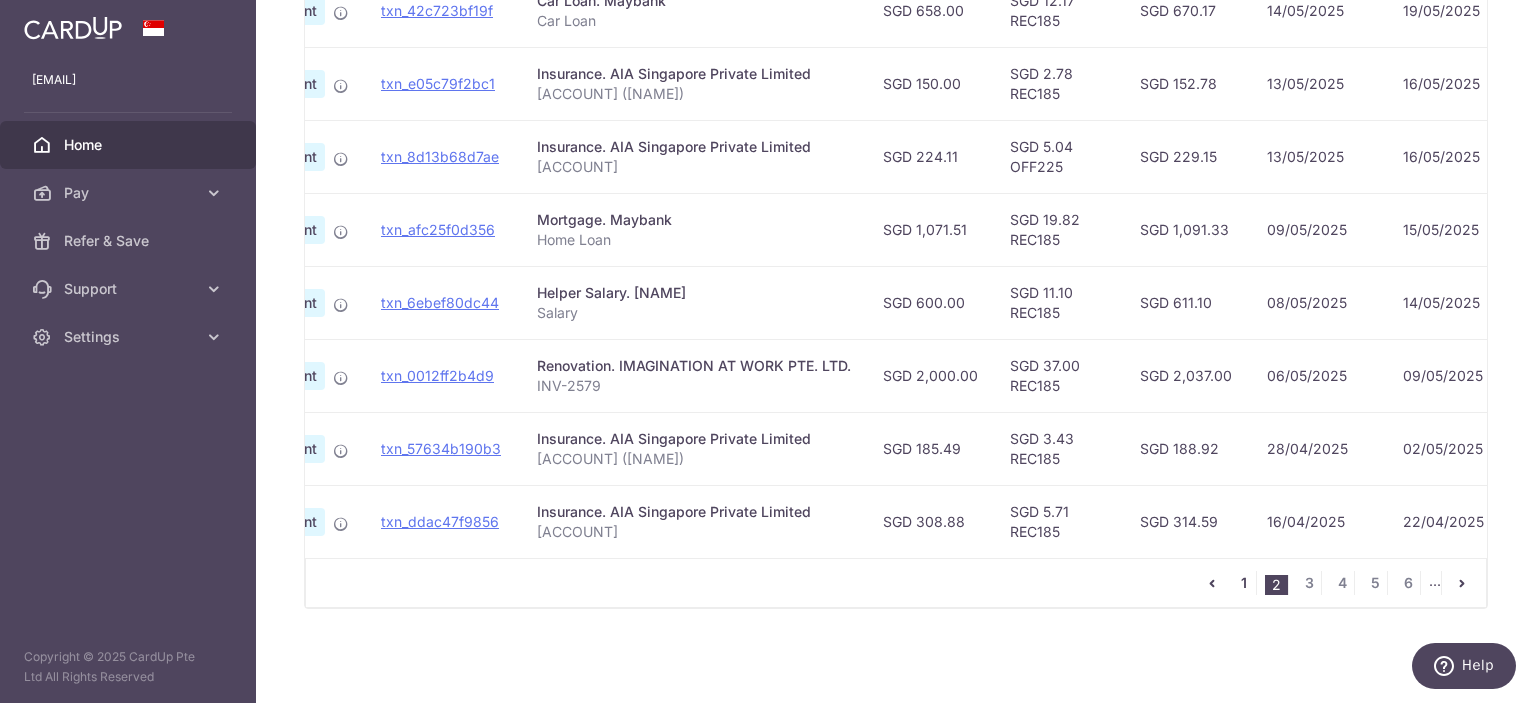 click on "1" at bounding box center (1244, 583) 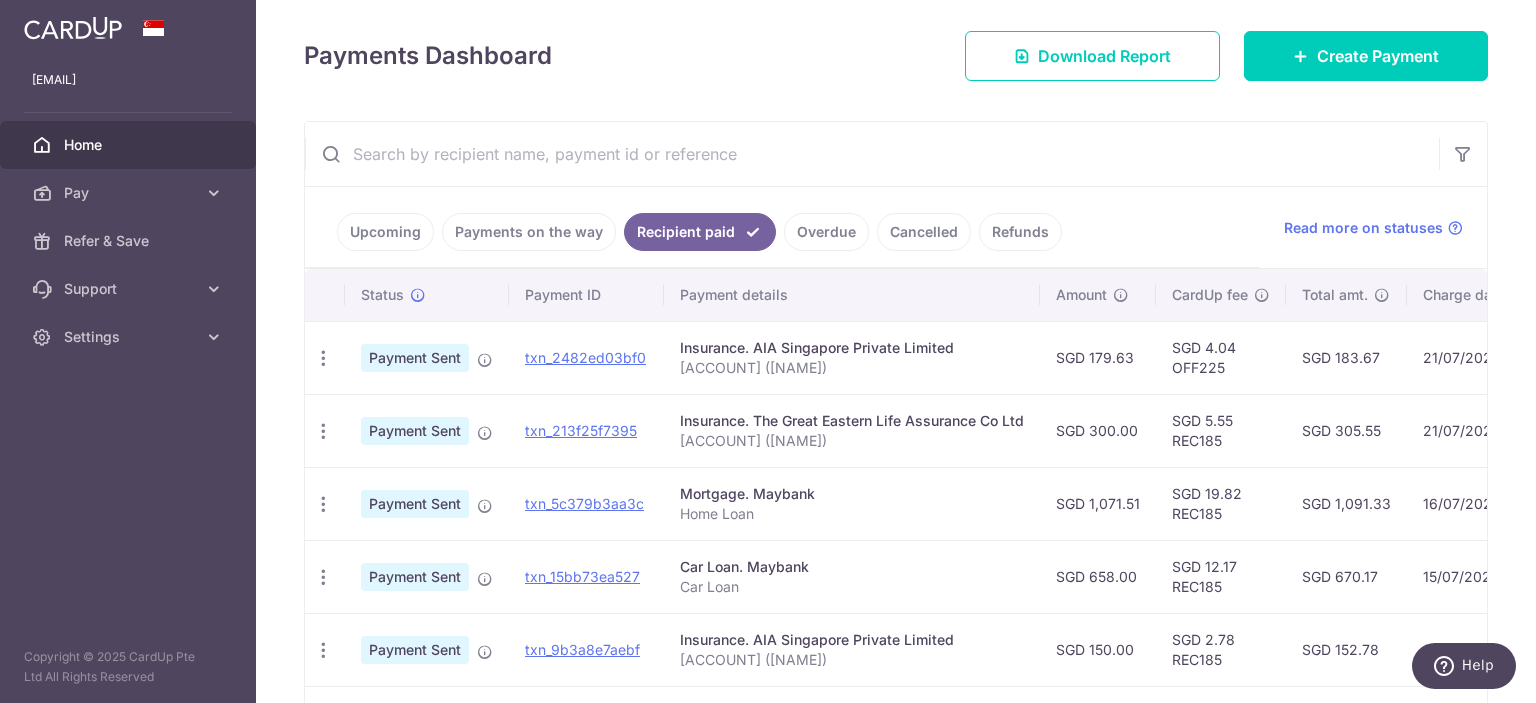 scroll, scrollTop: 300, scrollLeft: 0, axis: vertical 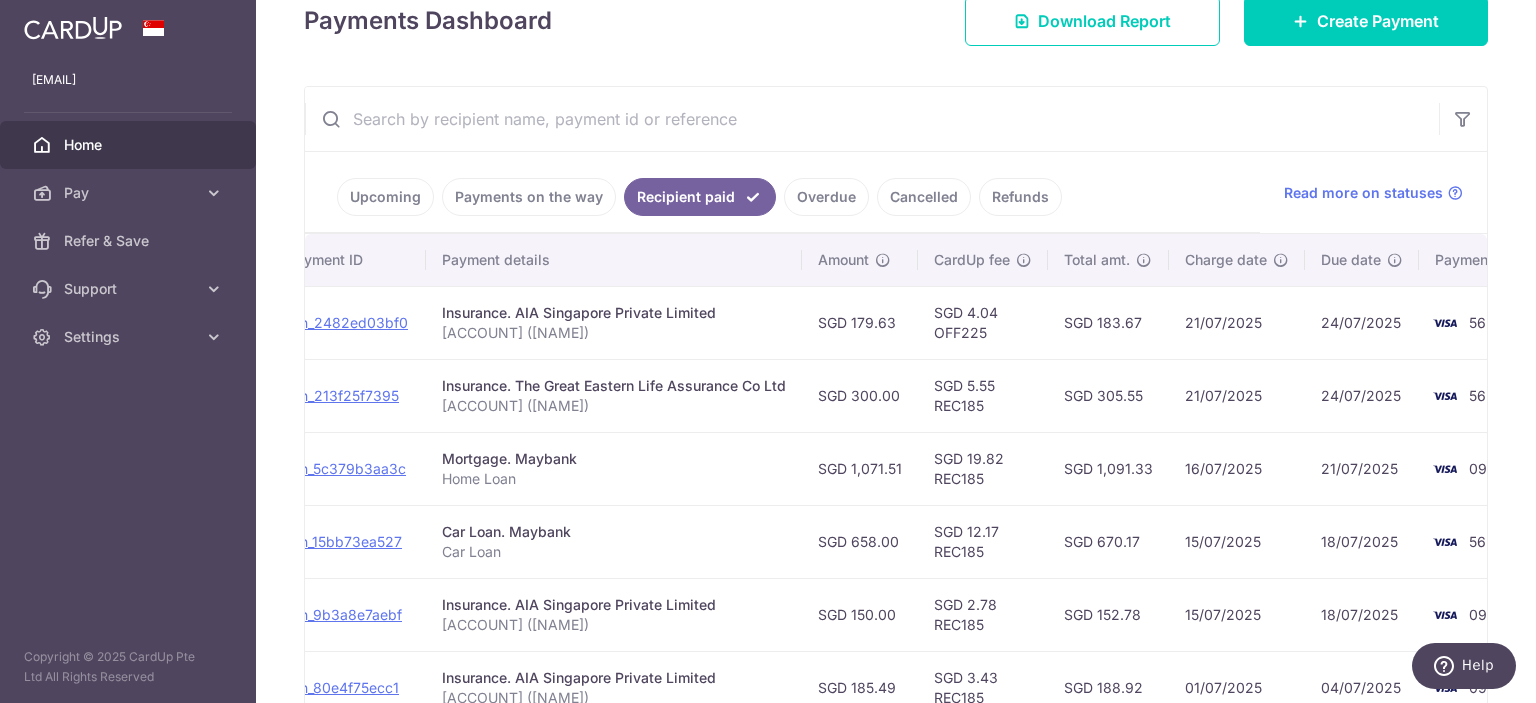 drag, startPoint x: 825, startPoint y: 329, endPoint x: 1024, endPoint y: 351, distance: 200.21239 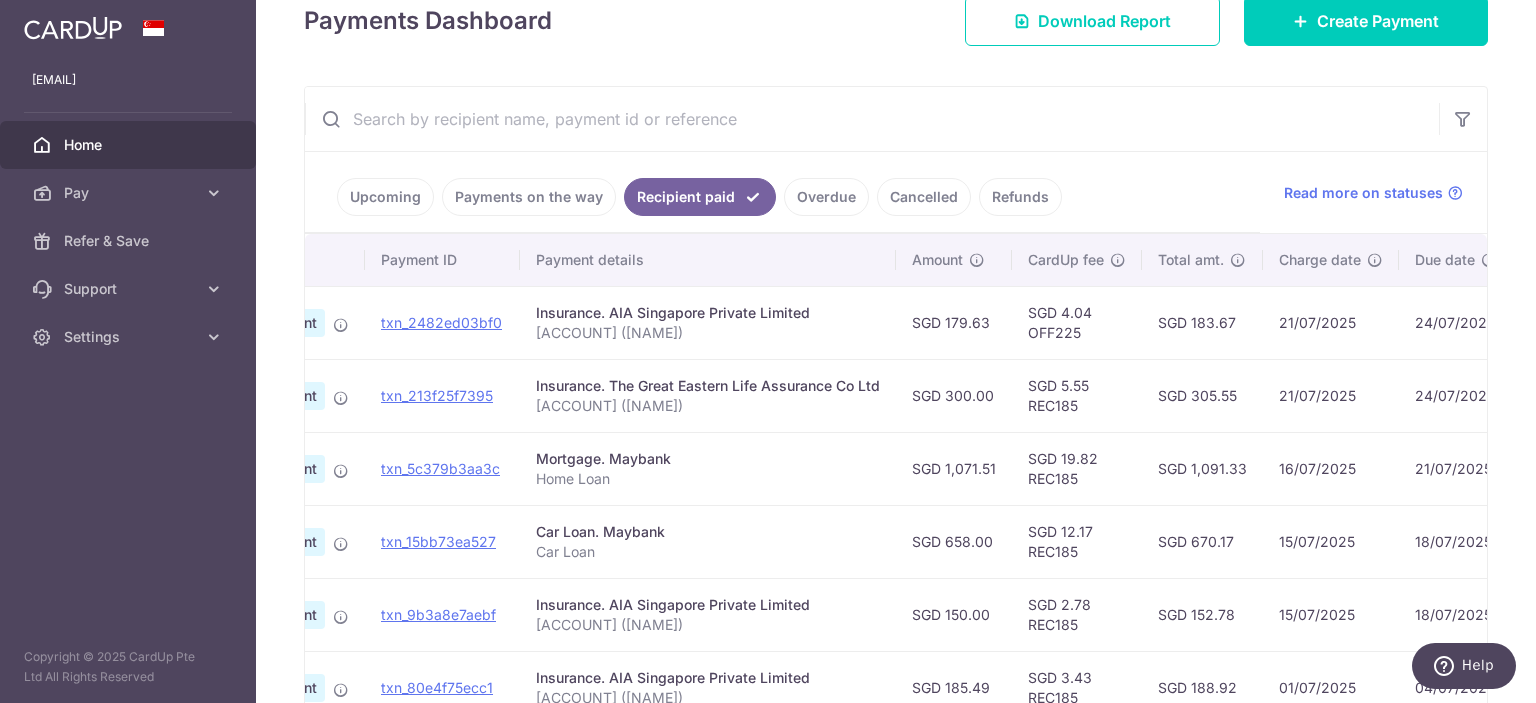 scroll, scrollTop: 0, scrollLeft: 0, axis: both 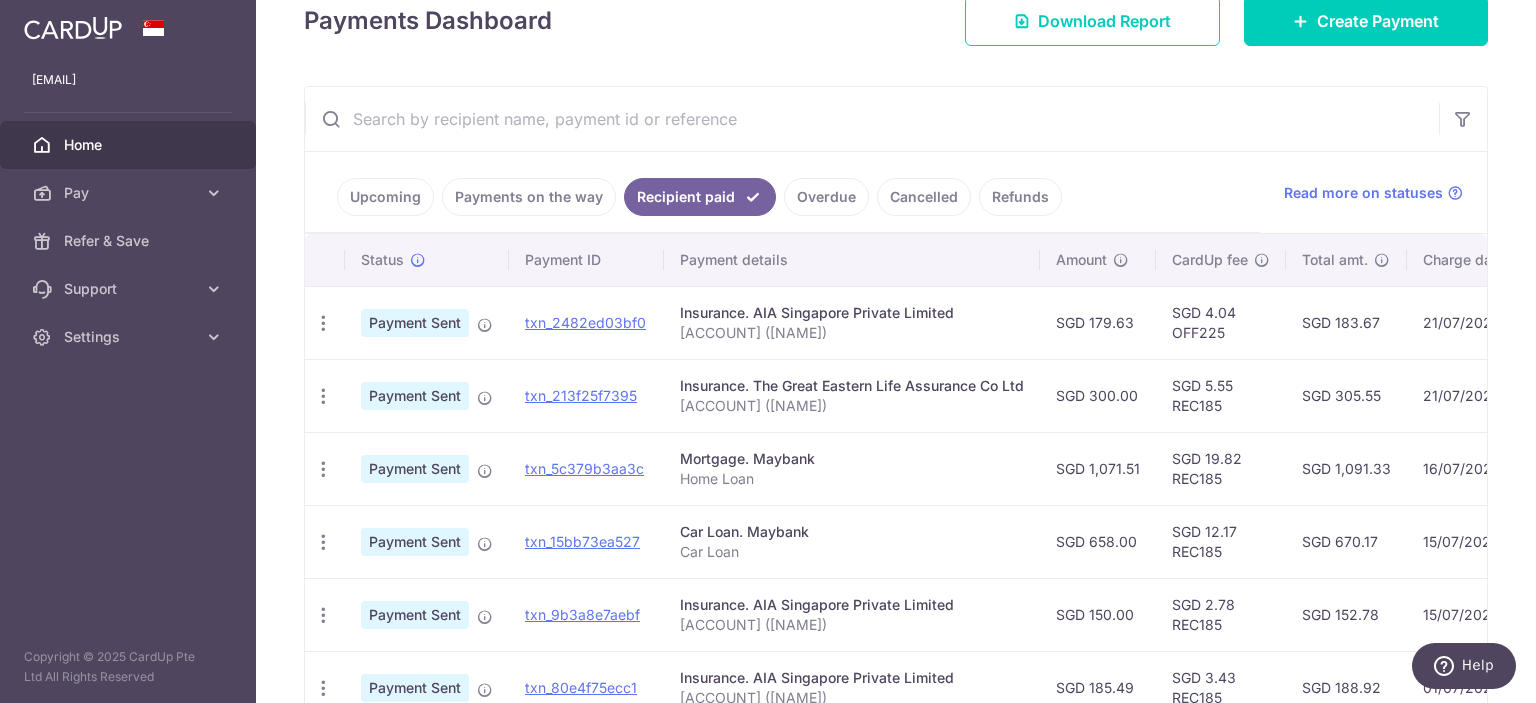 drag, startPoint x: 1058, startPoint y: 366, endPoint x: 740, endPoint y: 360, distance: 318.0566 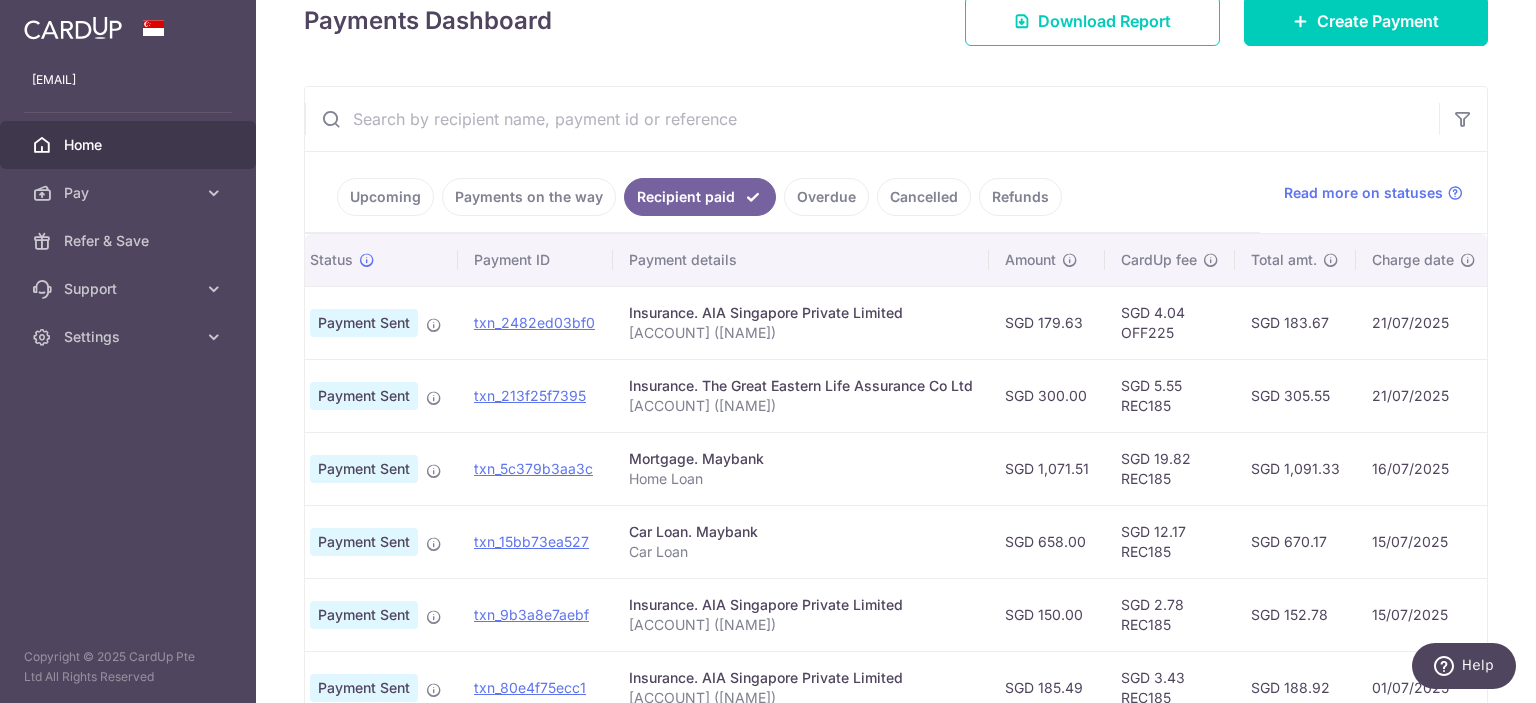 drag, startPoint x: 1114, startPoint y: 407, endPoint x: 1169, endPoint y: 415, distance: 55.578773 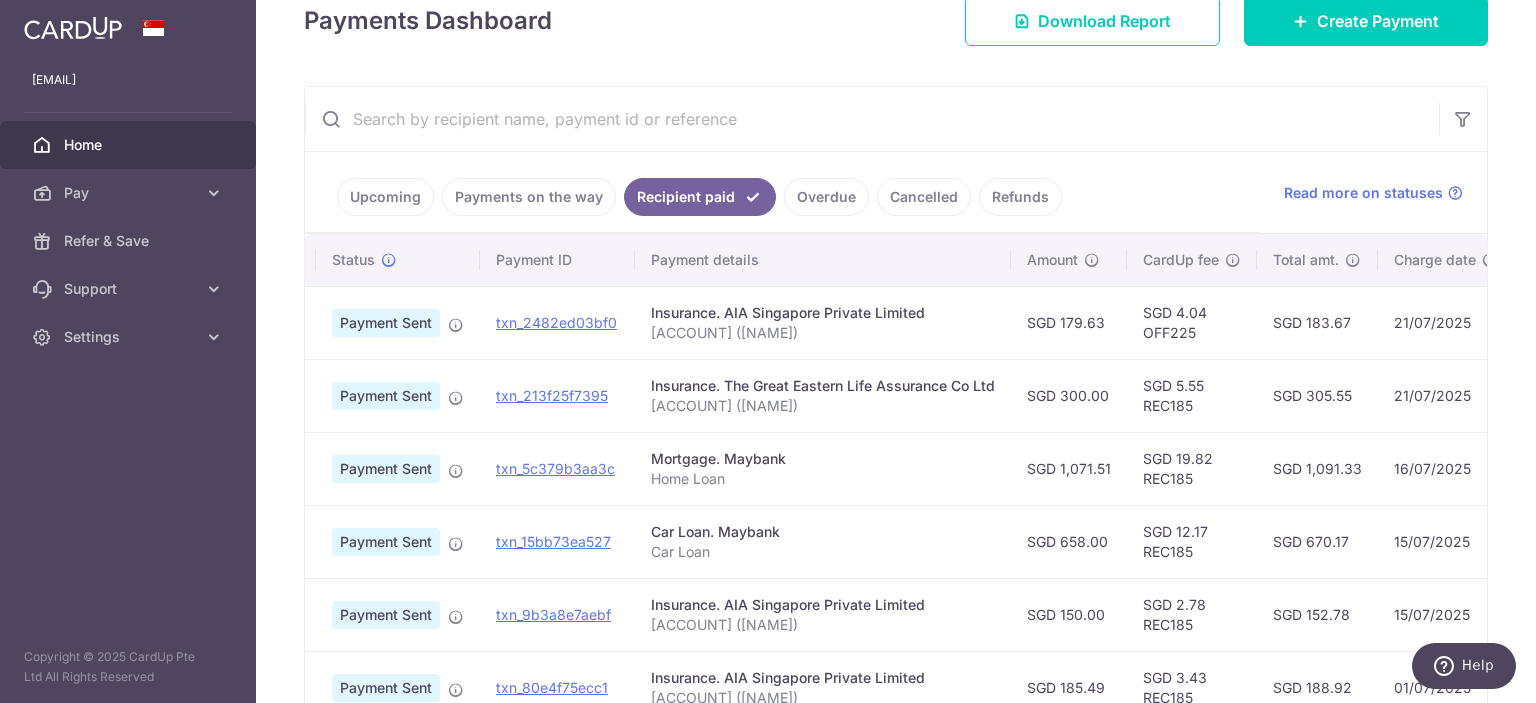 scroll, scrollTop: 0, scrollLeft: 0, axis: both 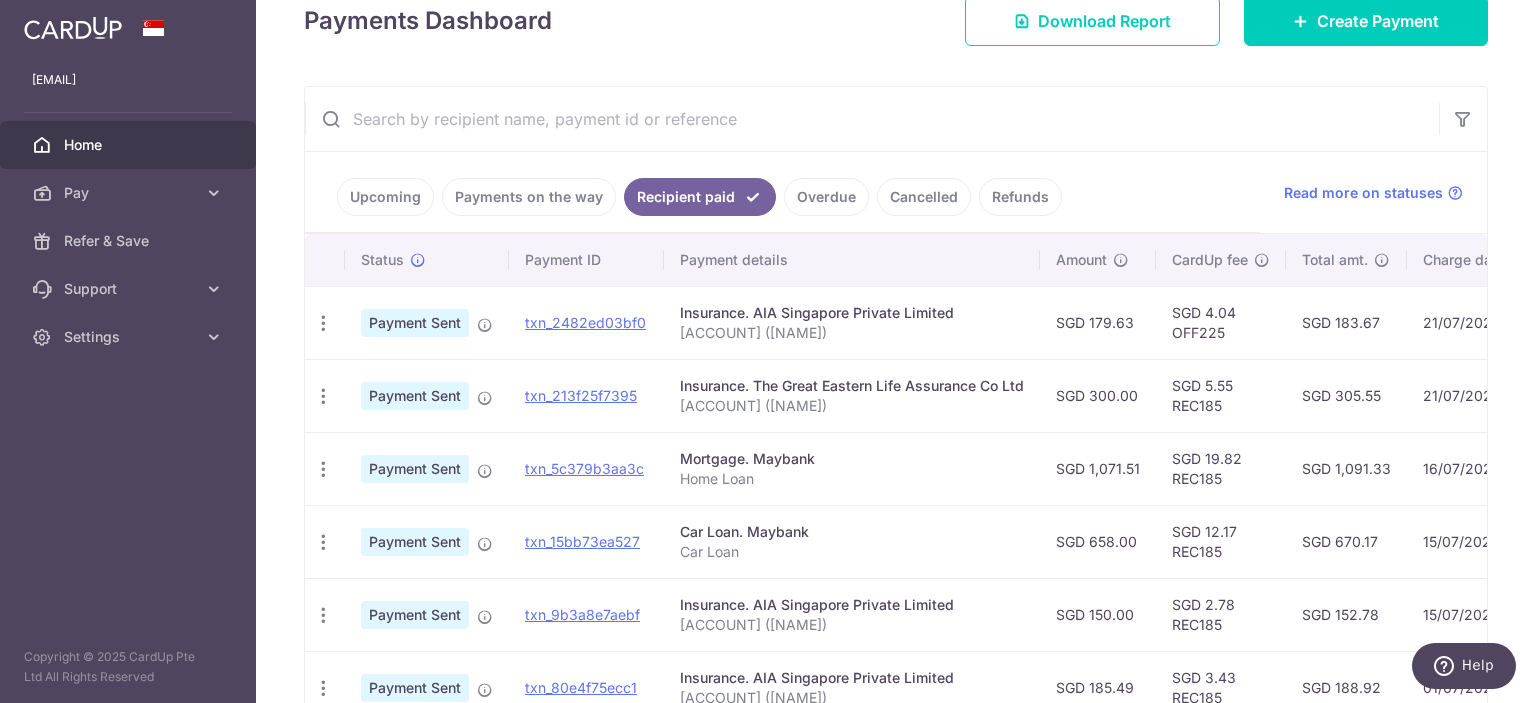 drag, startPoint x: 1132, startPoint y: 419, endPoint x: 991, endPoint y: 419, distance: 141 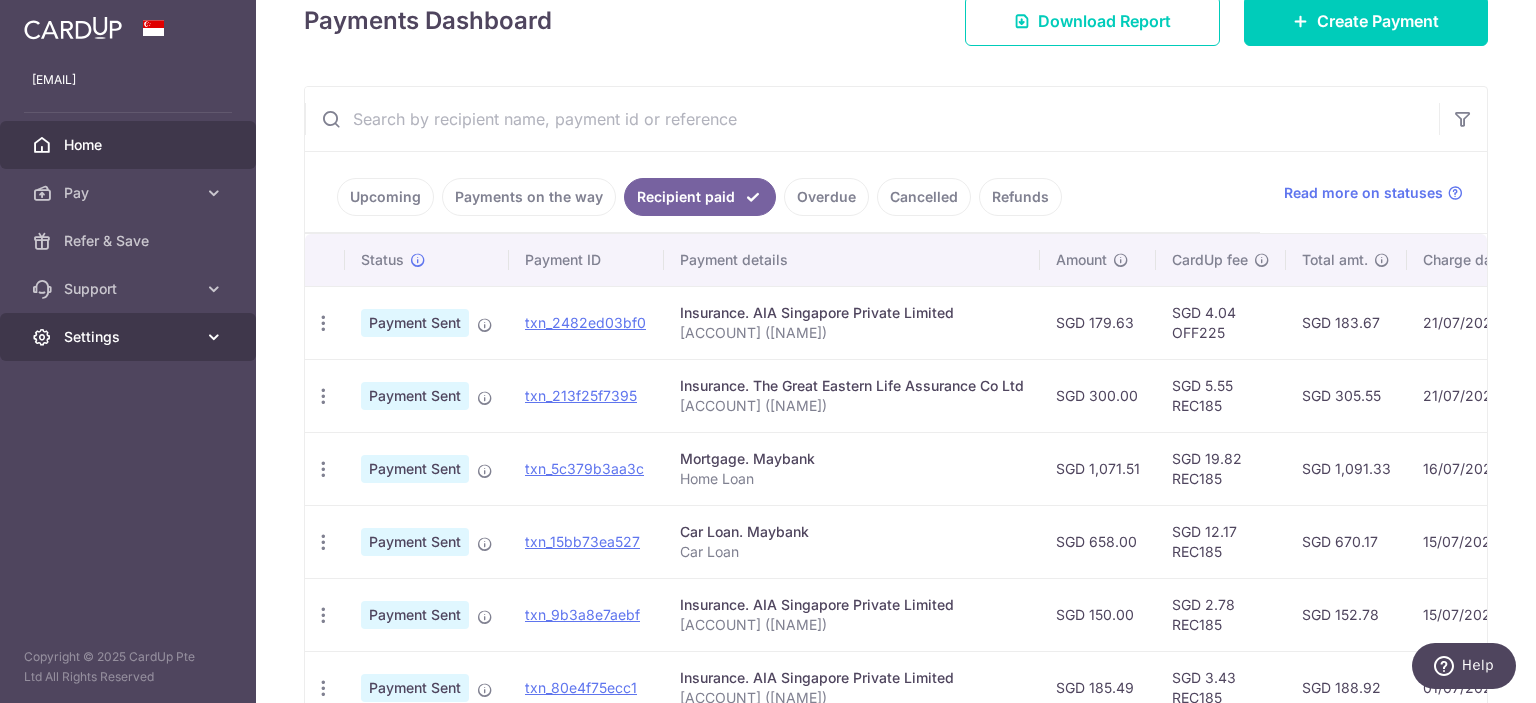 click on "Settings" at bounding box center [130, 337] 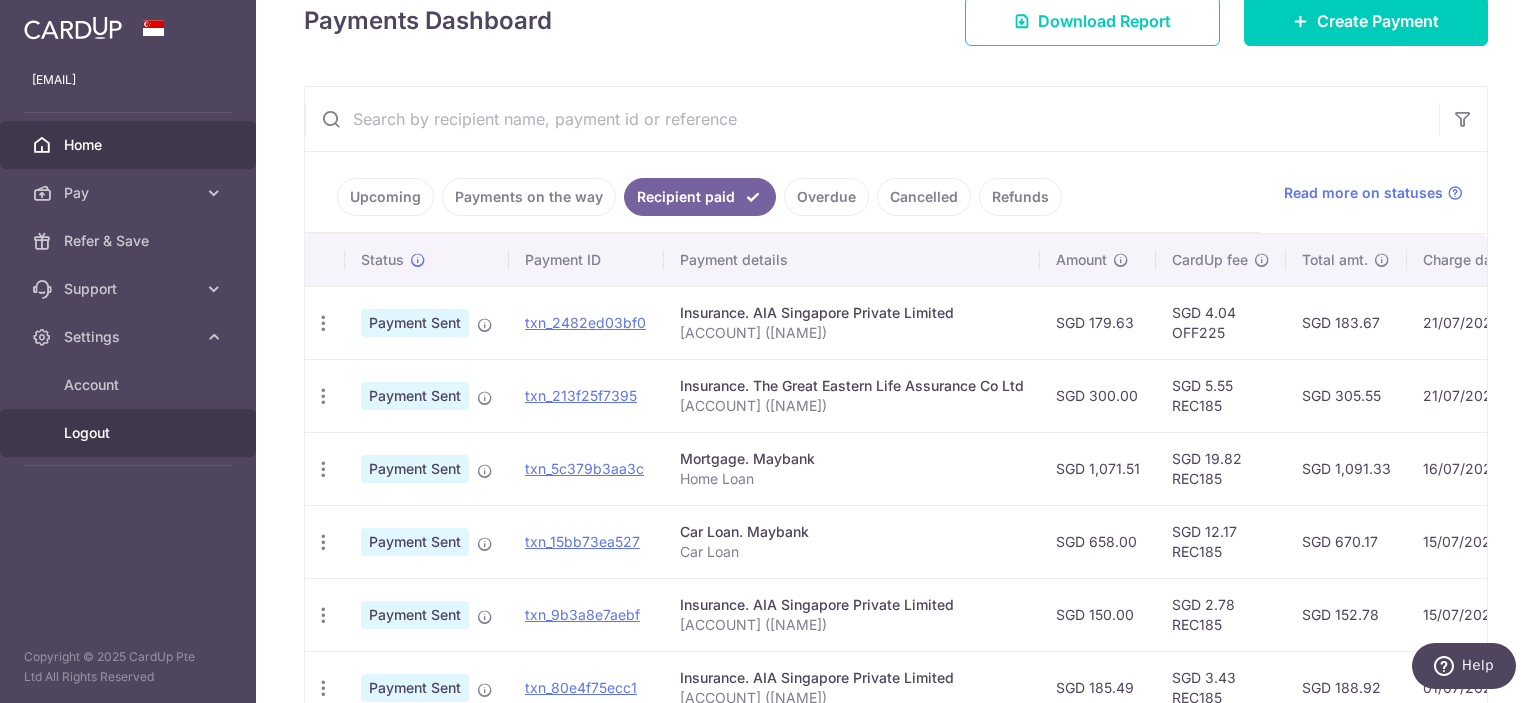 click on "Logout" at bounding box center (130, 433) 